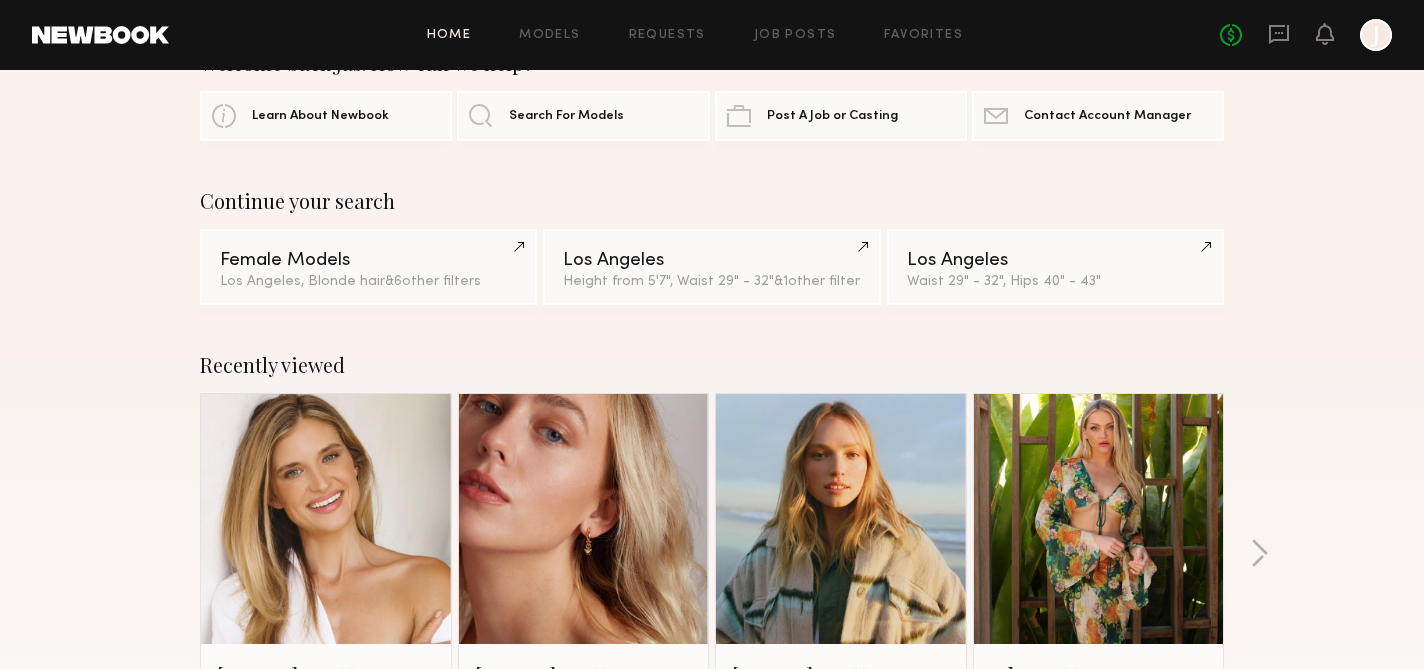 scroll, scrollTop: 0, scrollLeft: 0, axis: both 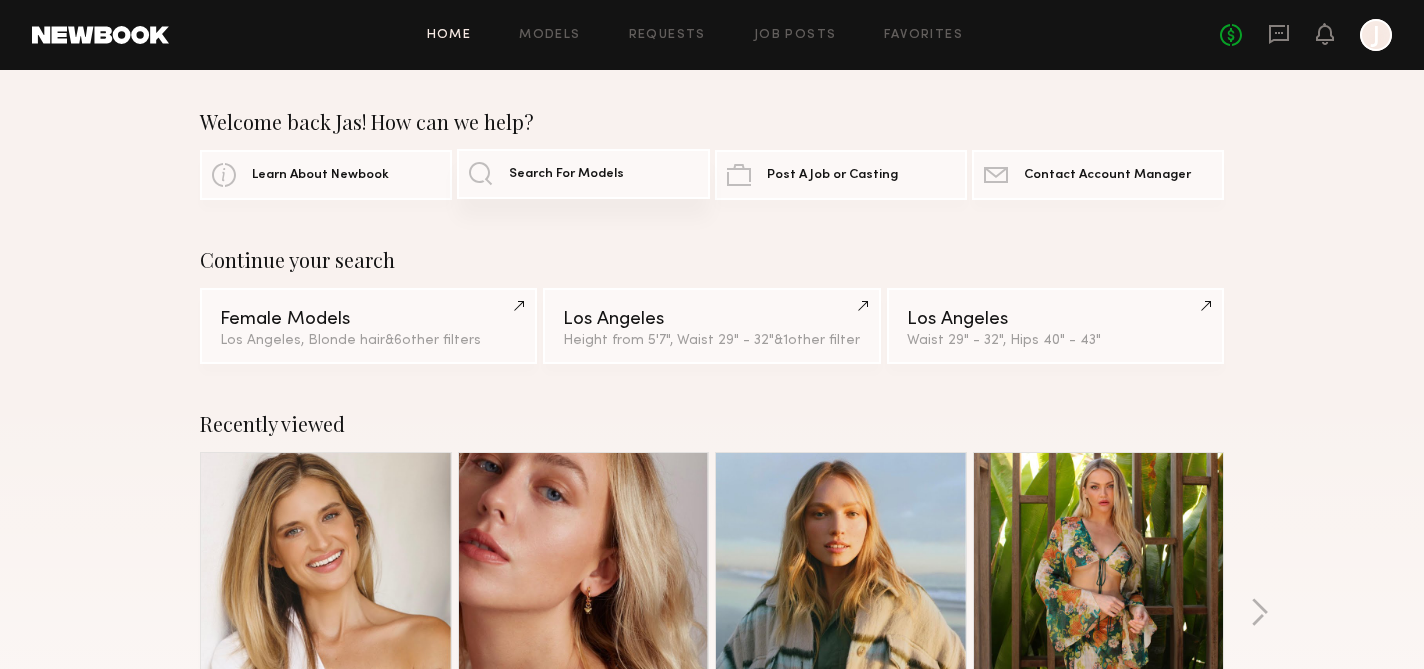 click on "Search For Models" 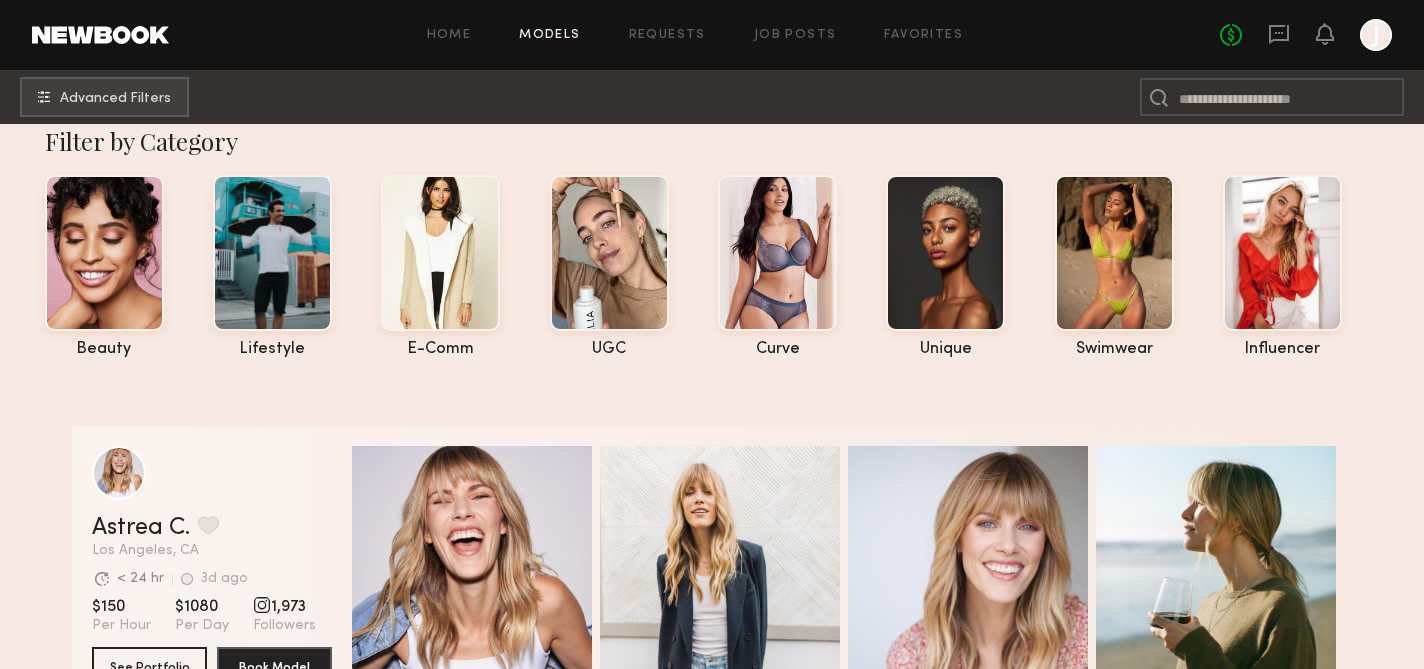 scroll, scrollTop: 0, scrollLeft: 0, axis: both 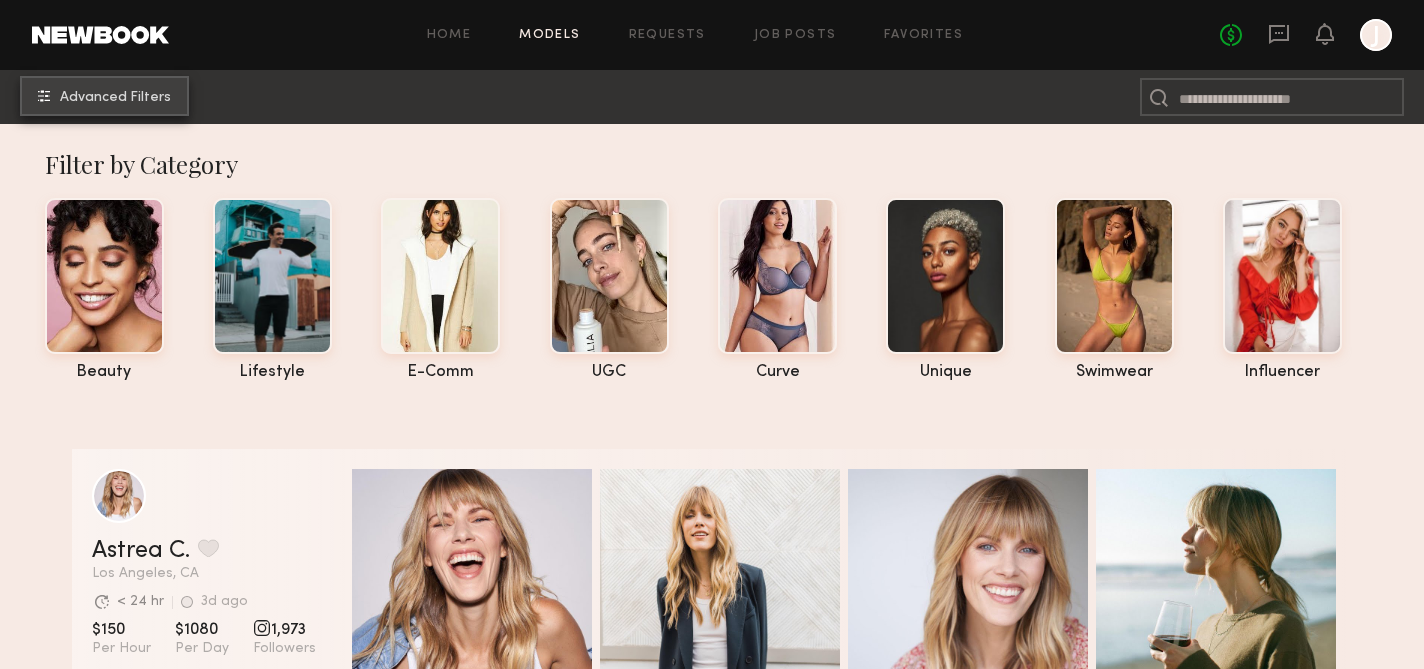 click on "Advanced Filters" 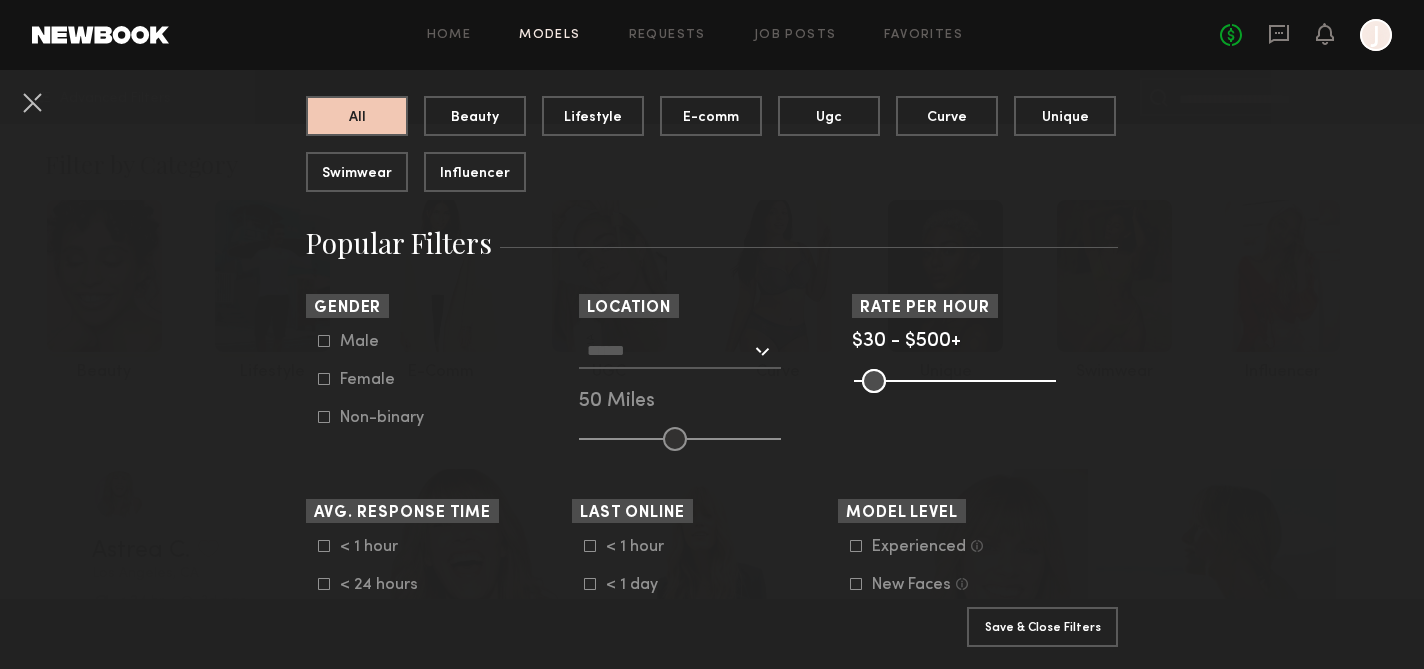 scroll, scrollTop: 211, scrollLeft: 0, axis: vertical 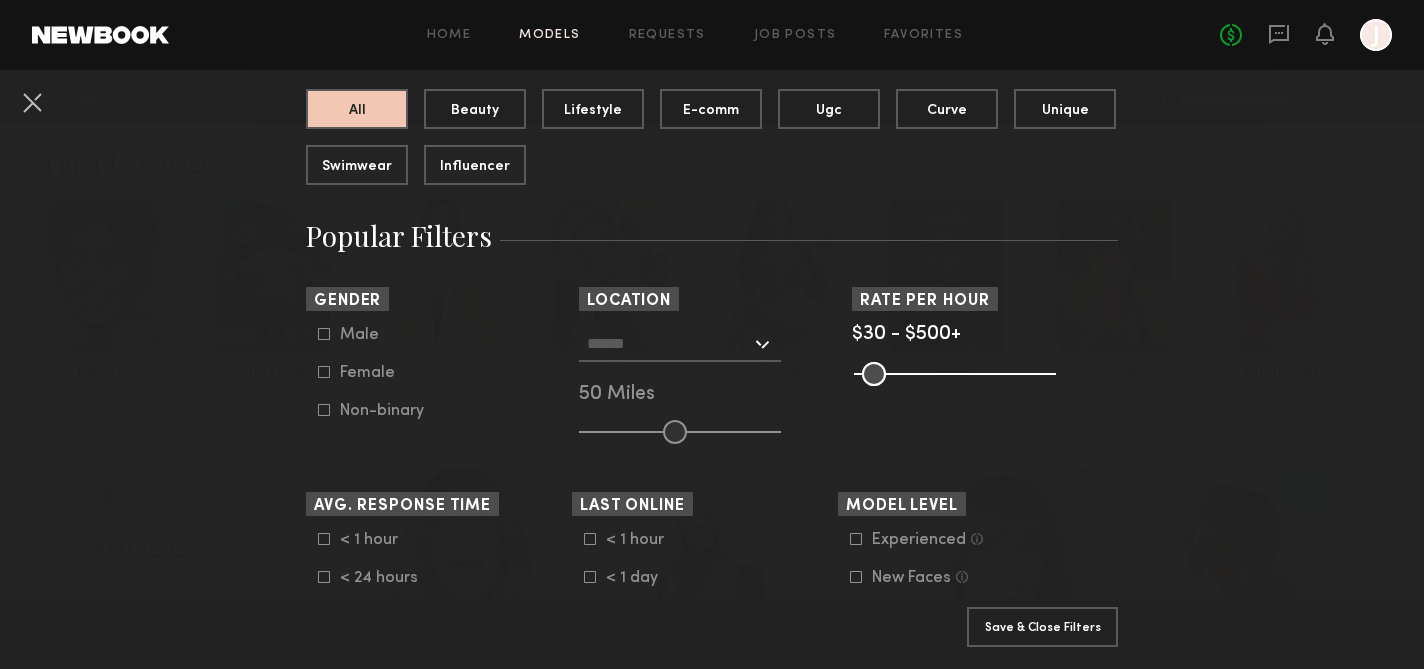 click 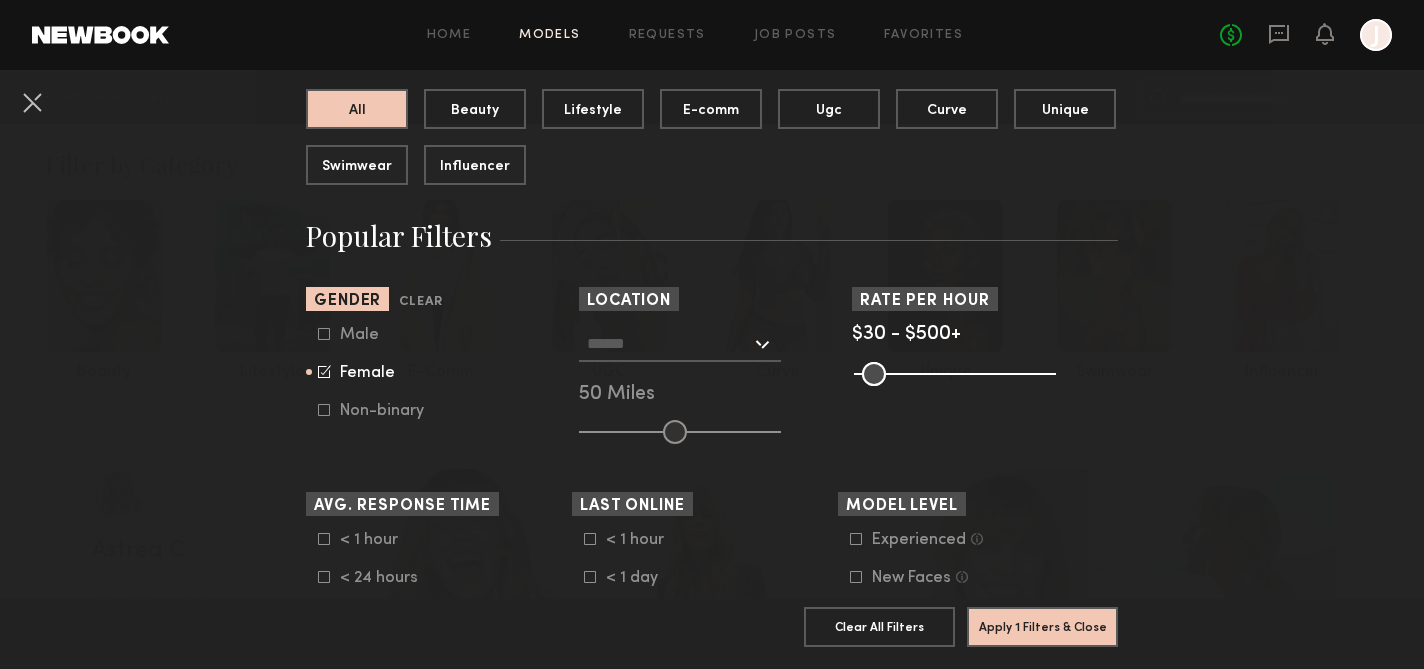 scroll, scrollTop: 355, scrollLeft: 0, axis: vertical 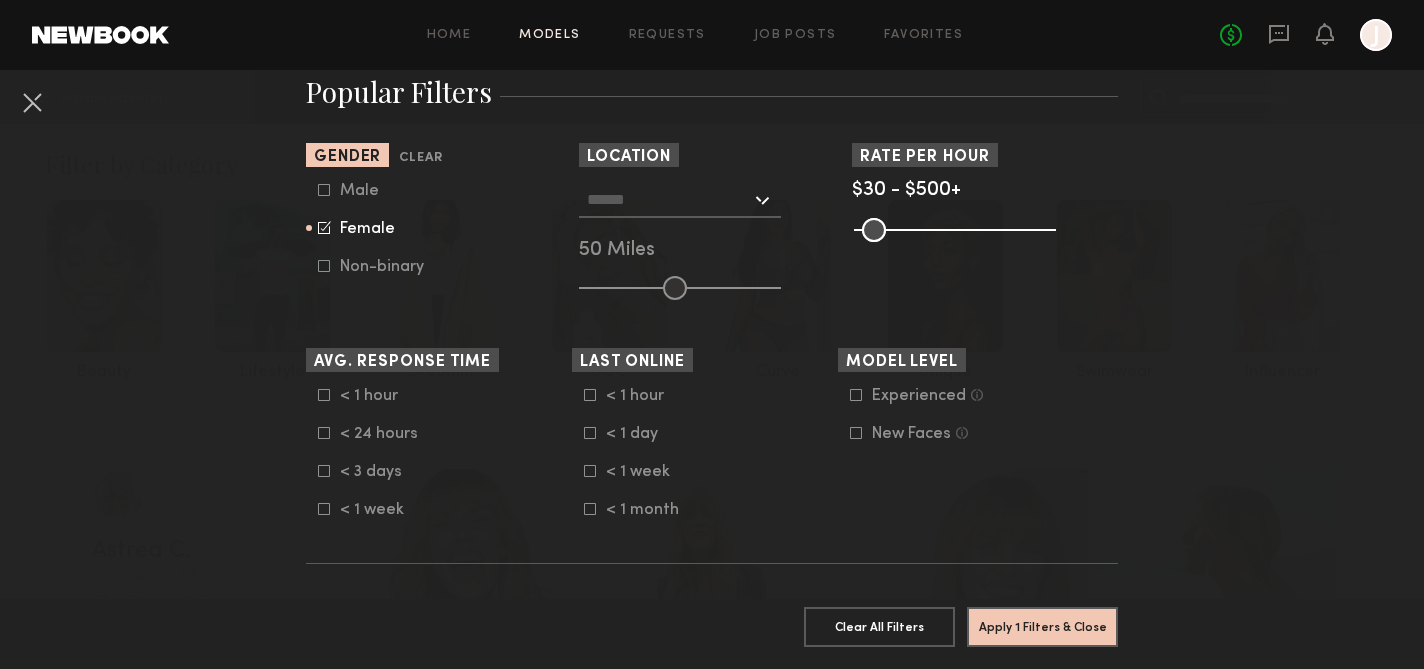 click 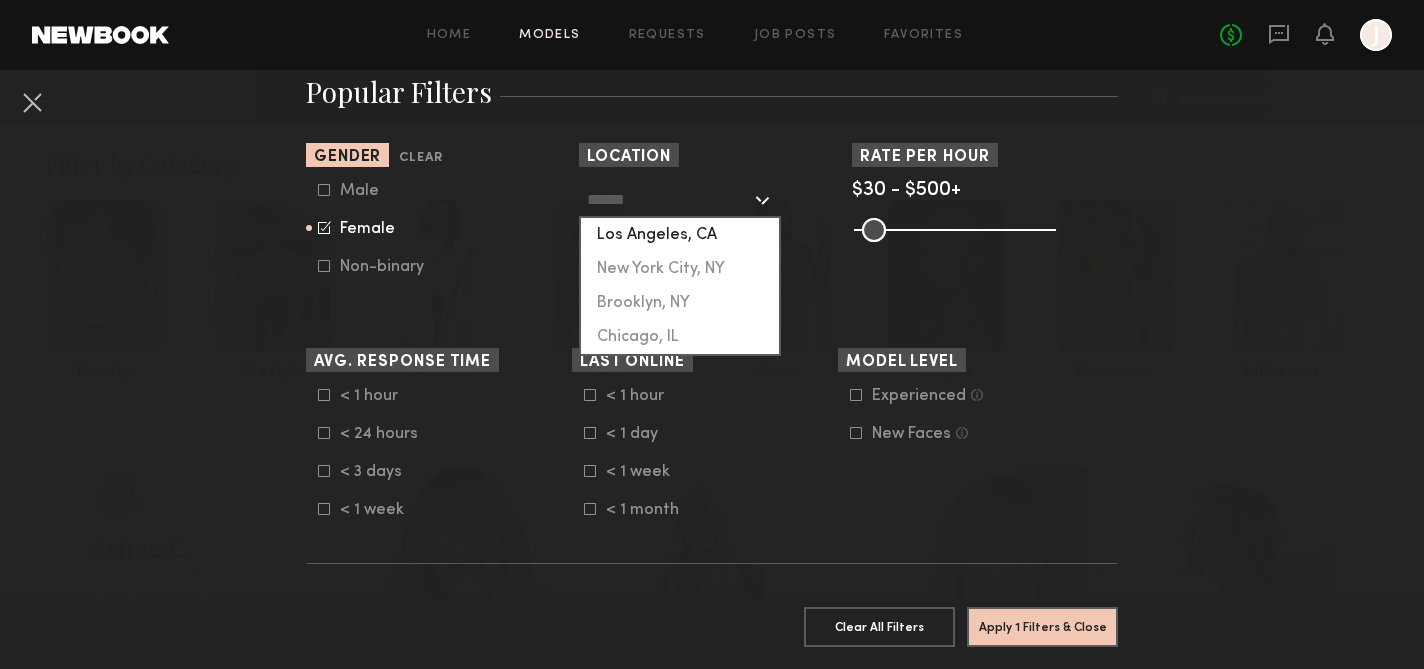 click on "Los Angeles, CA" 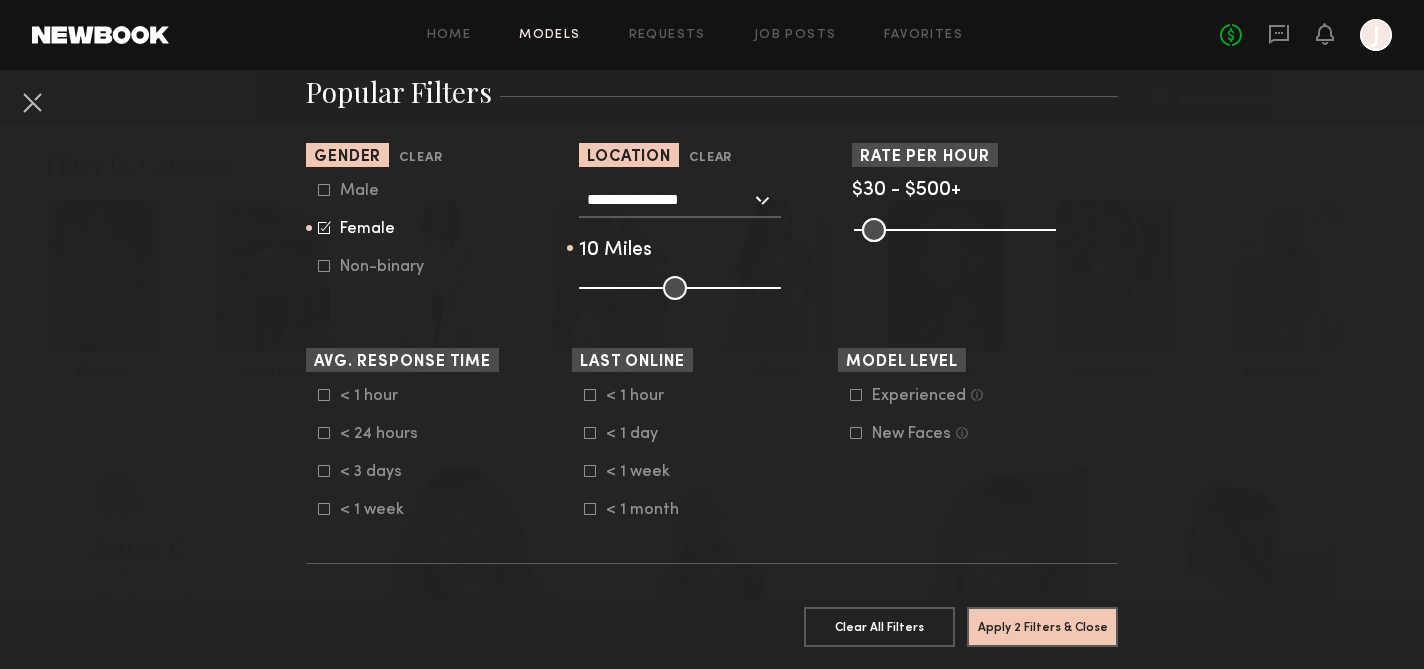 drag, startPoint x: 683, startPoint y: 287, endPoint x: 603, endPoint y: 287, distance: 80 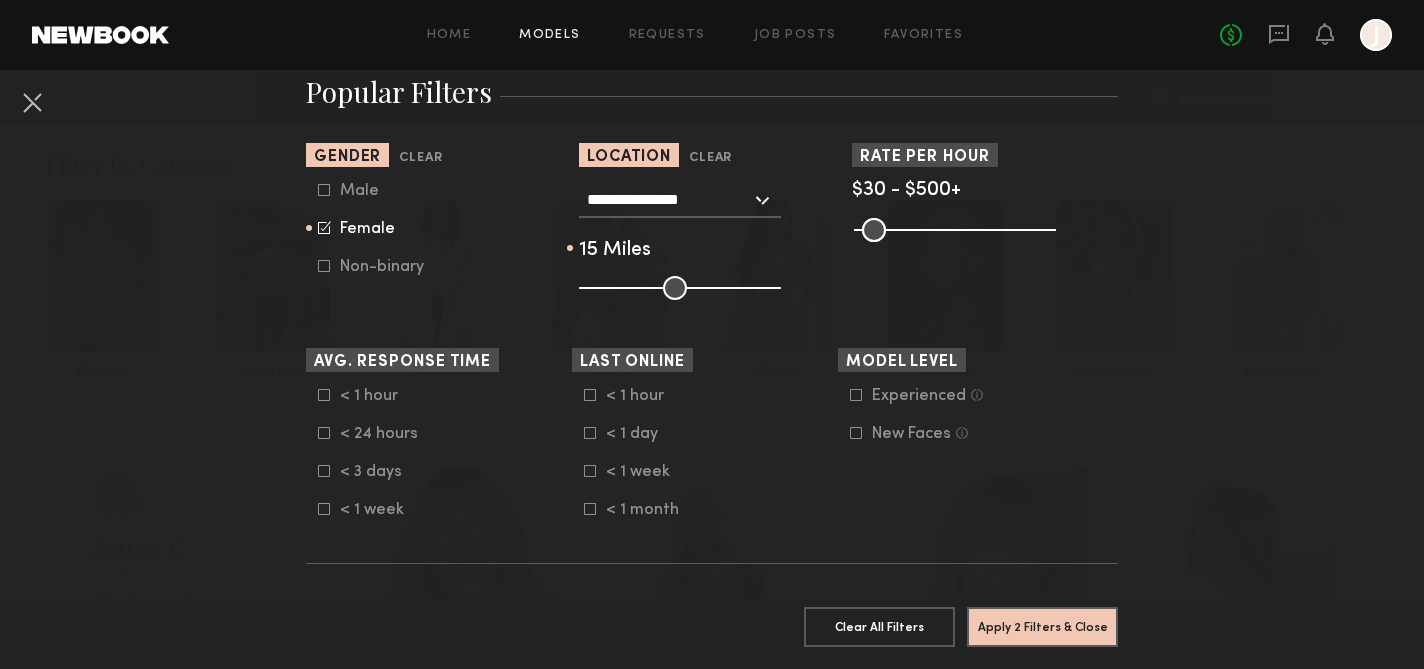 type on "**" 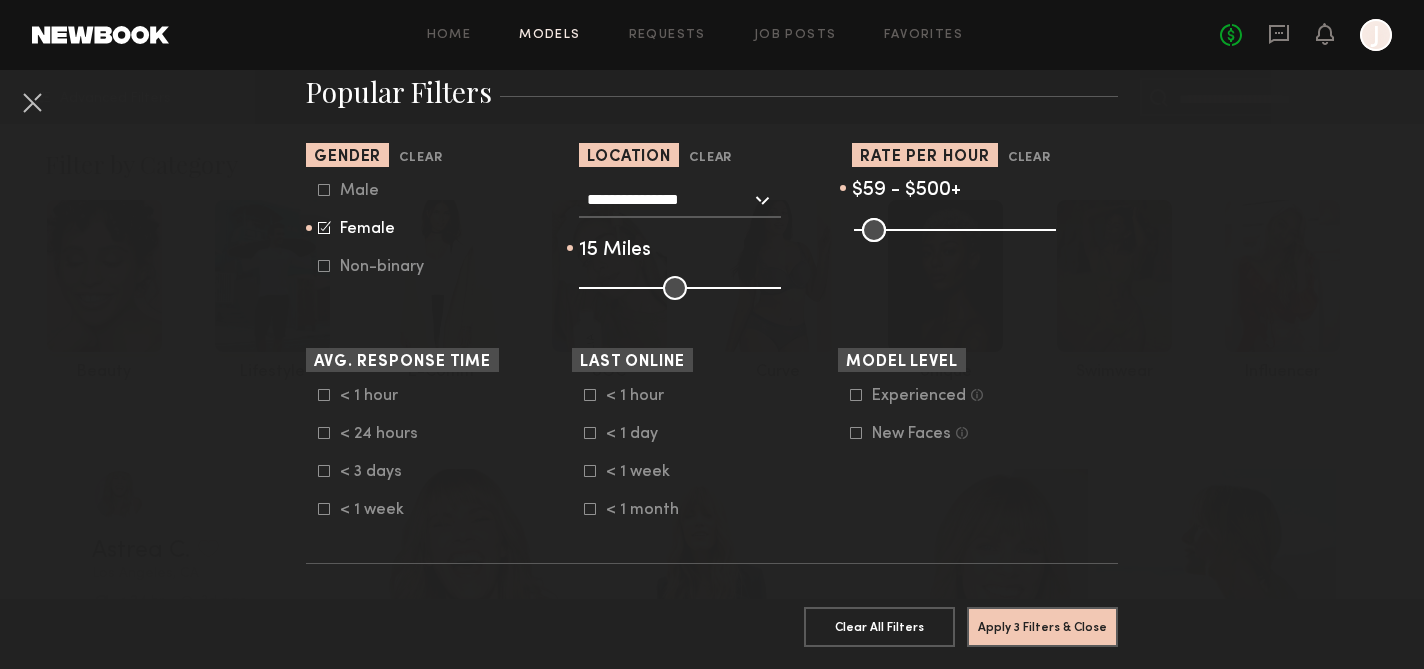 type on "**" 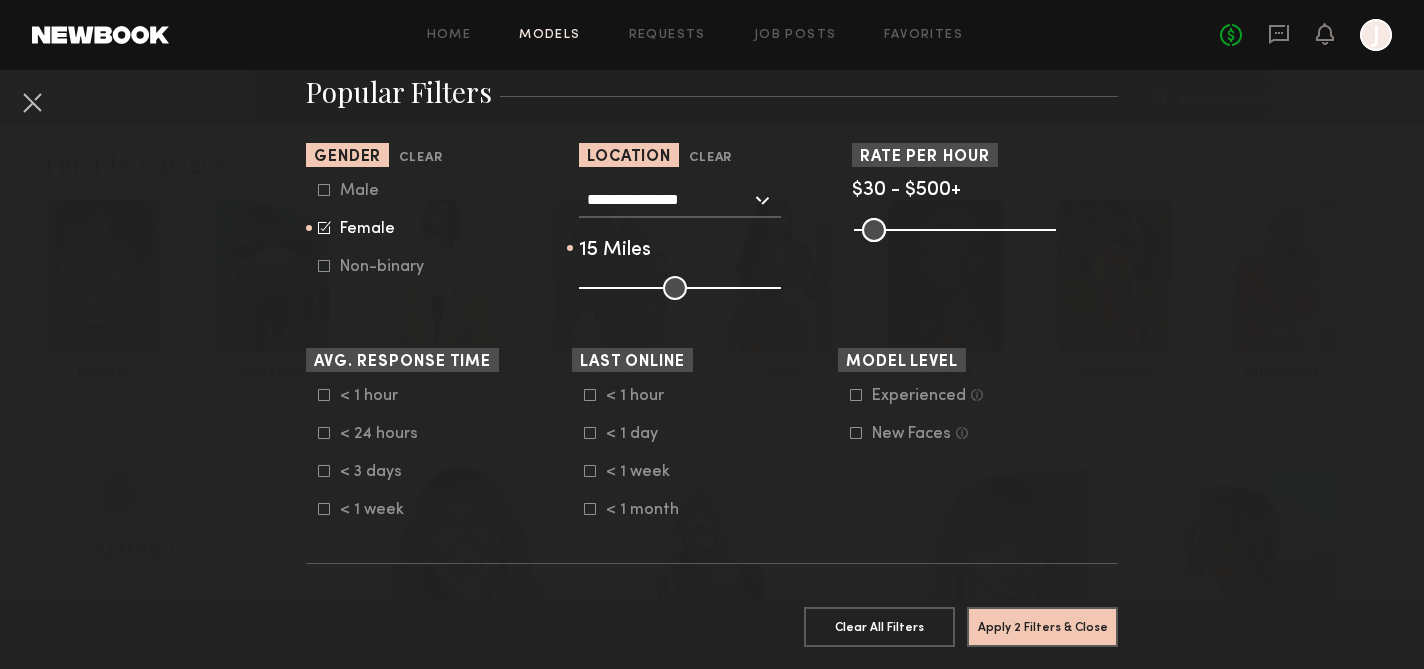 drag, startPoint x: 877, startPoint y: 226, endPoint x: 840, endPoint y: 216, distance: 38.327538 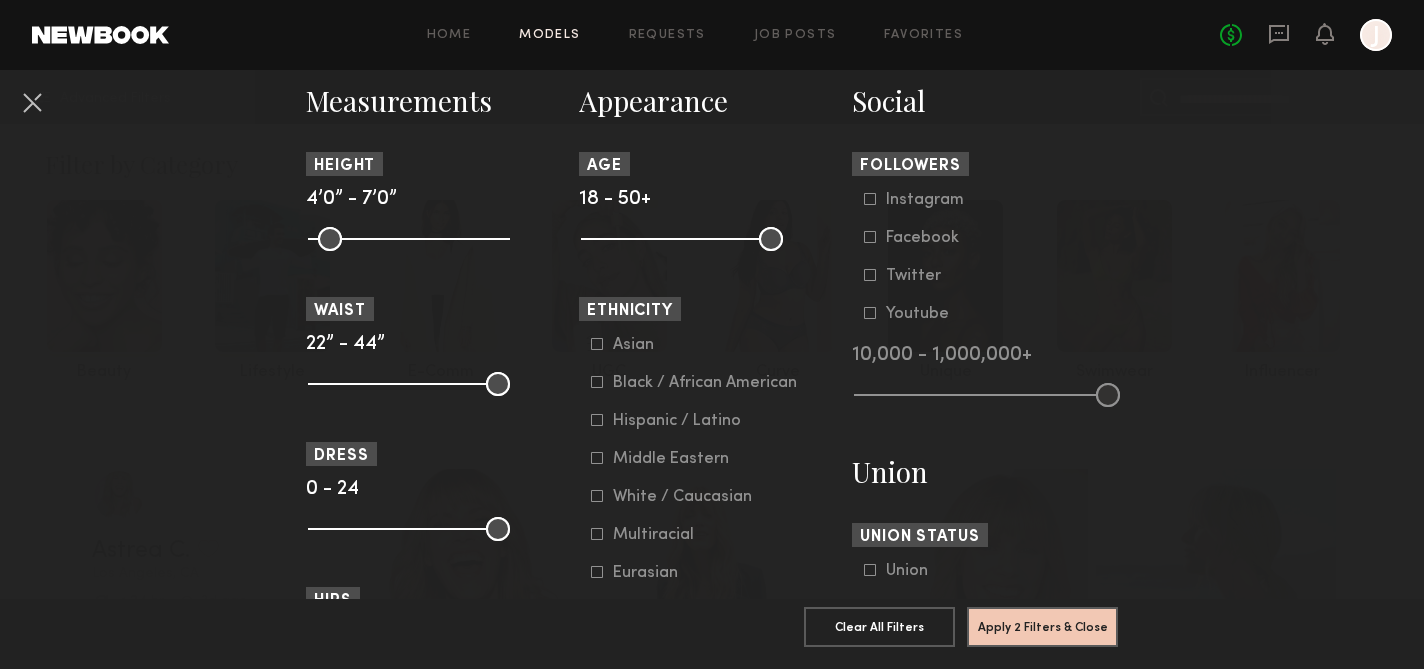 scroll, scrollTop: 883, scrollLeft: 0, axis: vertical 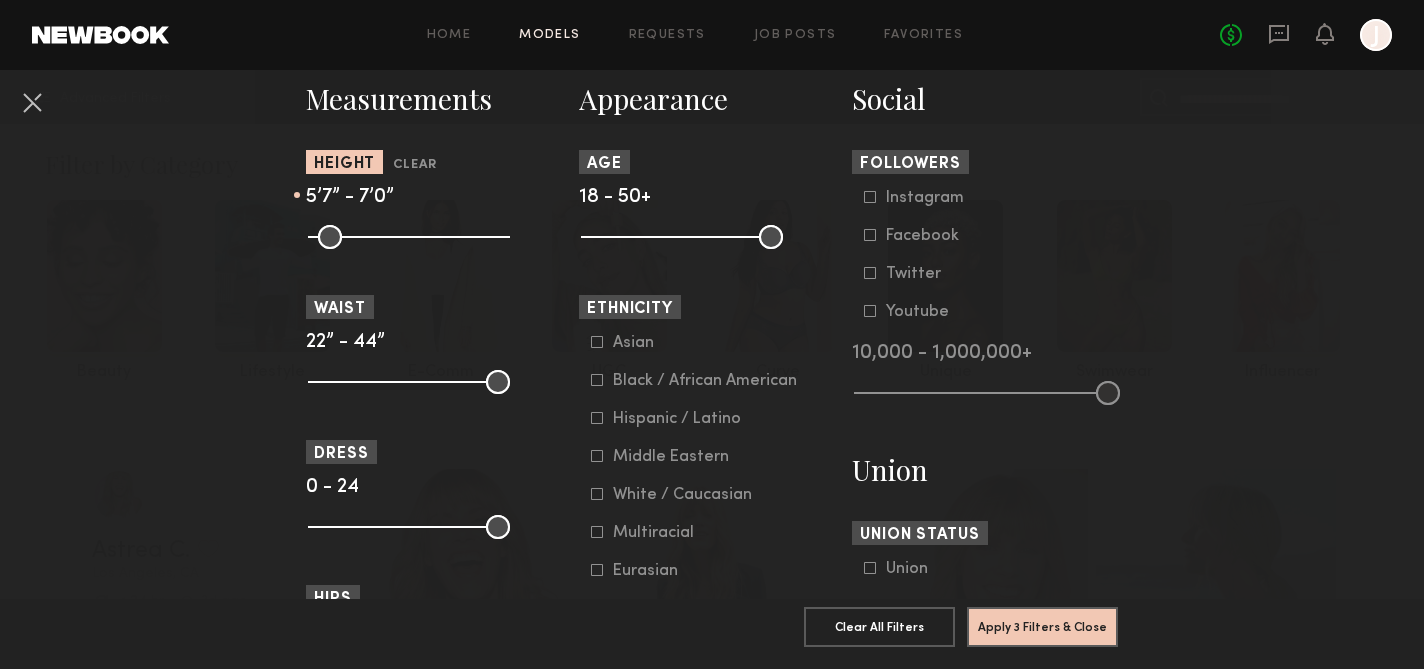 drag, startPoint x: 323, startPoint y: 258, endPoint x: 415, endPoint y: 259, distance: 92.00543 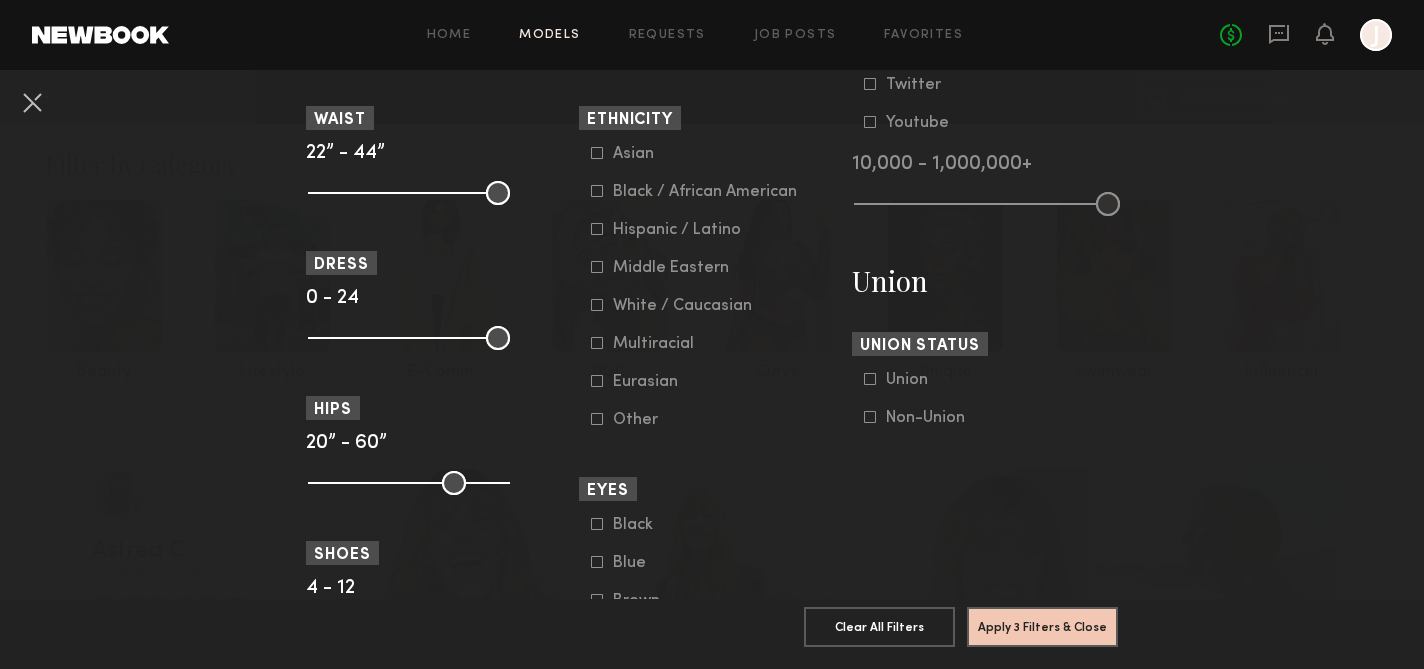 scroll, scrollTop: 1073, scrollLeft: 0, axis: vertical 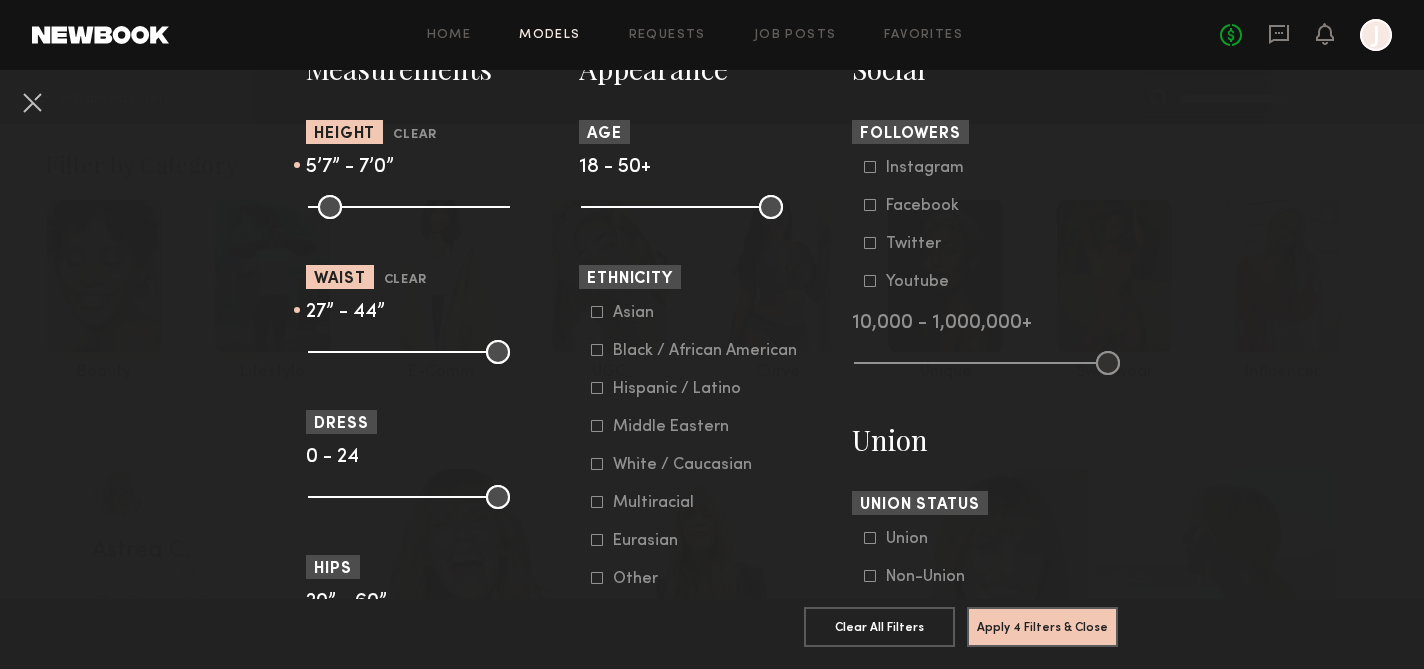 drag, startPoint x: 319, startPoint y: 366, endPoint x: 361, endPoint y: 364, distance: 42.047592 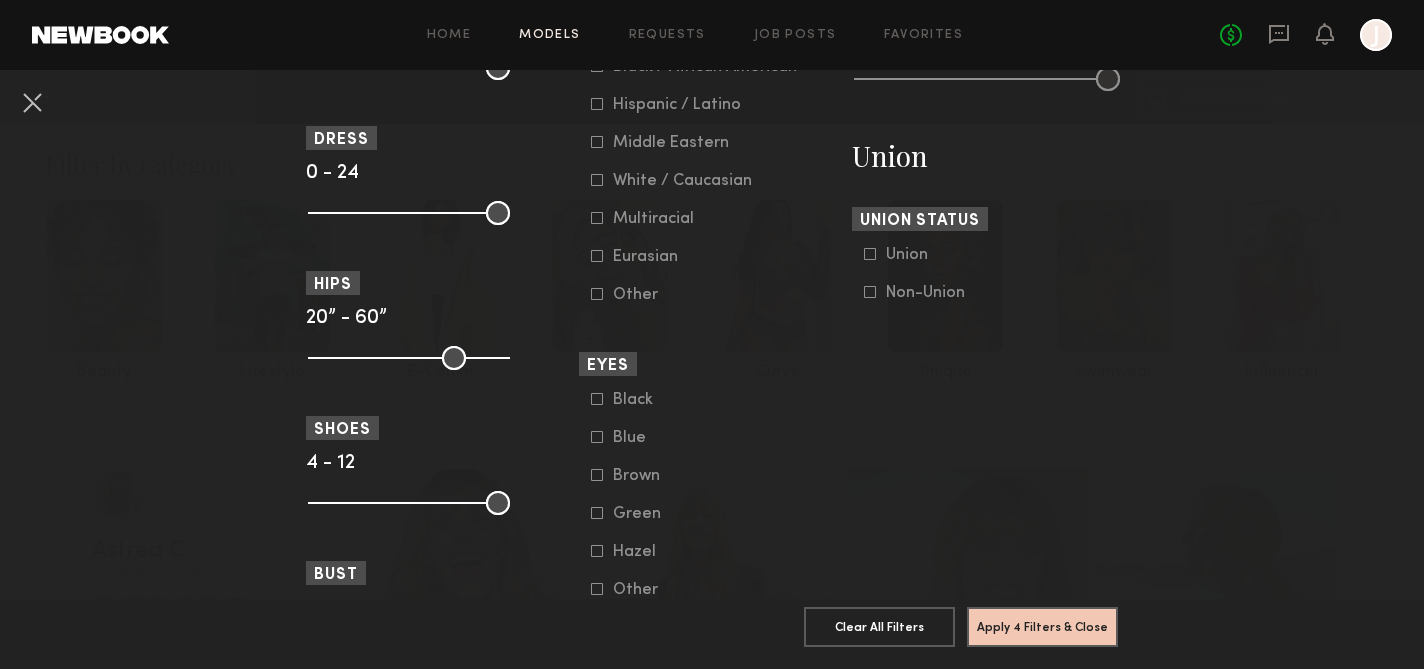 scroll, scrollTop: 1205, scrollLeft: 0, axis: vertical 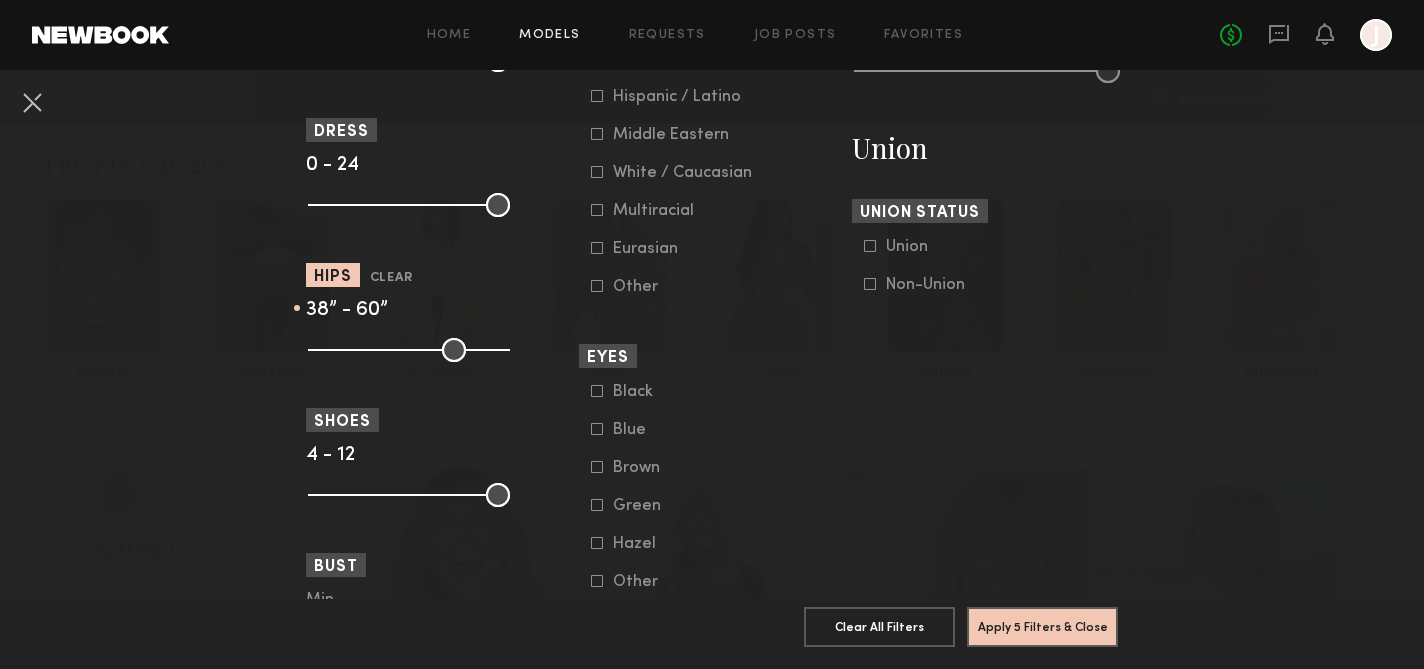 drag, startPoint x: 318, startPoint y: 371, endPoint x: 399, endPoint y: 377, distance: 81.22192 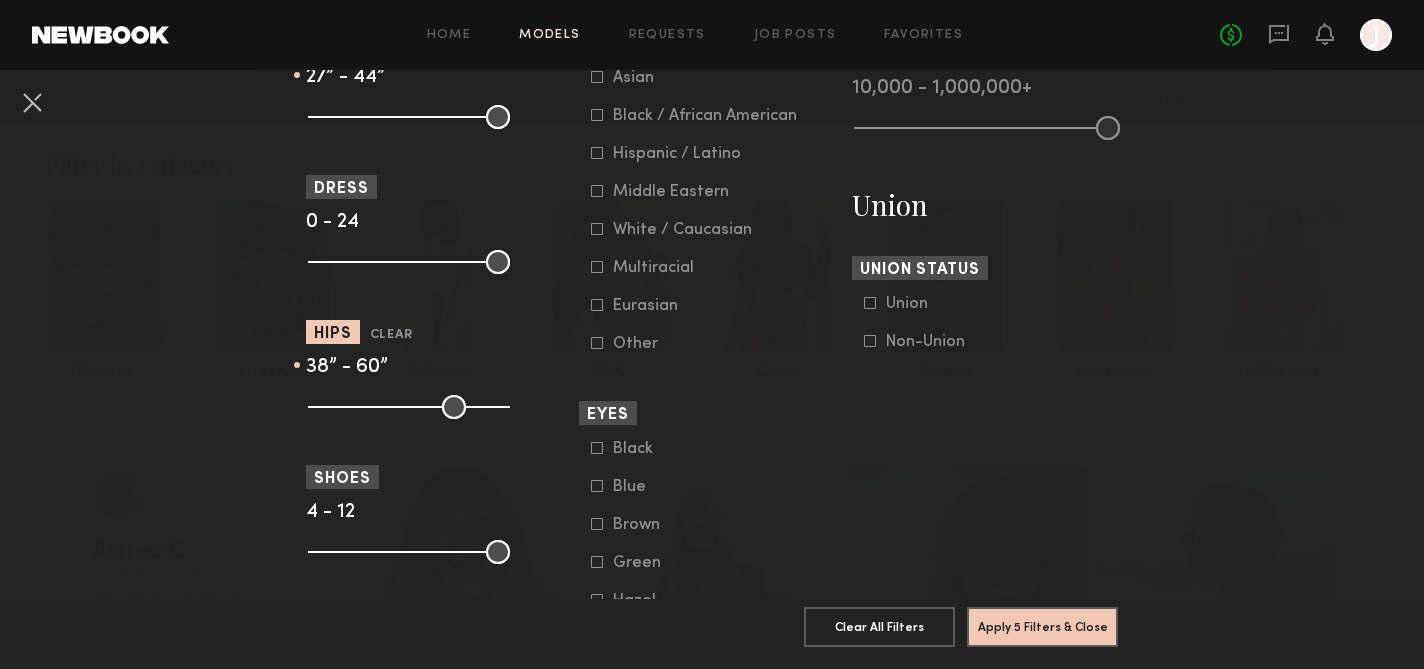 scroll, scrollTop: 1238, scrollLeft: 0, axis: vertical 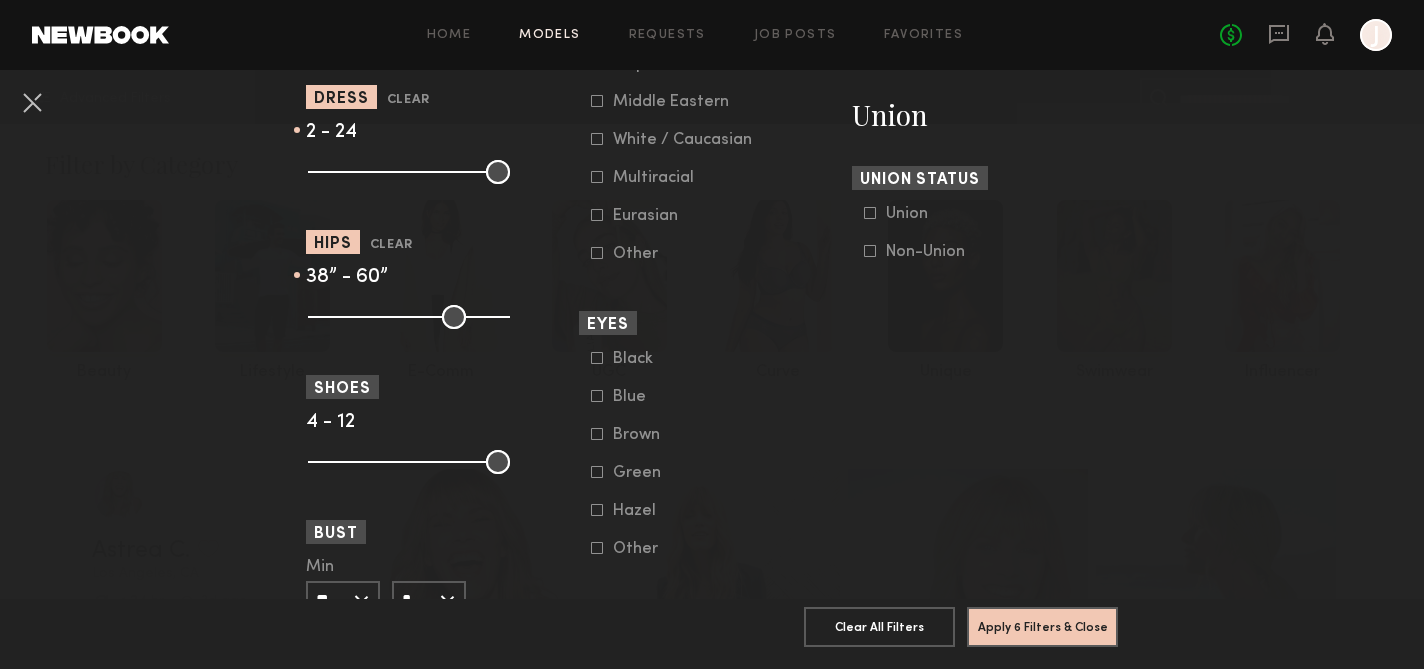 drag, startPoint x: 319, startPoint y: 187, endPoint x: 338, endPoint y: 187, distance: 19 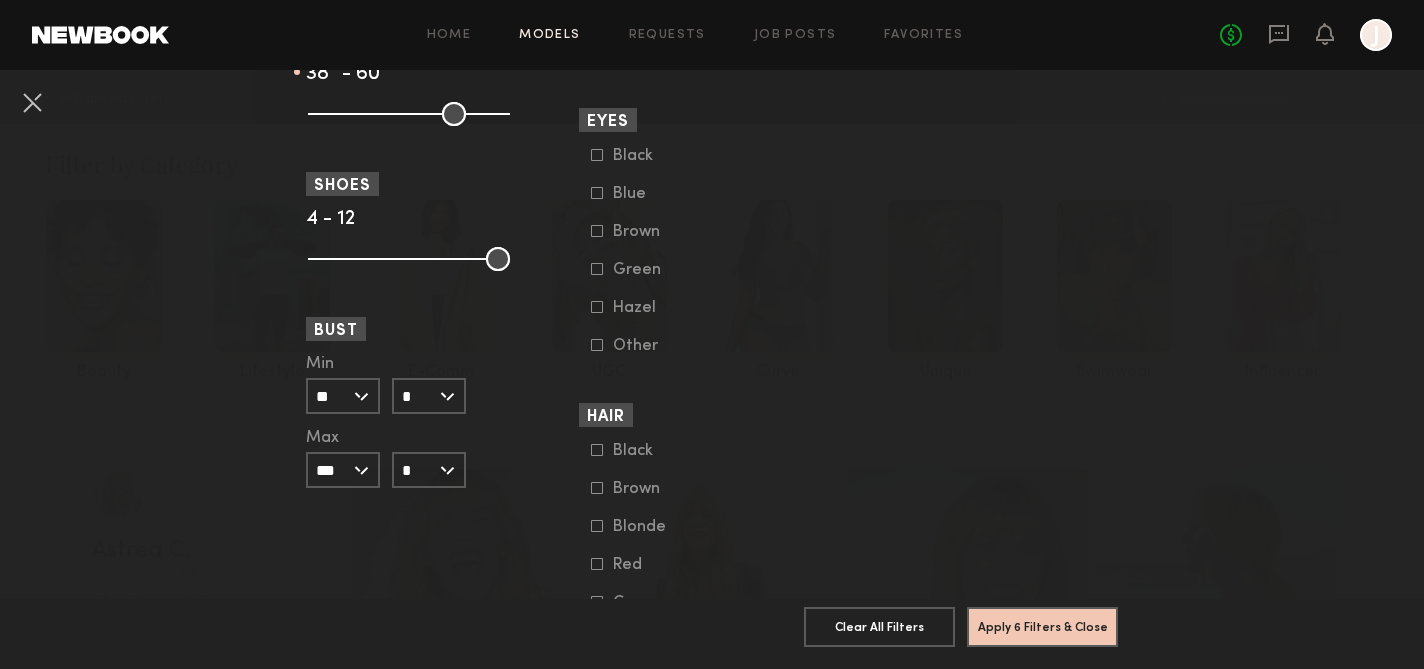scroll, scrollTop: 1443, scrollLeft: 0, axis: vertical 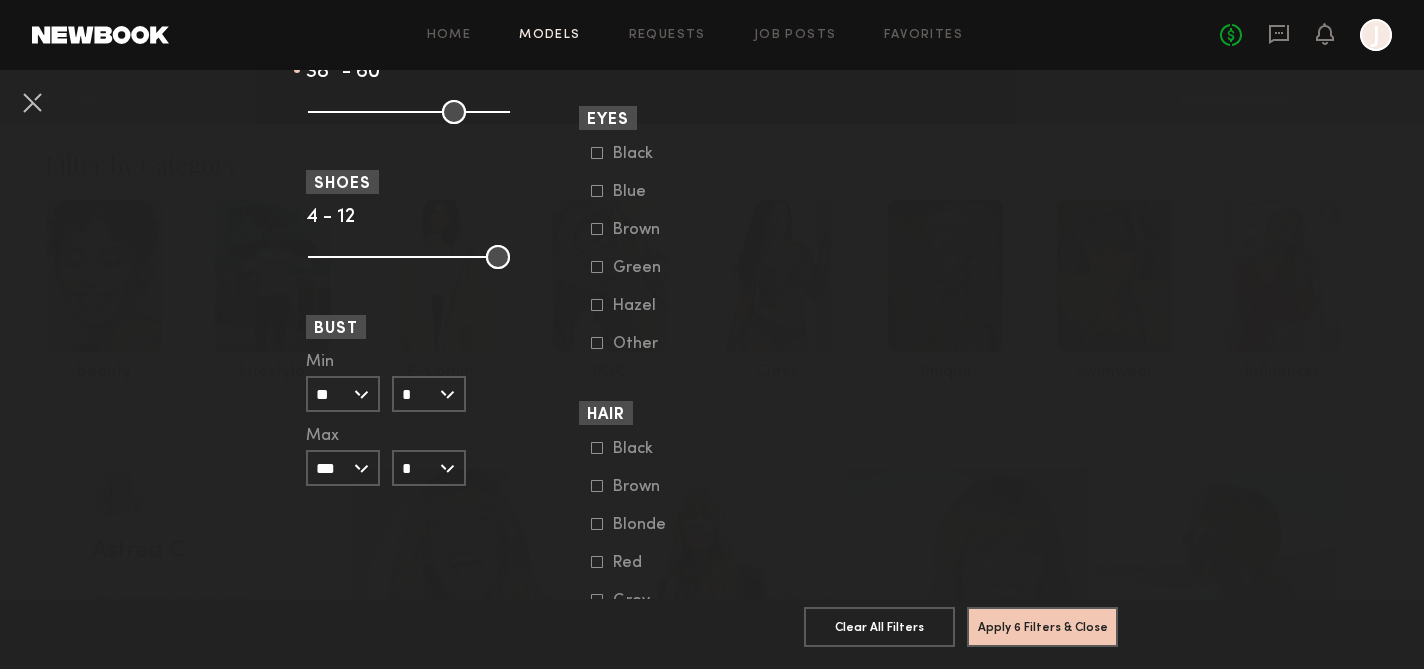 click on "**" 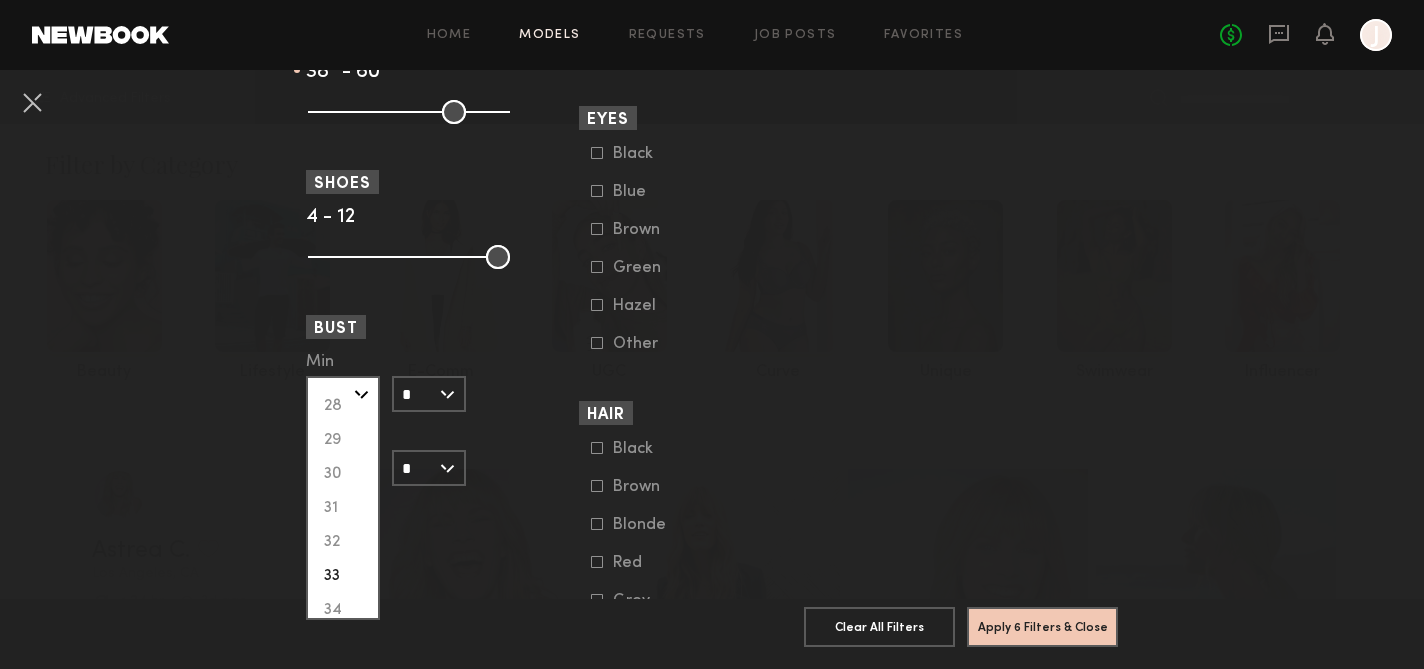 scroll, scrollTop: 129, scrollLeft: 0, axis: vertical 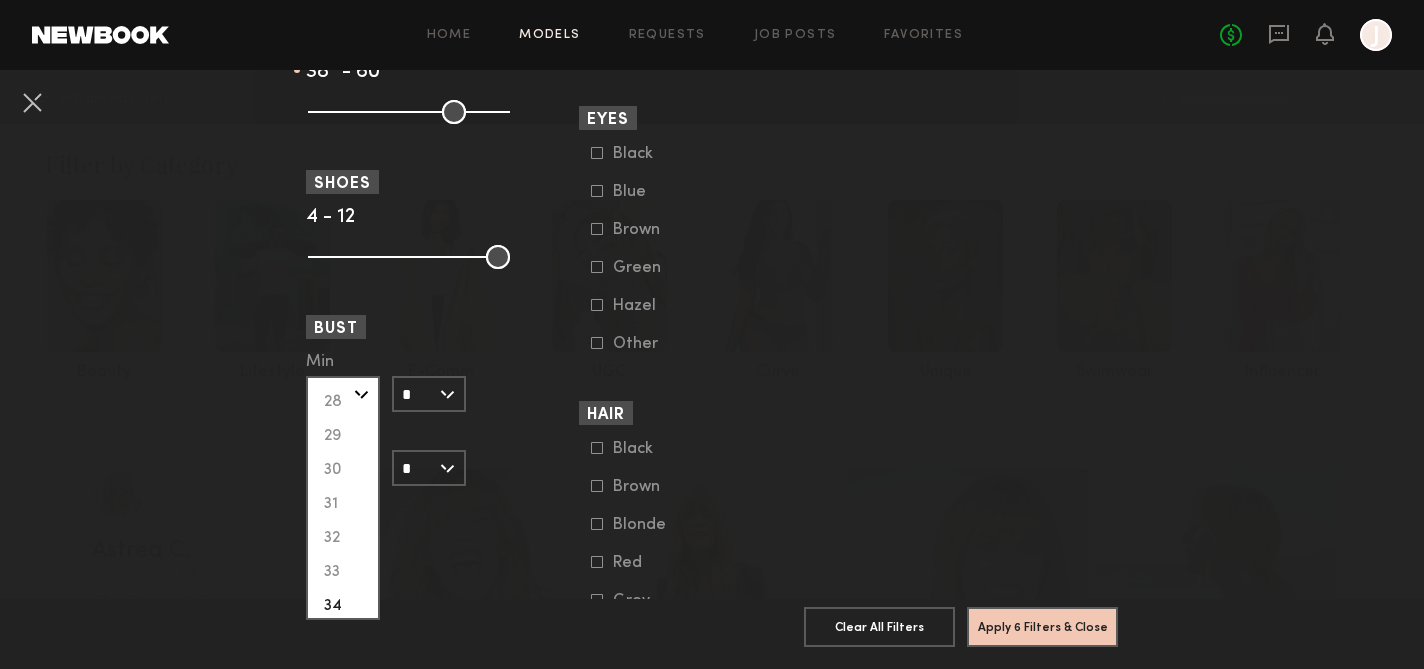 click on "34" 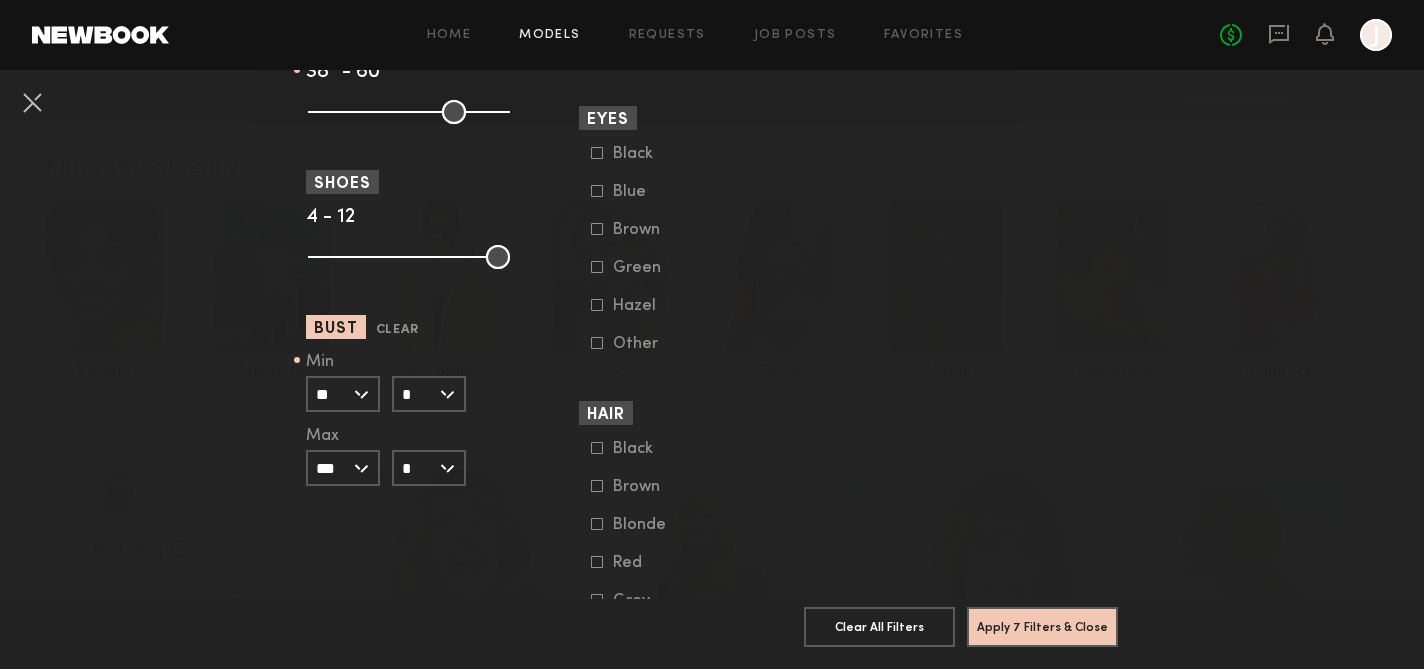 click on "*" 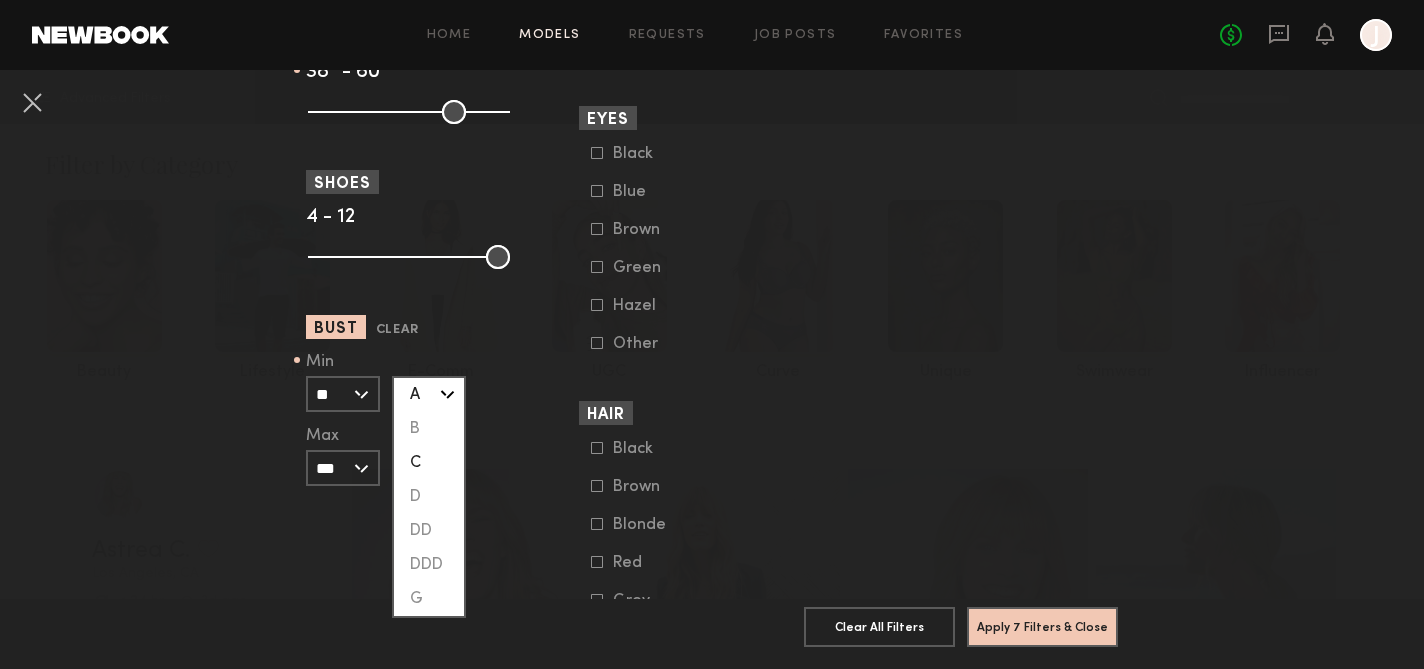 click on "C" 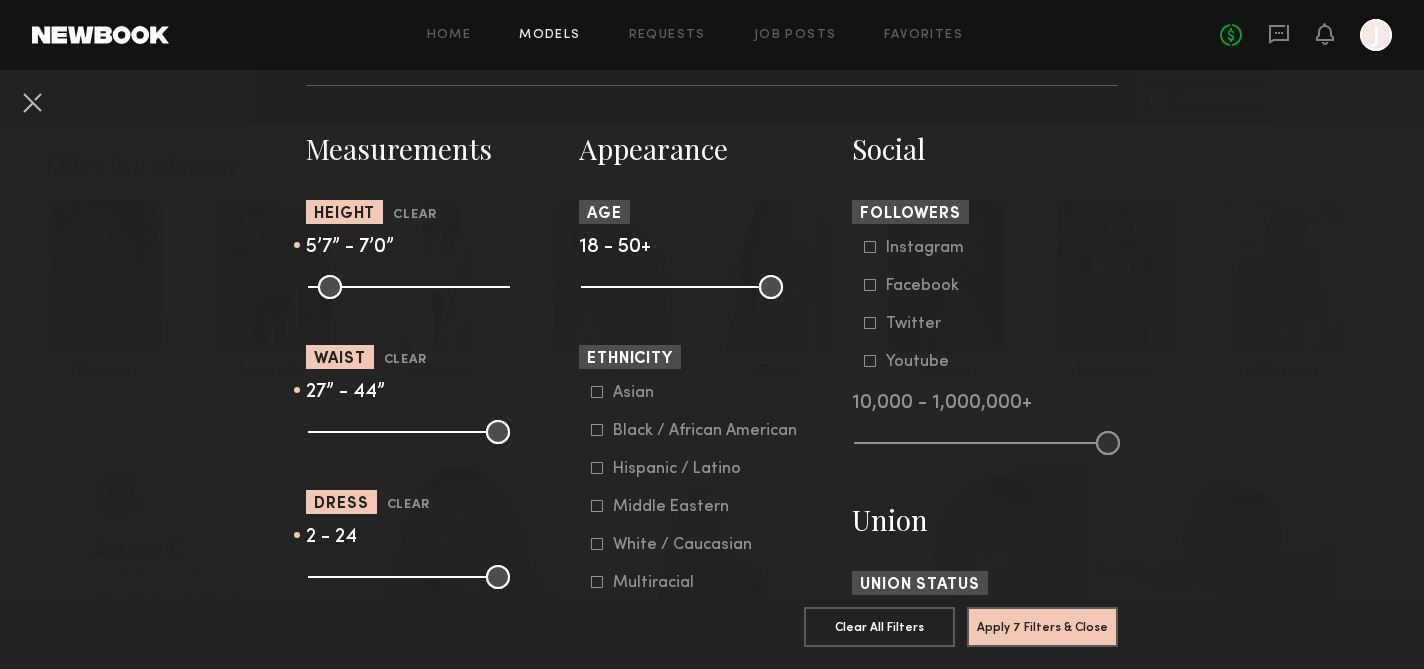 scroll, scrollTop: 810, scrollLeft: 0, axis: vertical 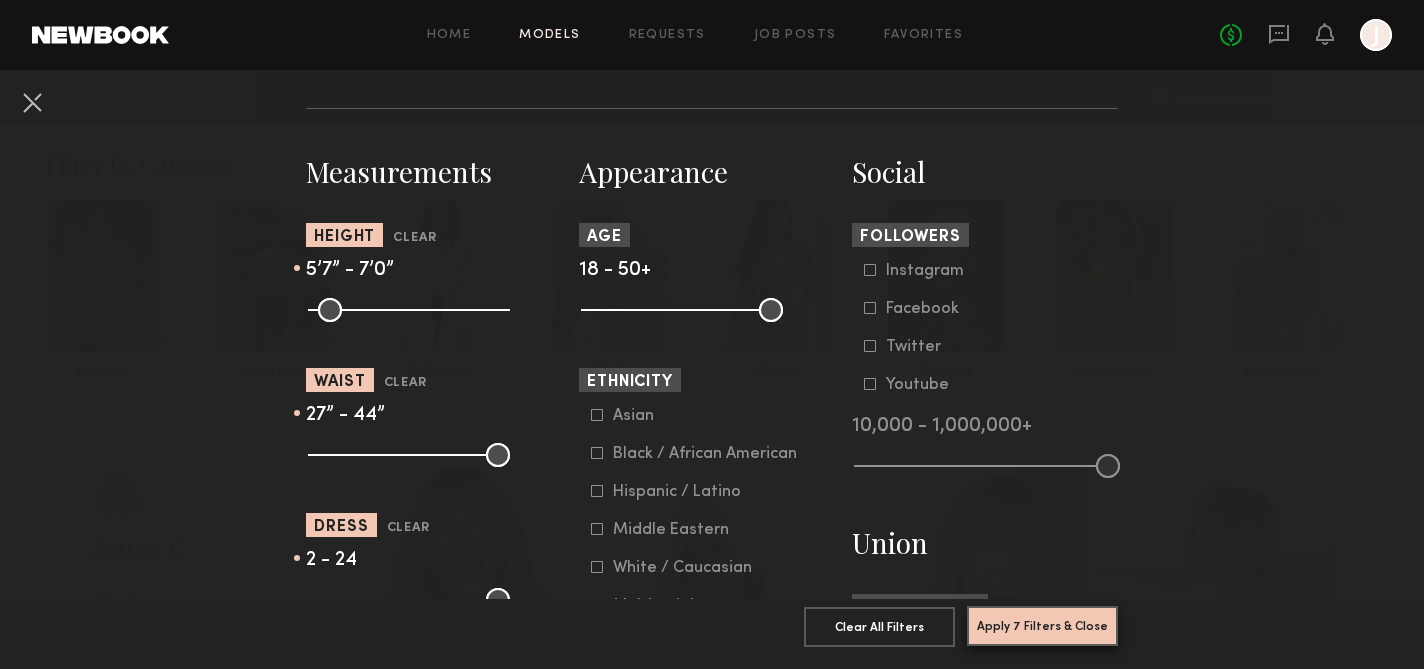 click on "Apply 7 Filters & Close" 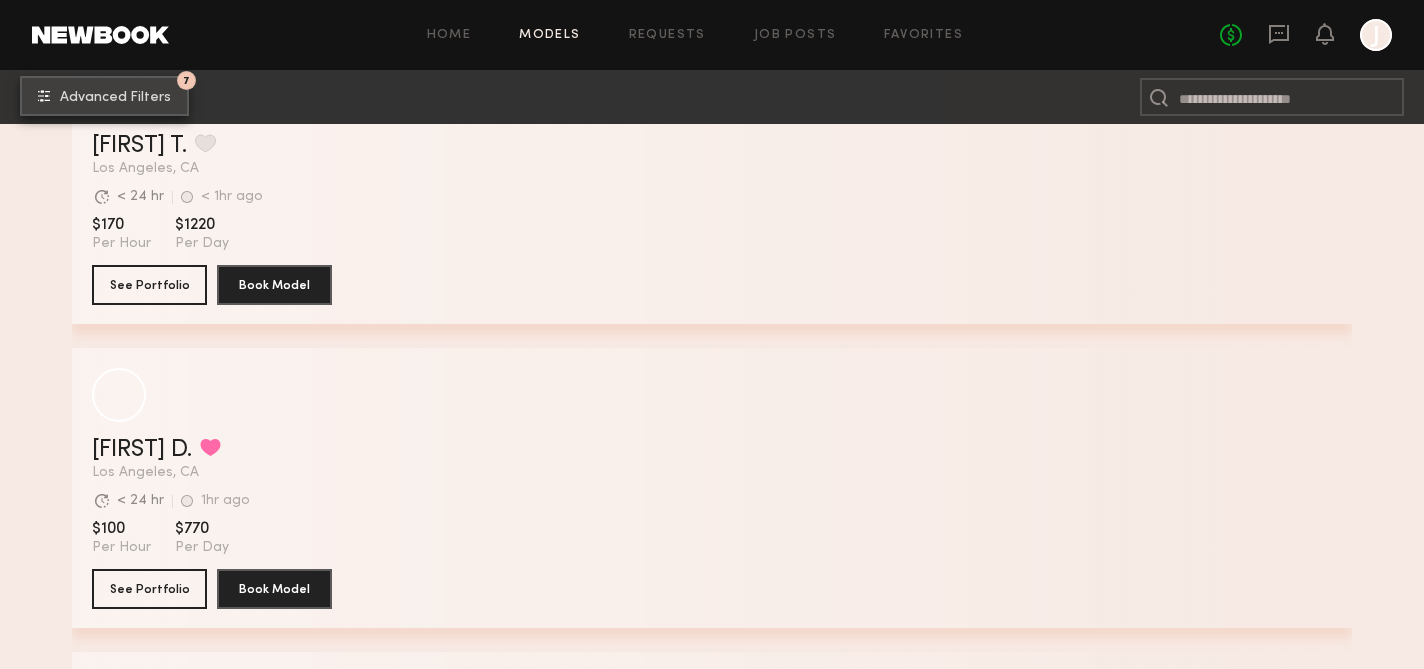 scroll, scrollTop: 6405, scrollLeft: 0, axis: vertical 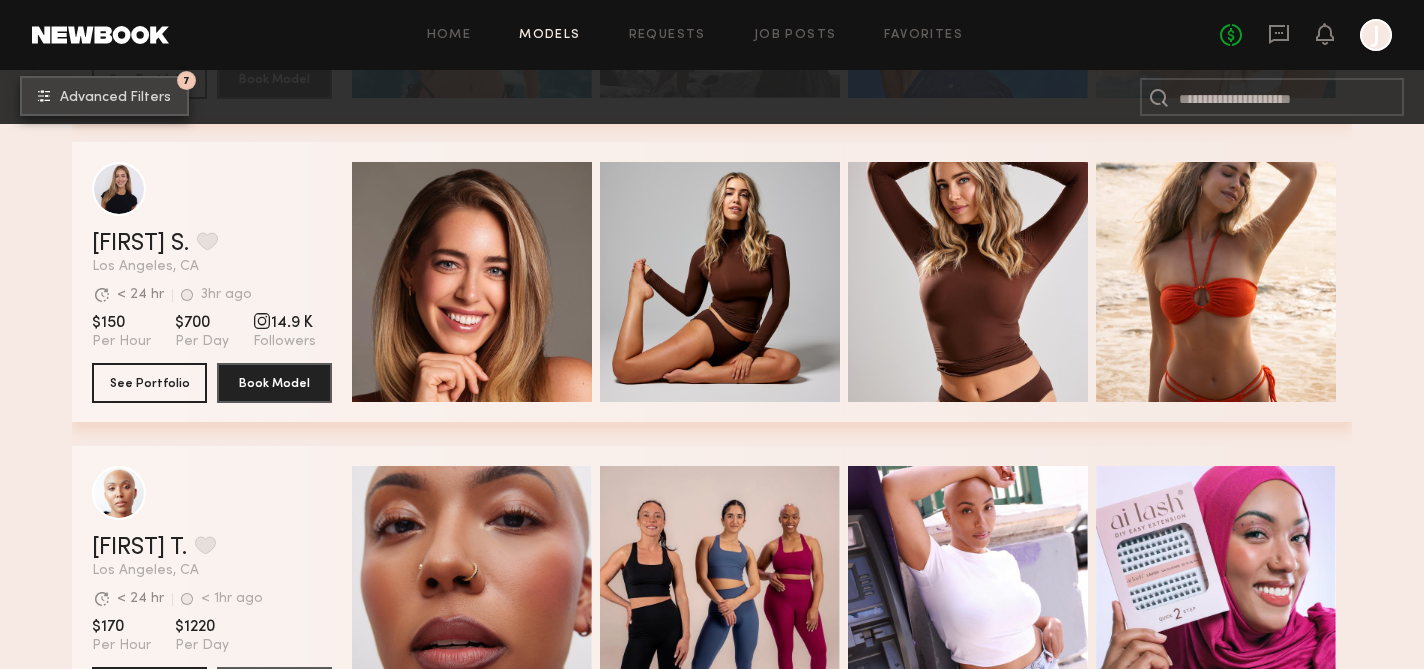 click on "7 Advanced Filters" 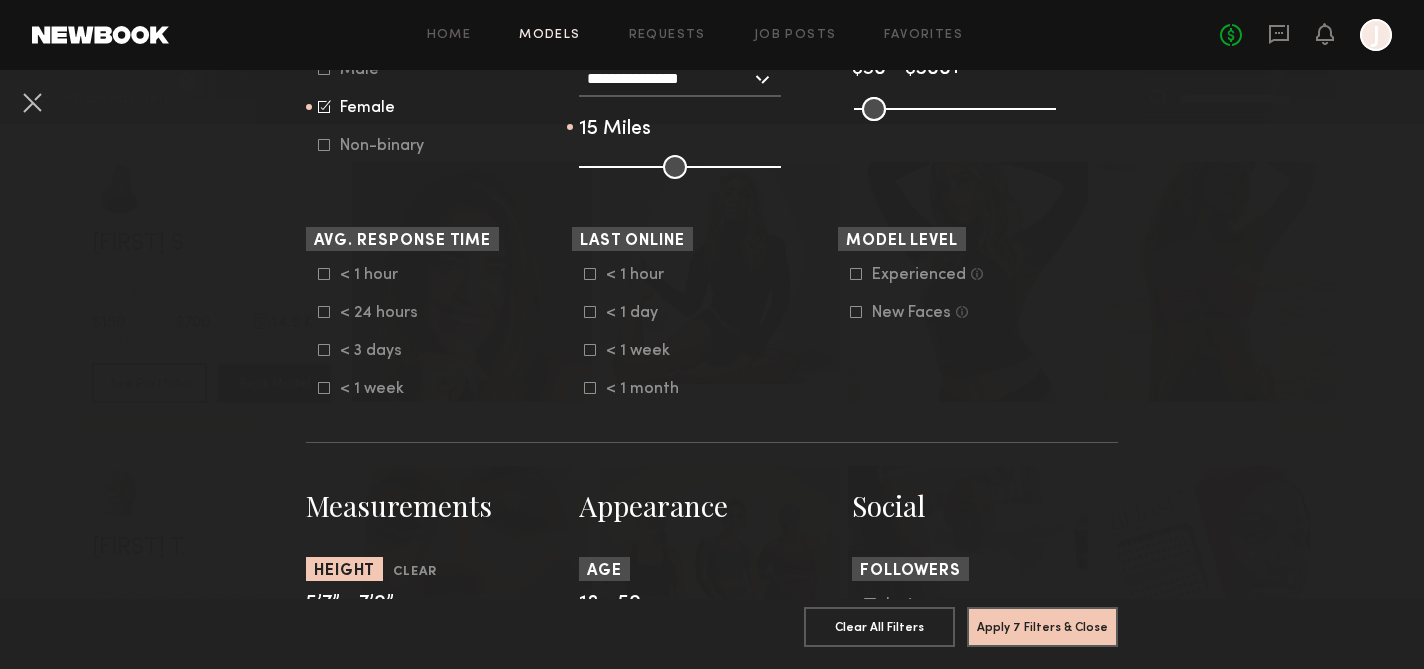 scroll, scrollTop: 535, scrollLeft: 0, axis: vertical 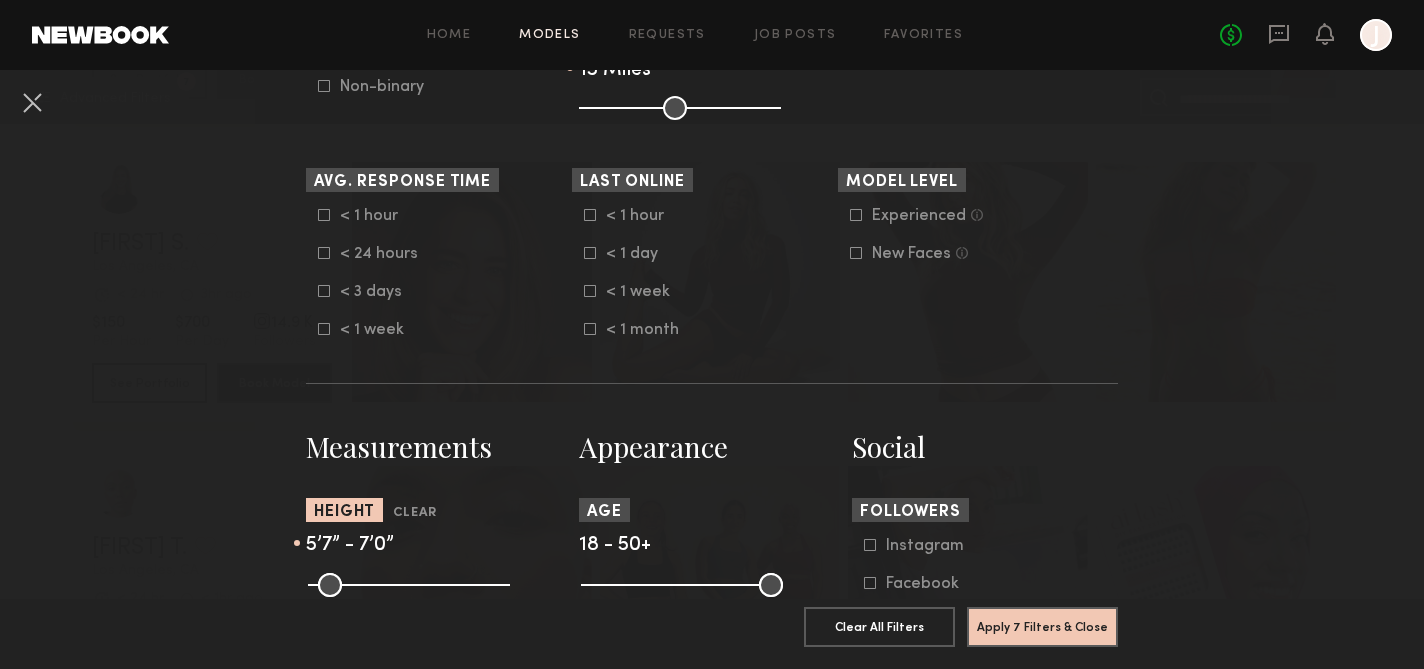 click 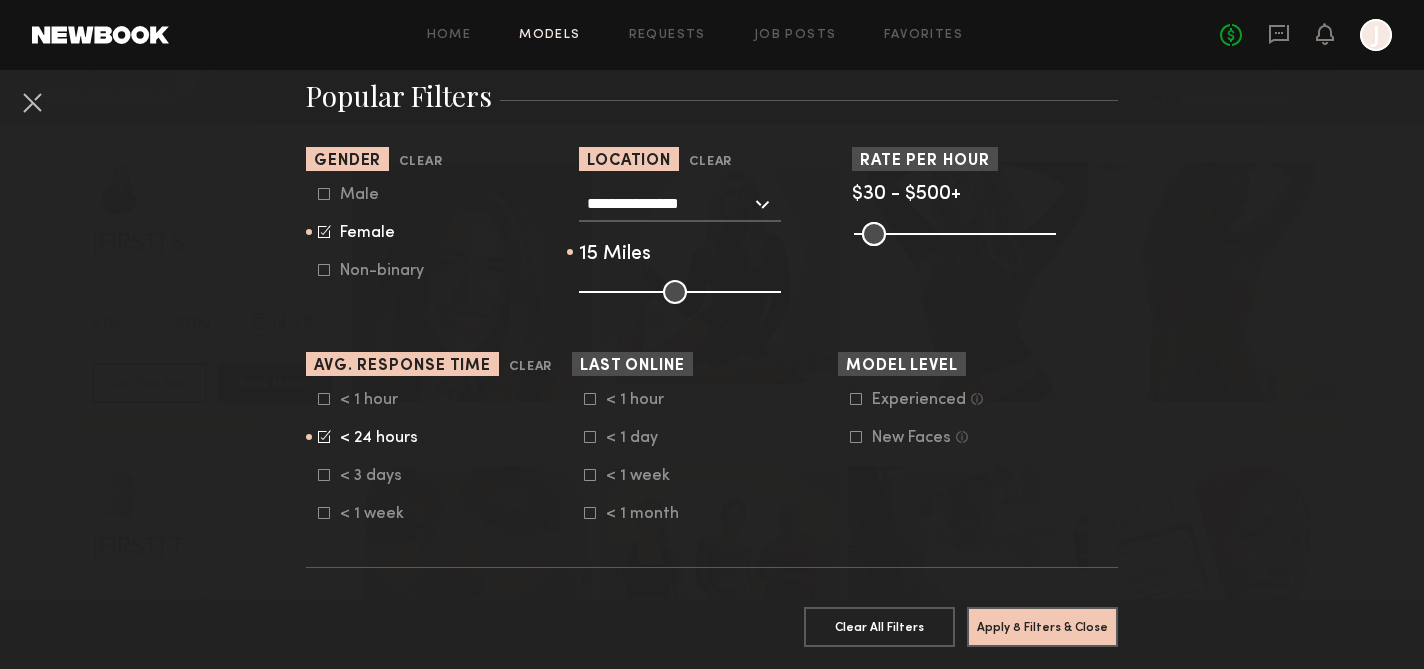 scroll, scrollTop: 440, scrollLeft: 0, axis: vertical 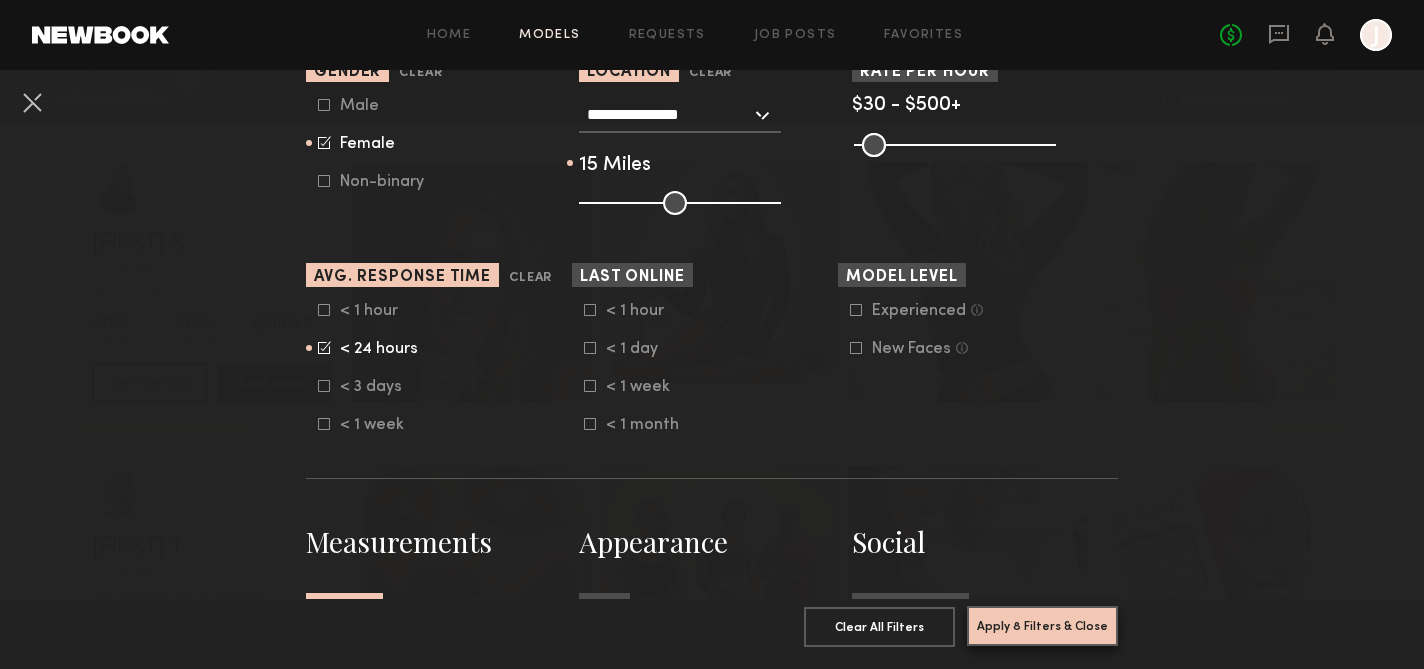 click on "Apply 8 Filters & Close" 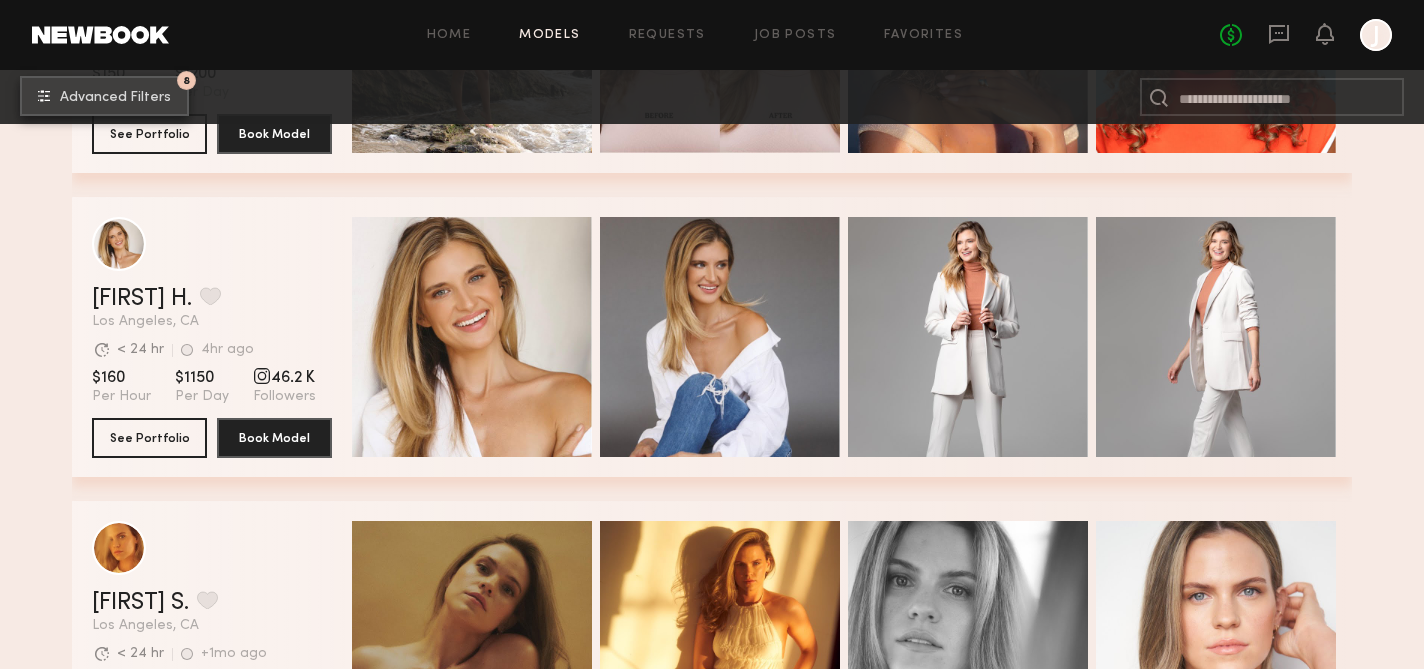 scroll, scrollTop: 0, scrollLeft: 0, axis: both 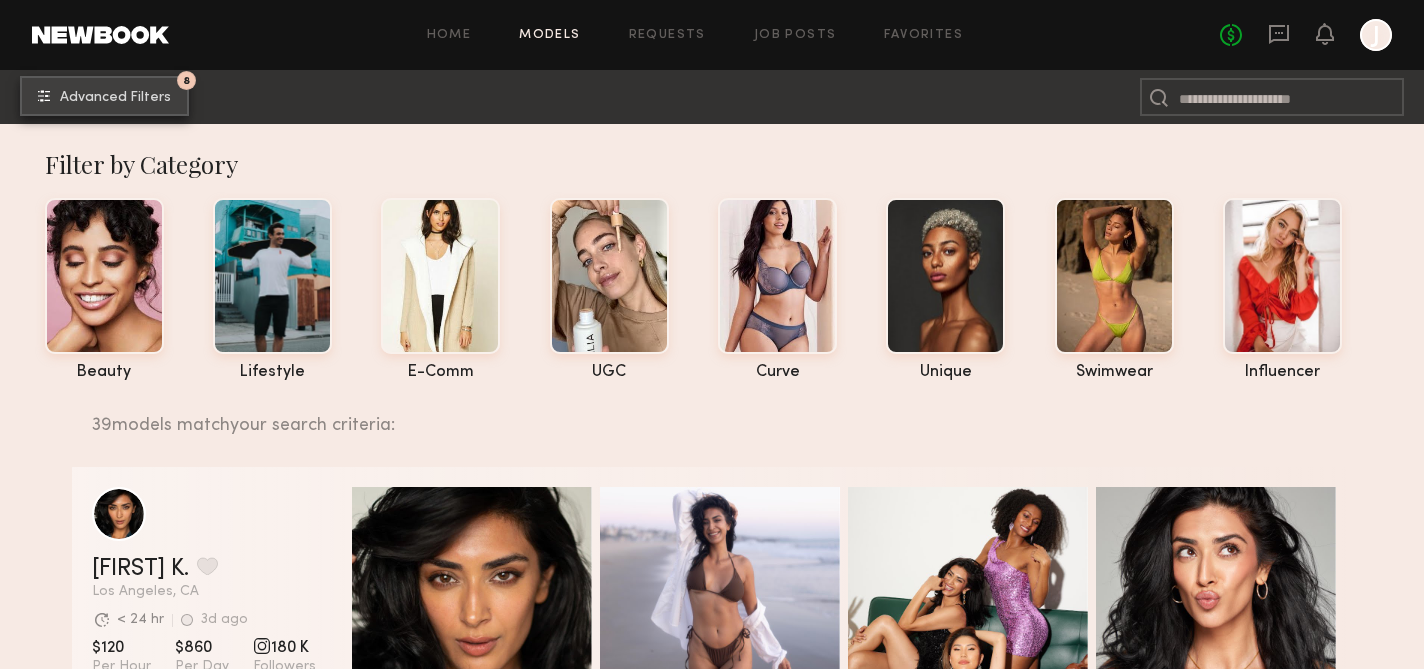 click on "8 Advanced Filters" 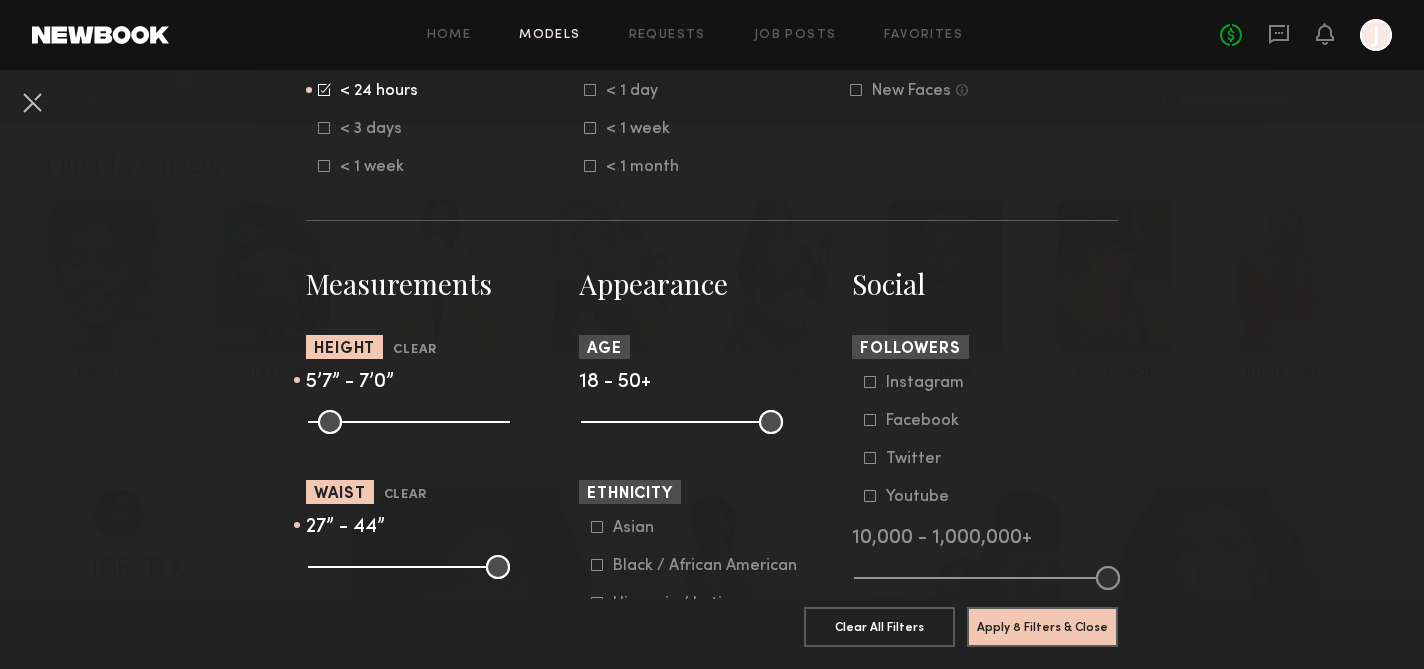 scroll, scrollTop: 702, scrollLeft: 0, axis: vertical 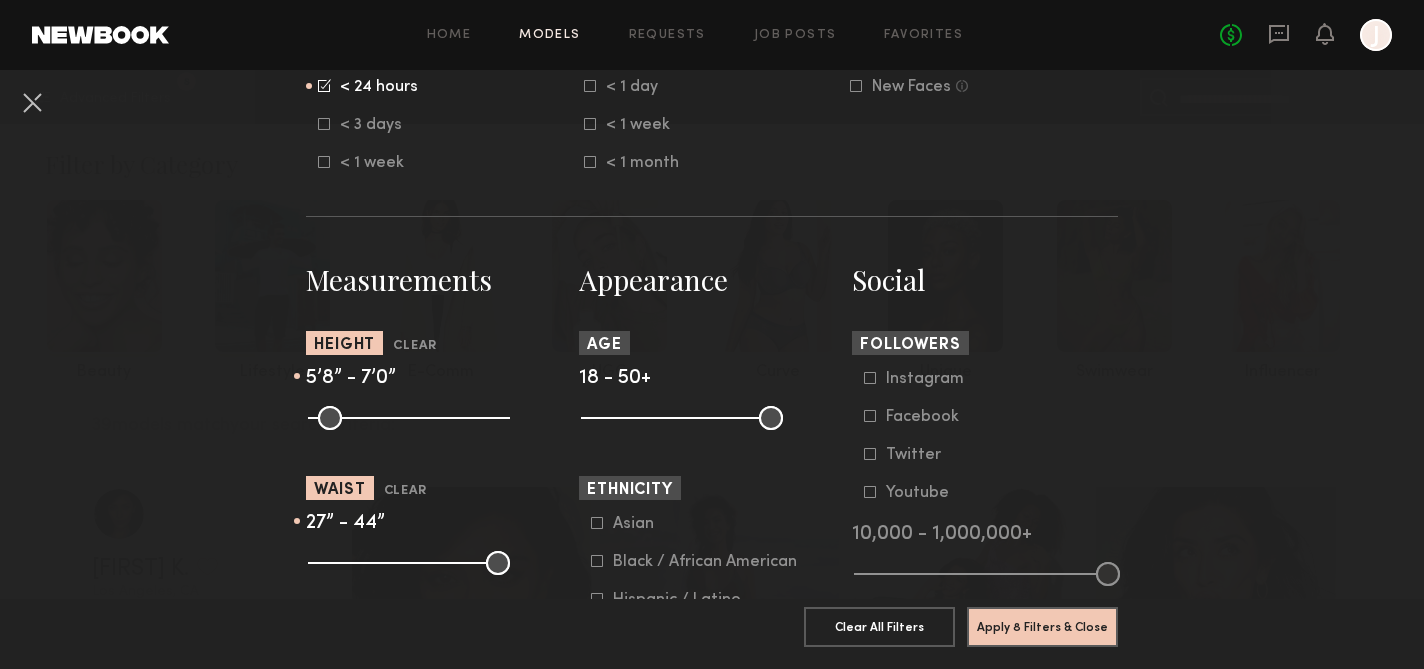 type on "**" 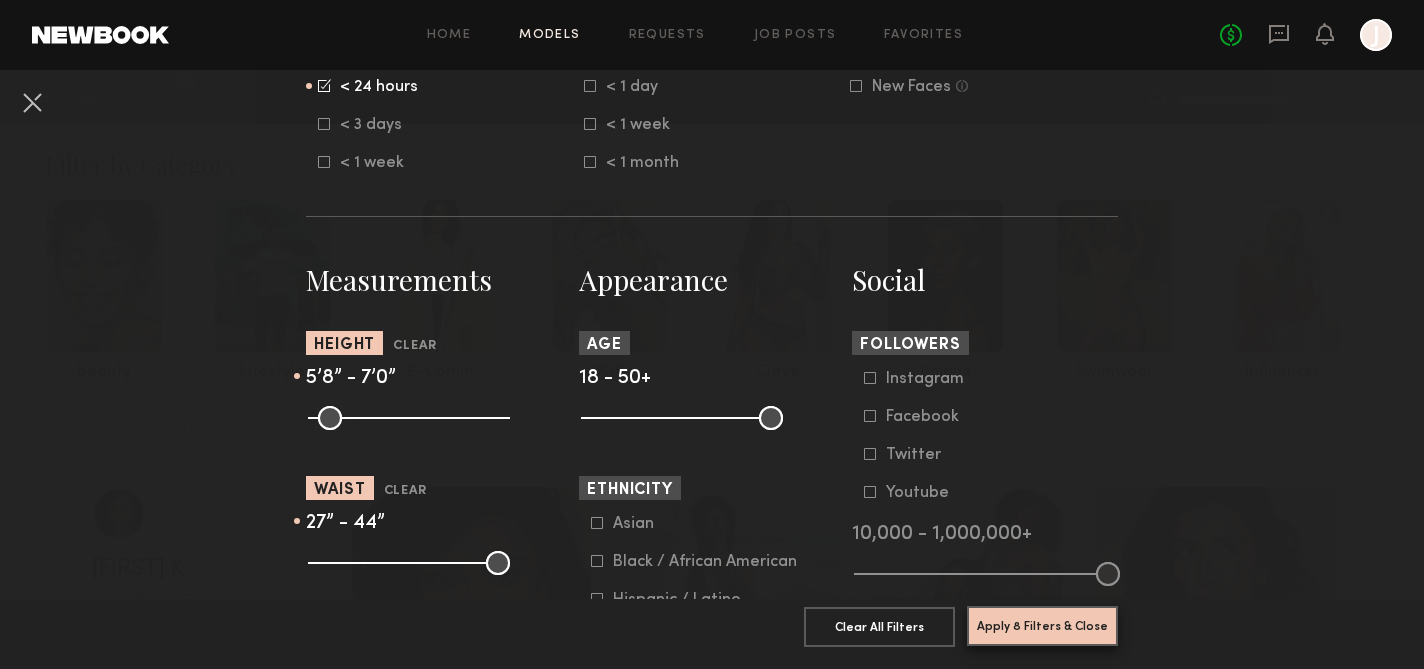 click on "Apply 8 Filters & Close" 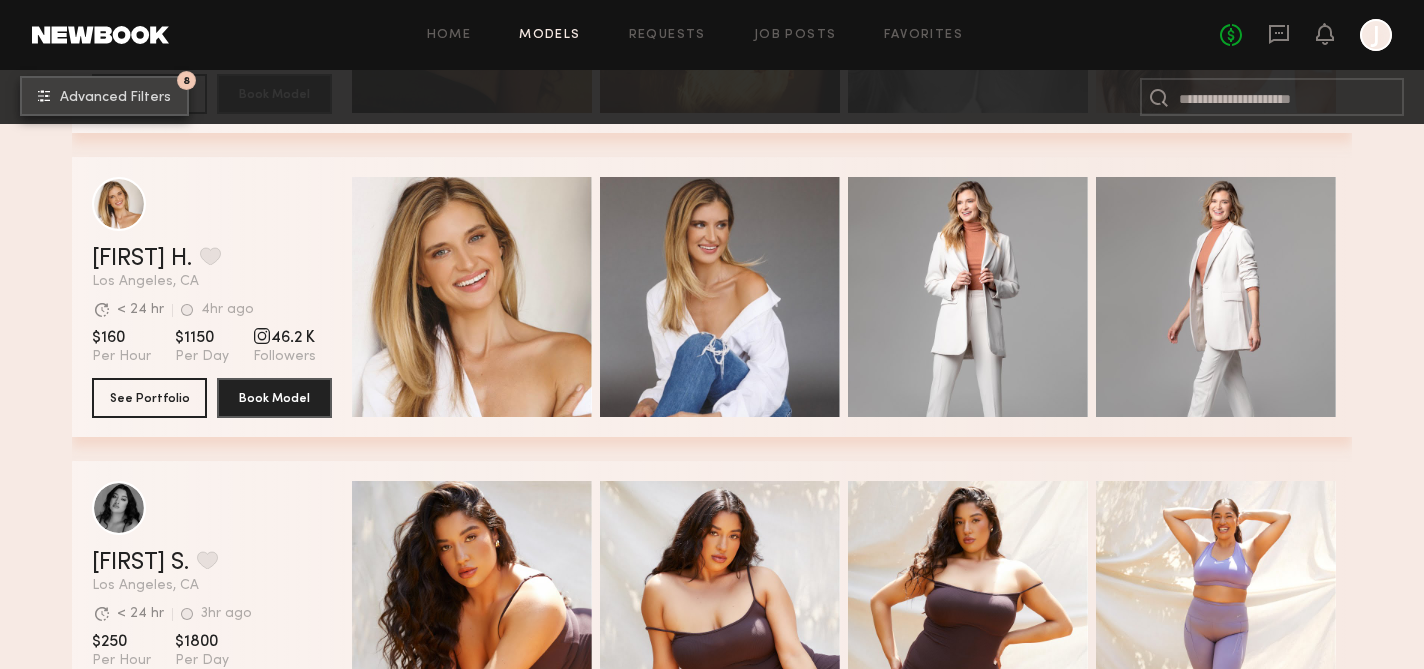 scroll, scrollTop: 1572, scrollLeft: 0, axis: vertical 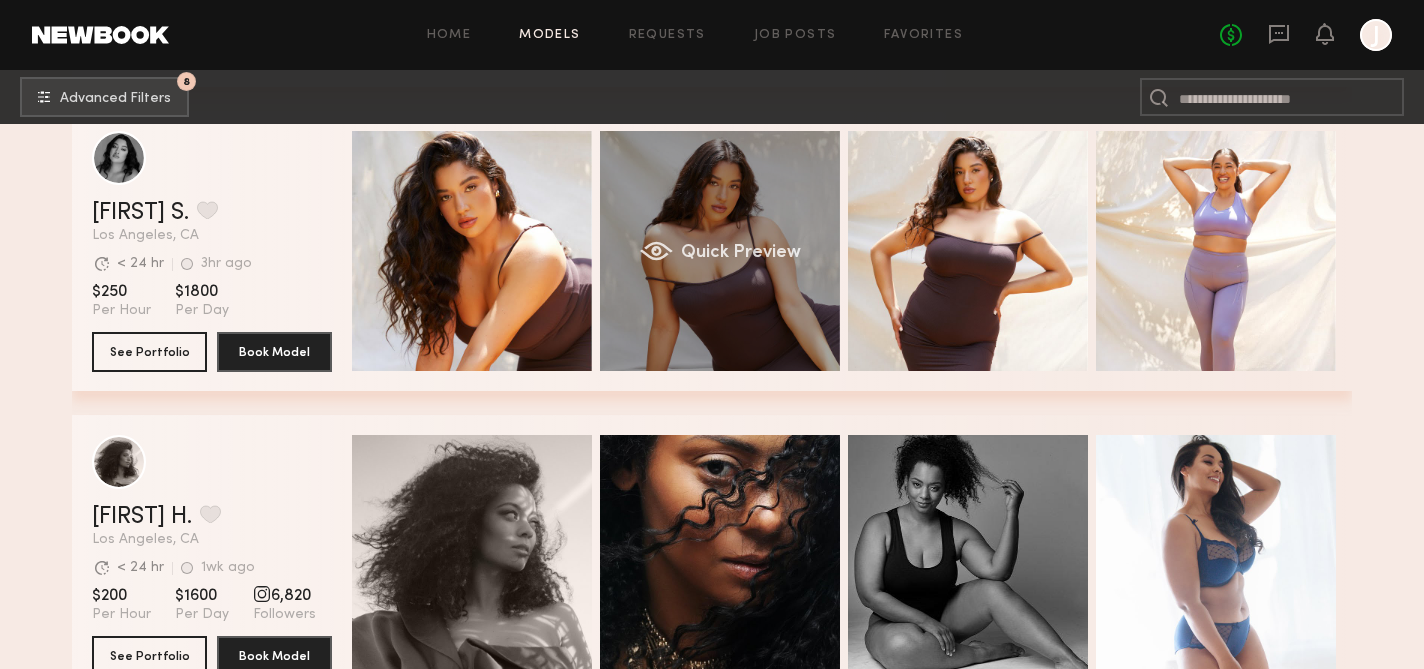 click on "Quick Preview" 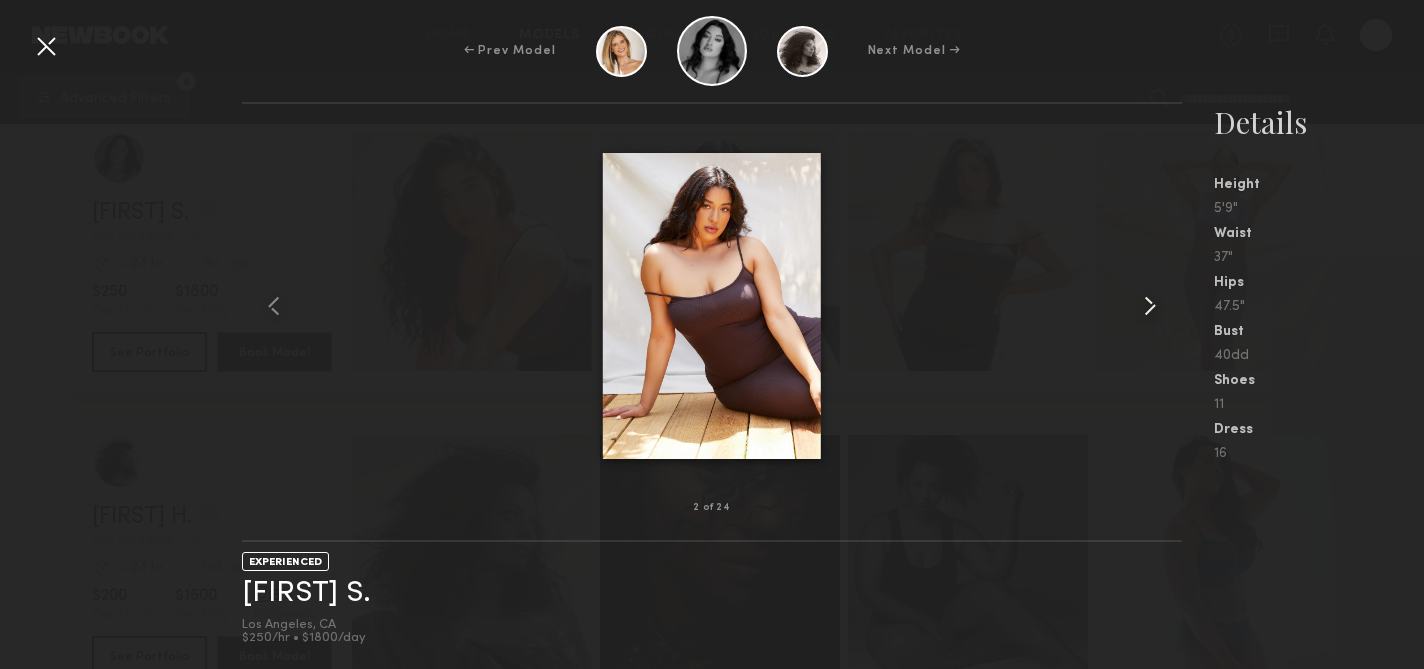 click at bounding box center [1150, 306] 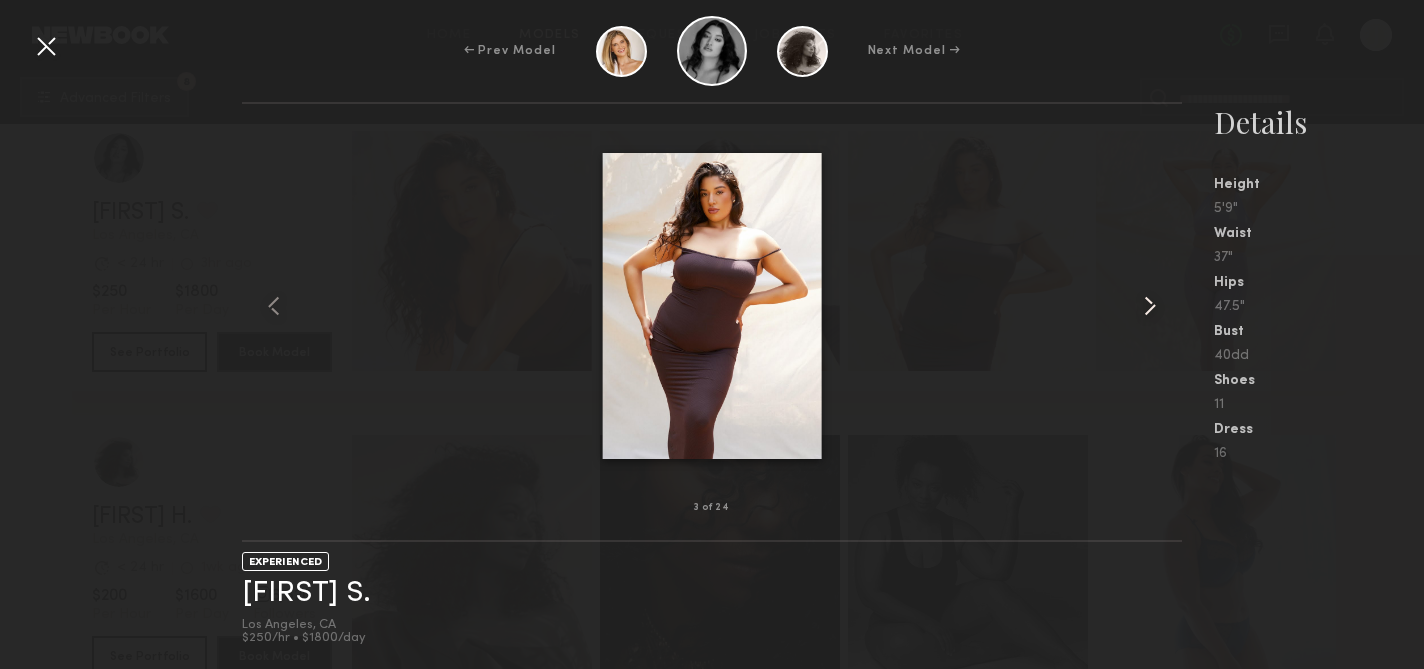 click at bounding box center [1150, 306] 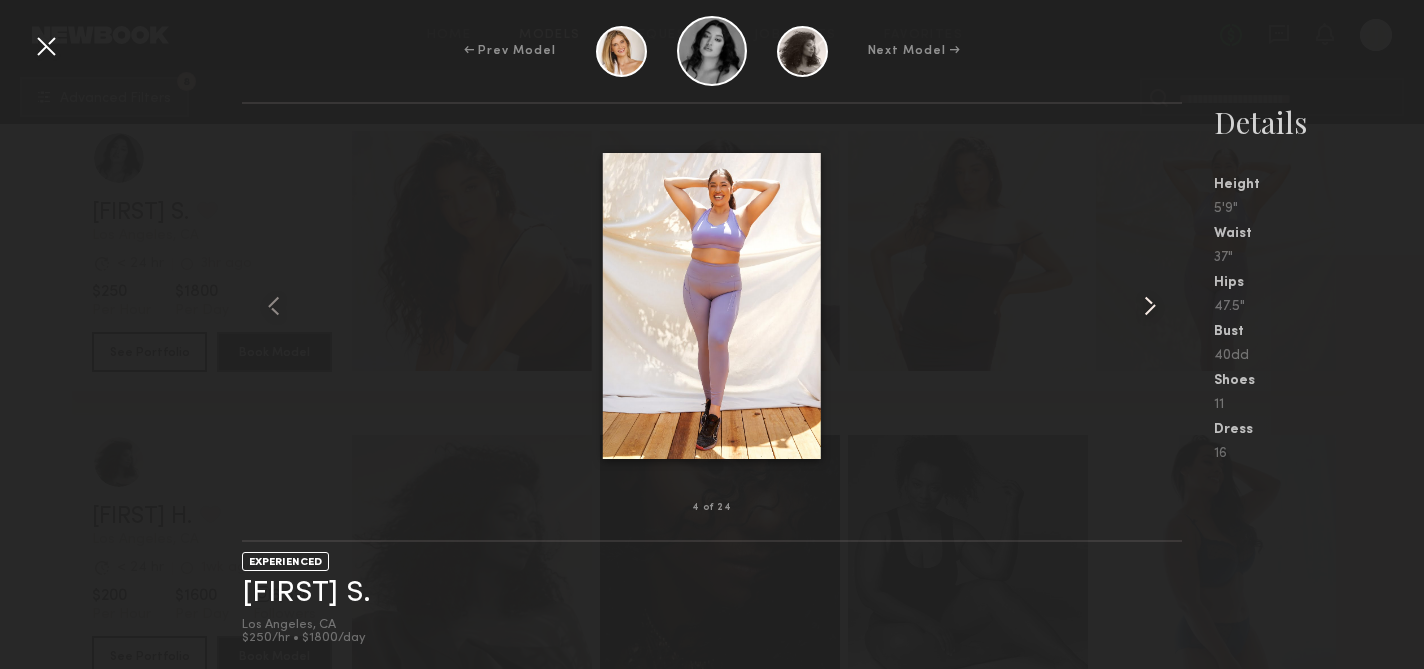 click at bounding box center (1150, 306) 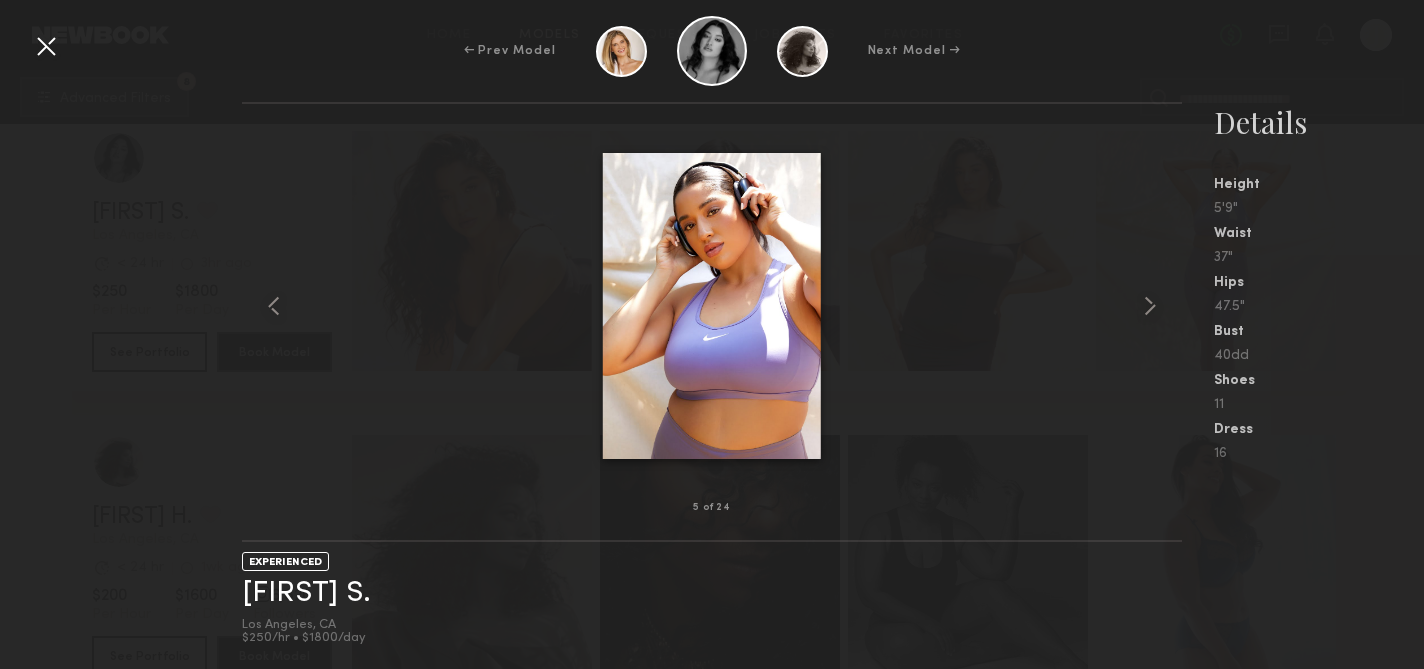 click at bounding box center (46, 46) 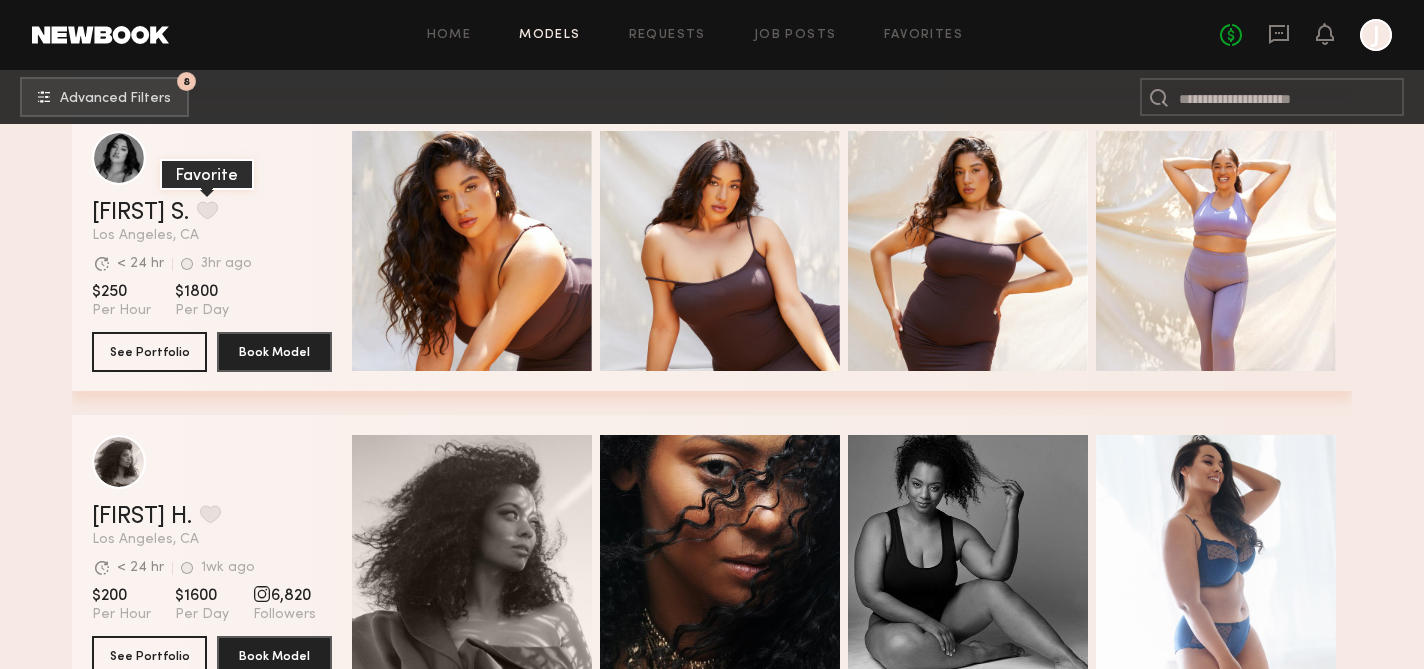 click 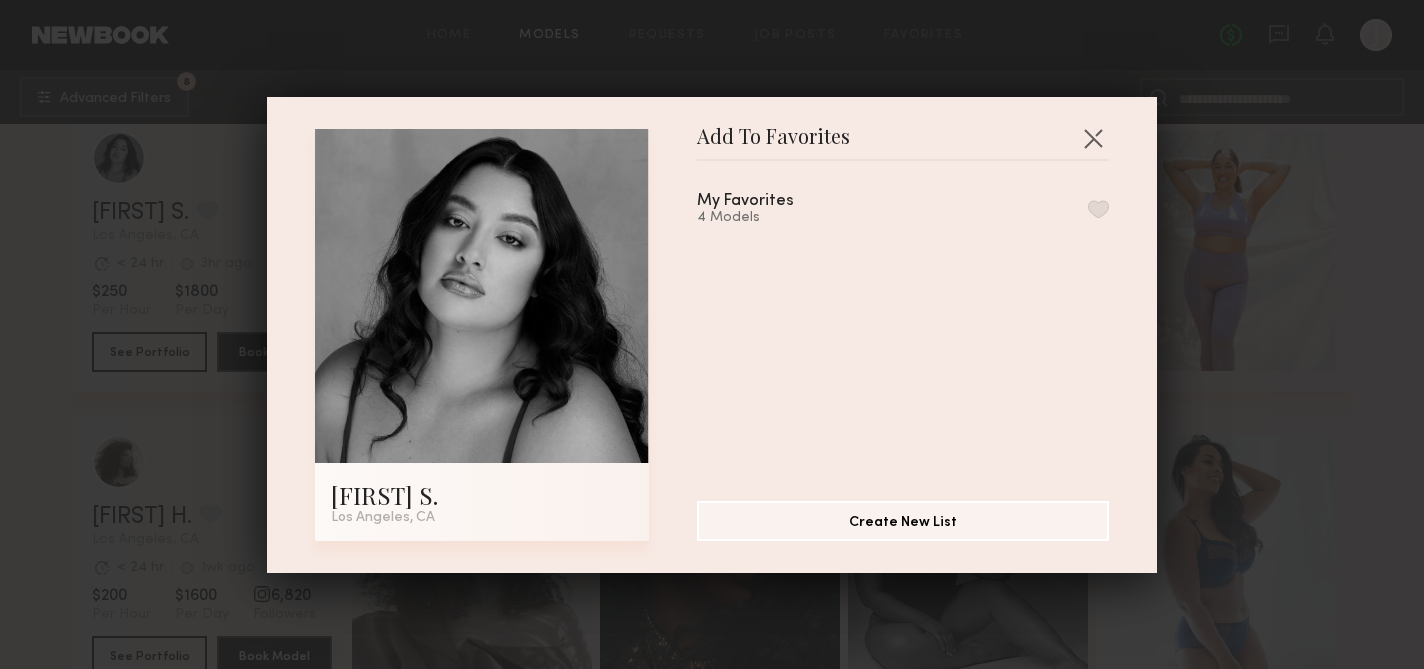 click on "My Favorites 4   Models" at bounding box center (903, 209) 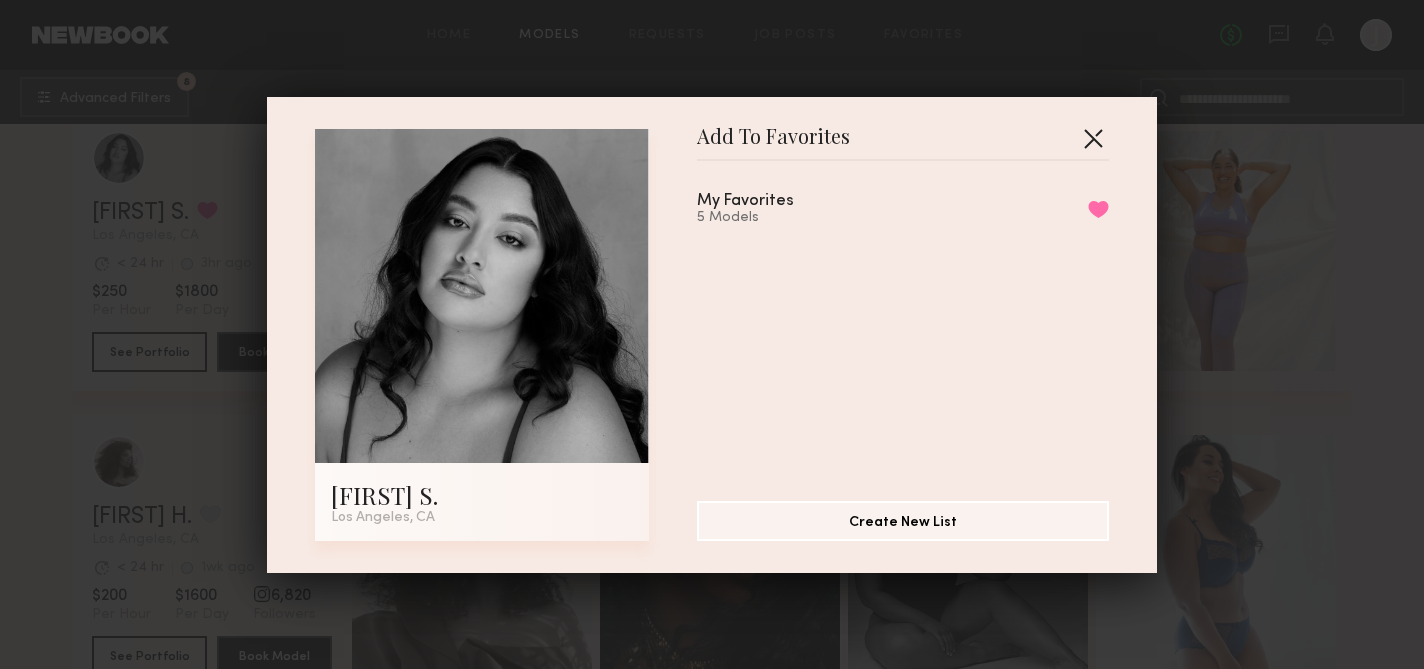click at bounding box center [1093, 138] 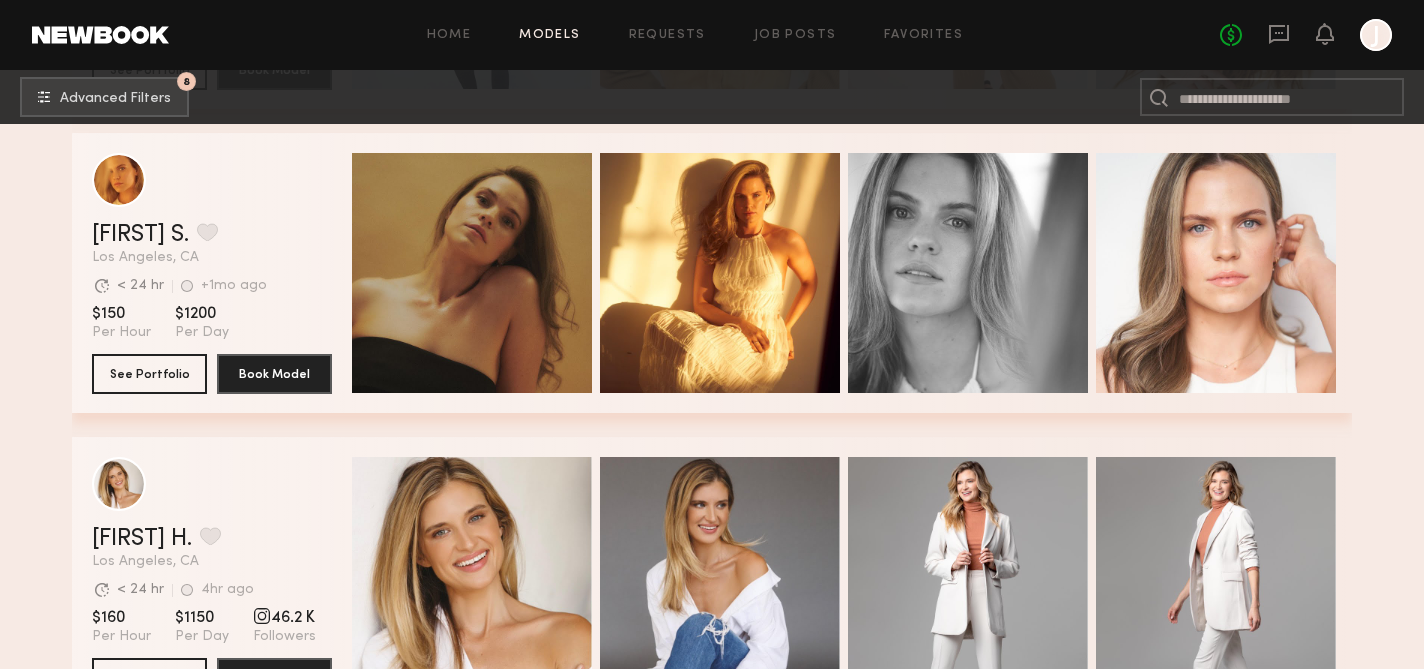 scroll, scrollTop: 934, scrollLeft: 0, axis: vertical 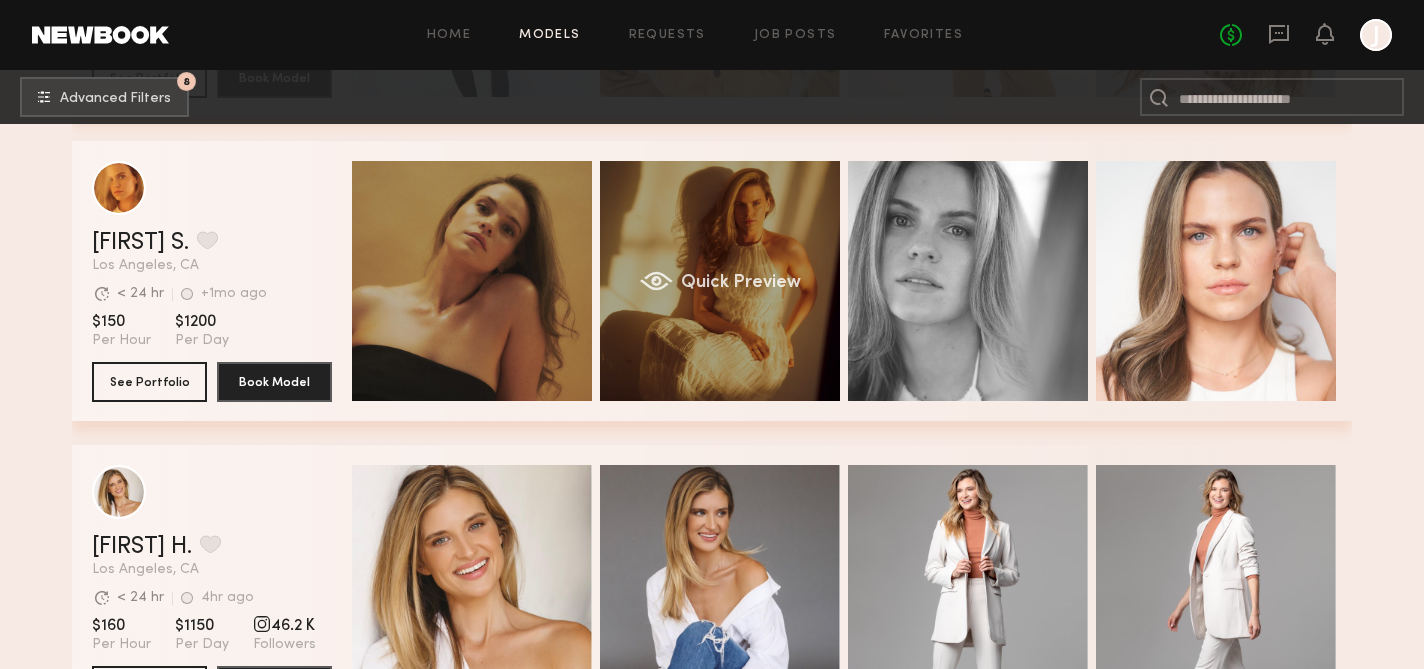 click on "Quick Preview" 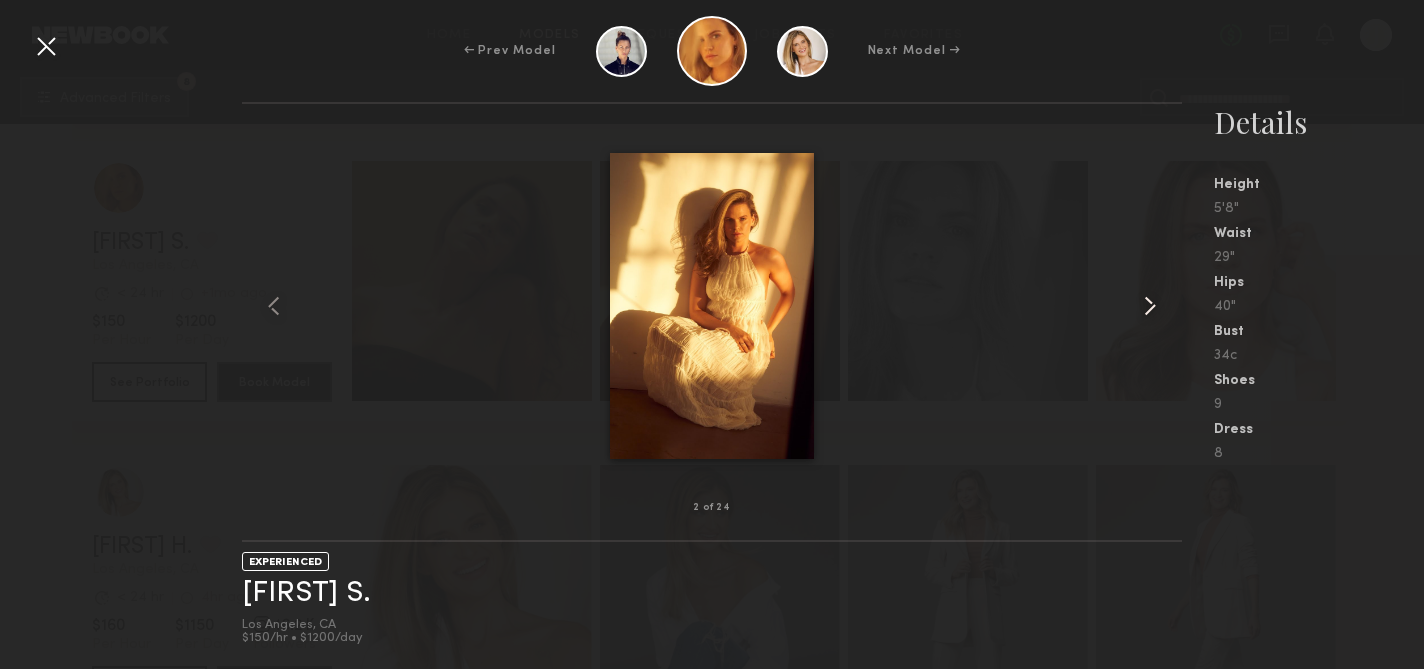 click at bounding box center [1150, 306] 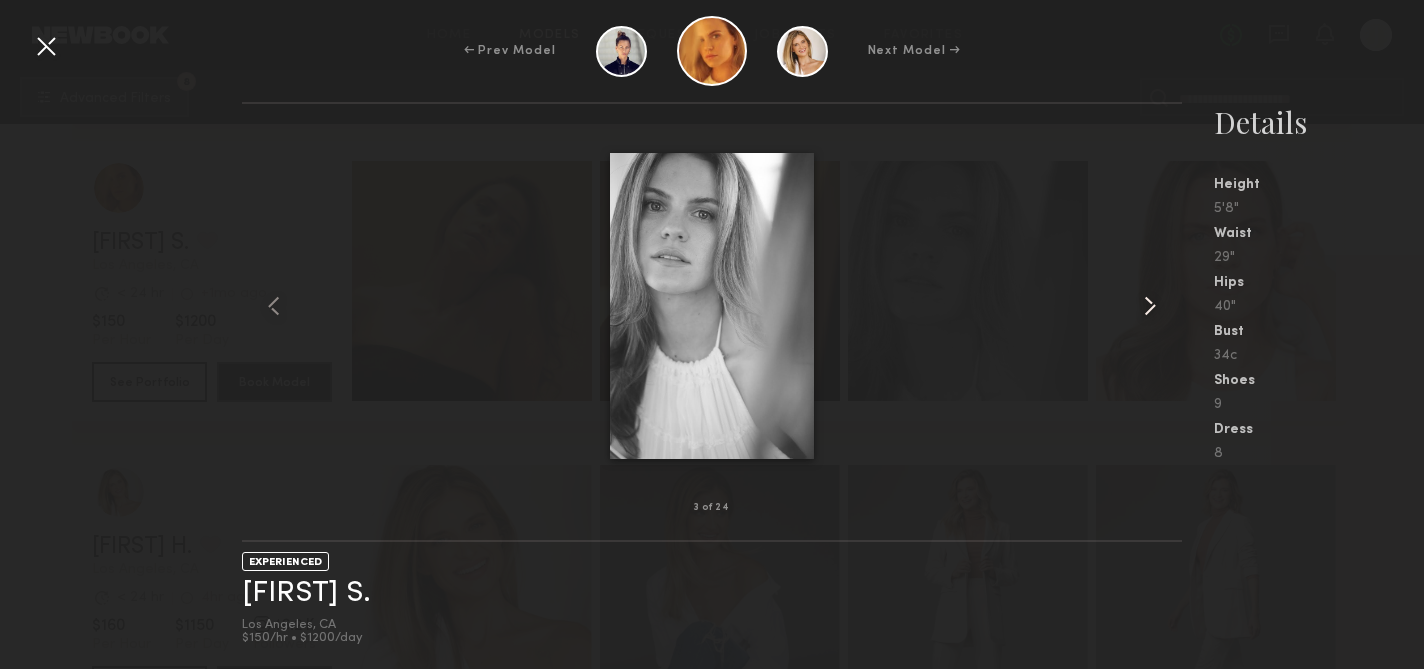 click at bounding box center (1150, 306) 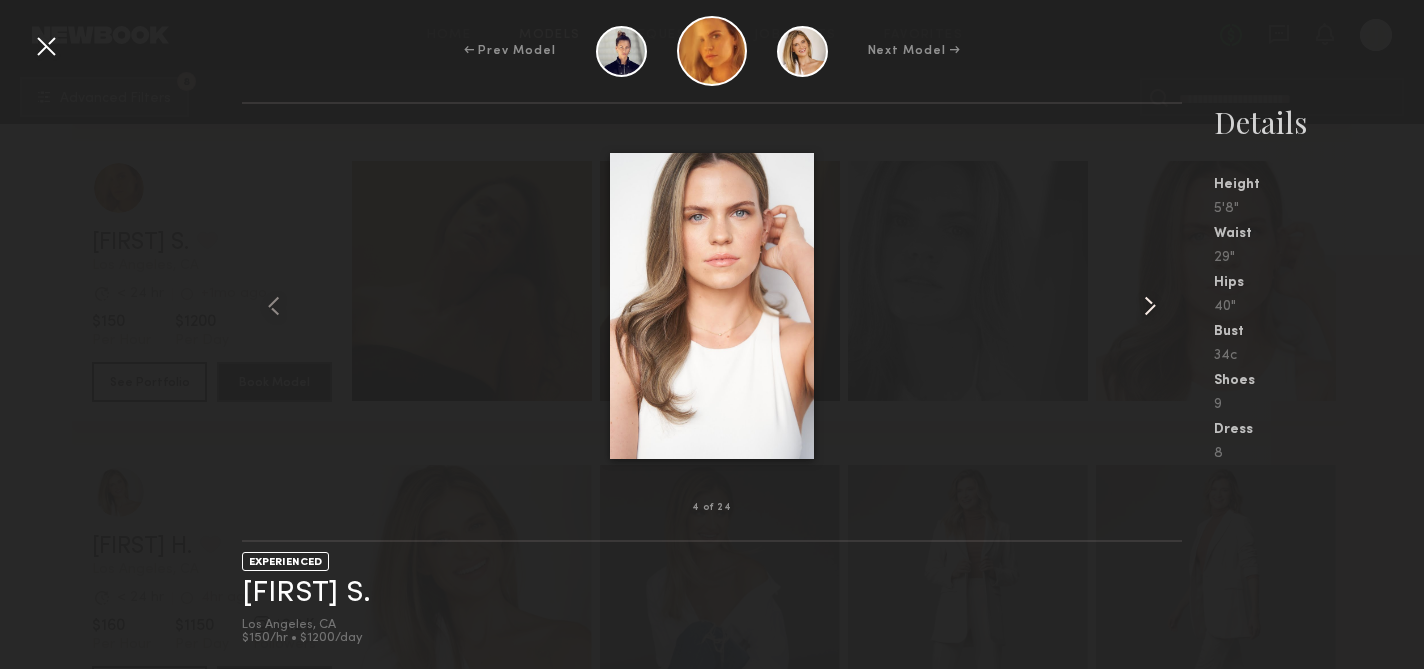 click at bounding box center (1150, 306) 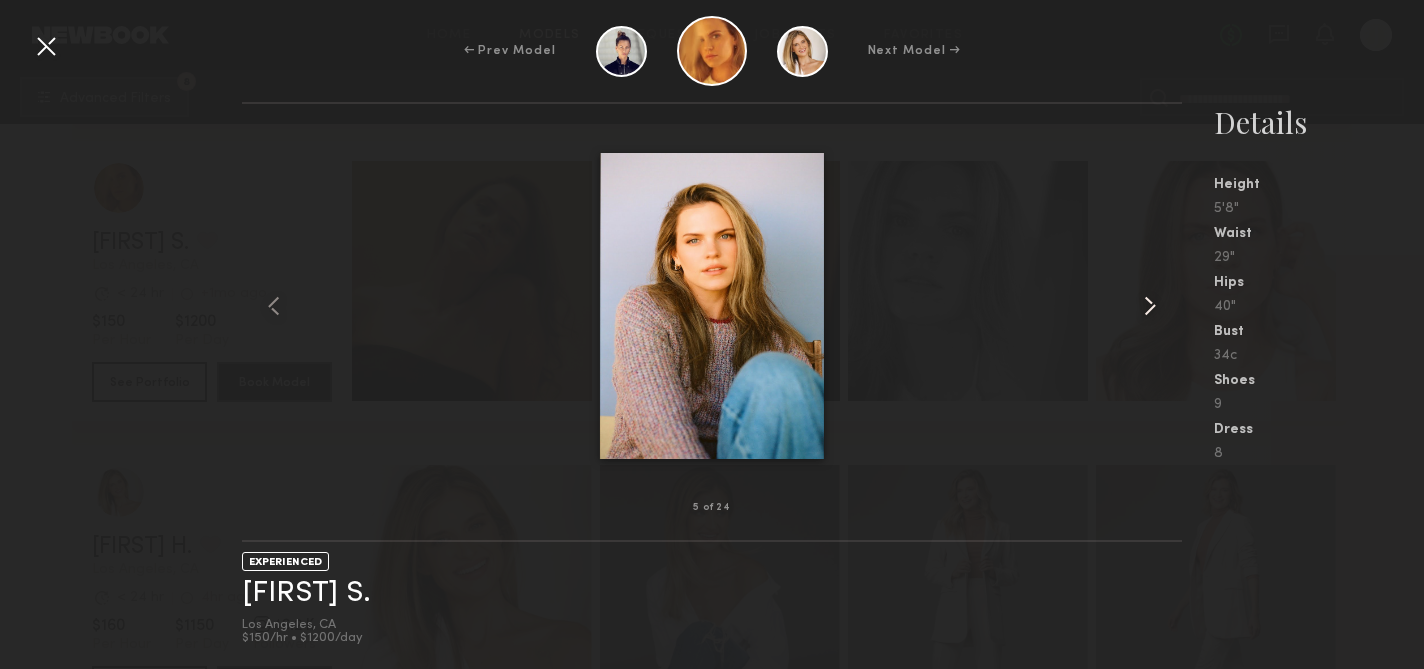 click at bounding box center (1150, 306) 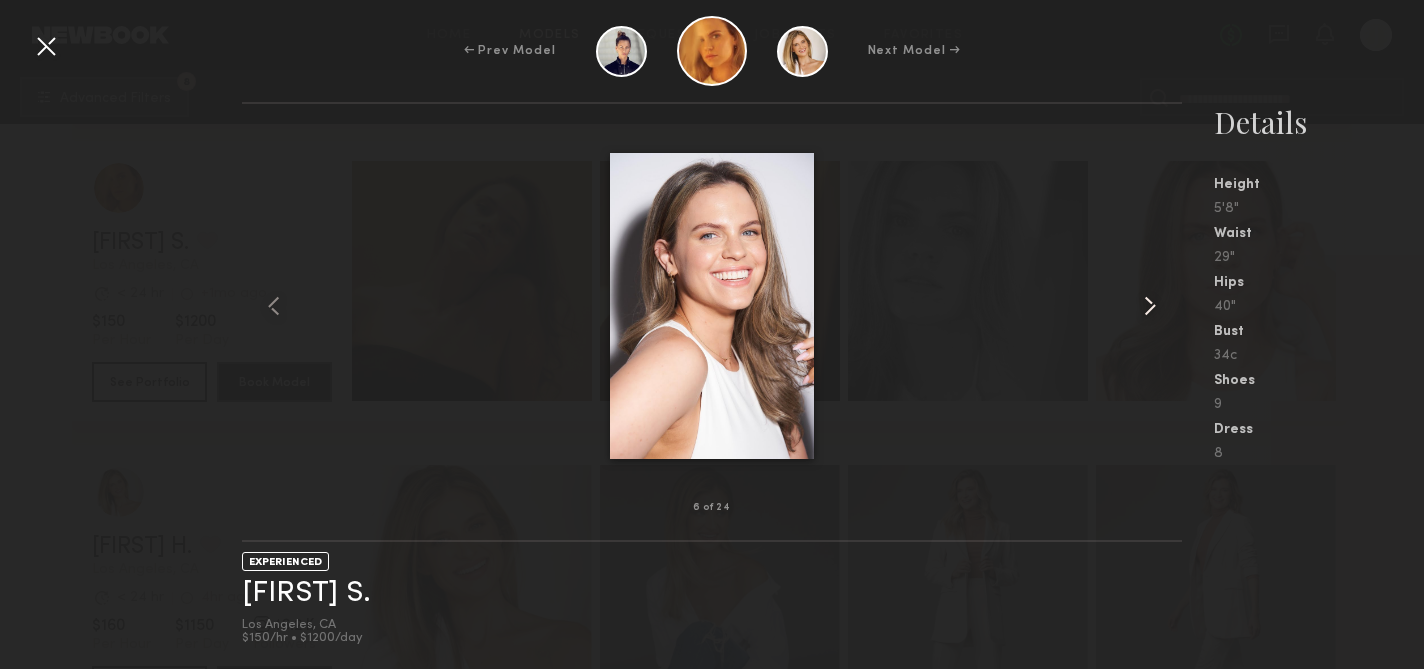 click at bounding box center (1150, 306) 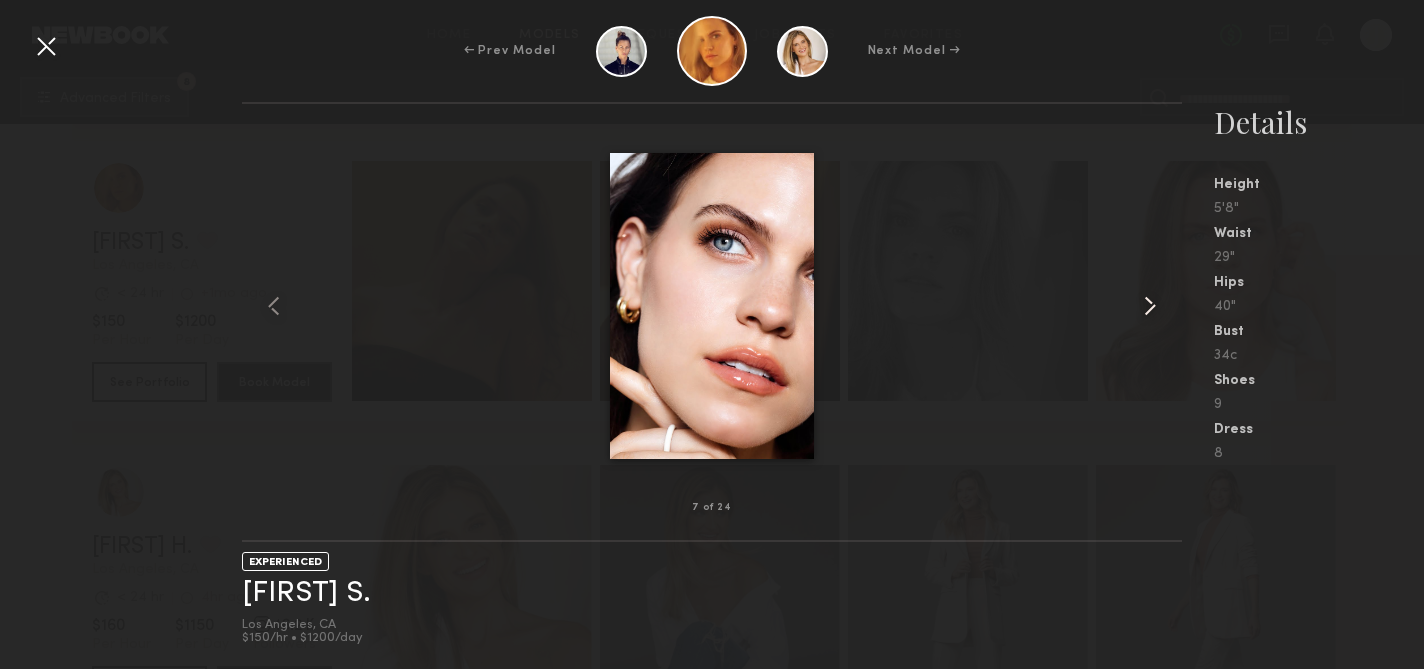 click at bounding box center (1150, 306) 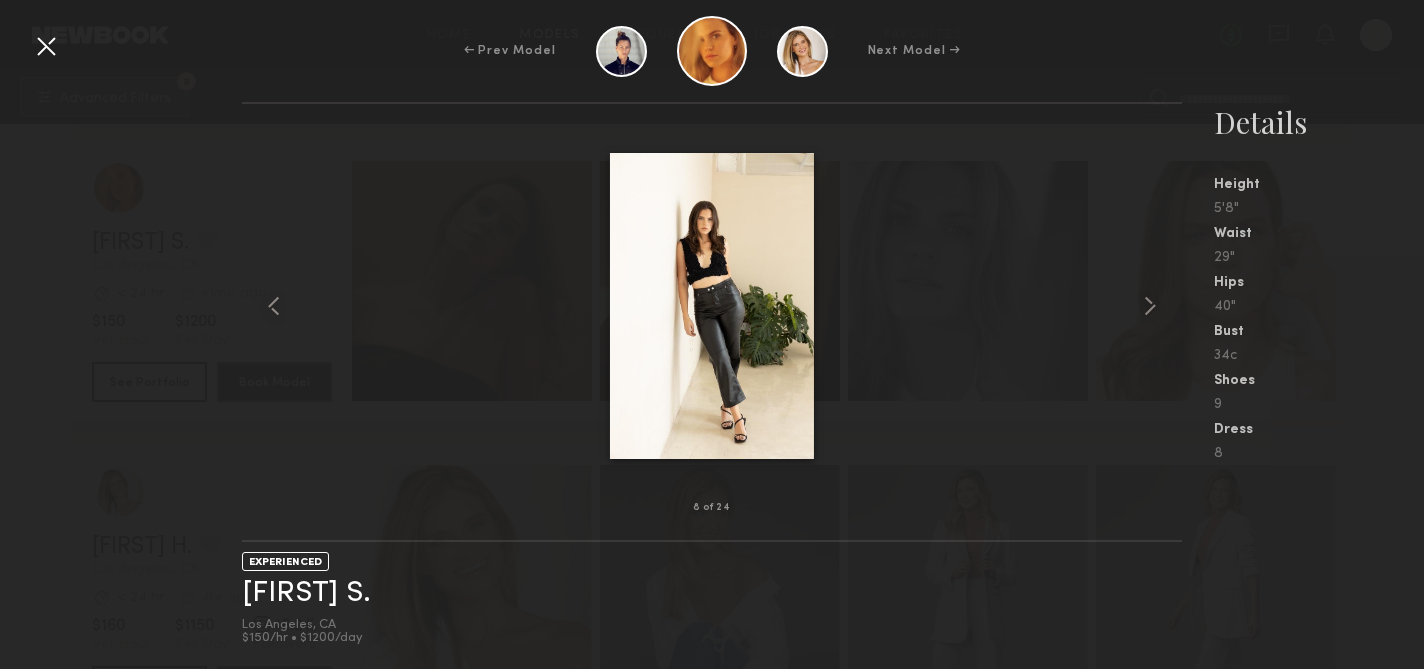 click at bounding box center (46, 46) 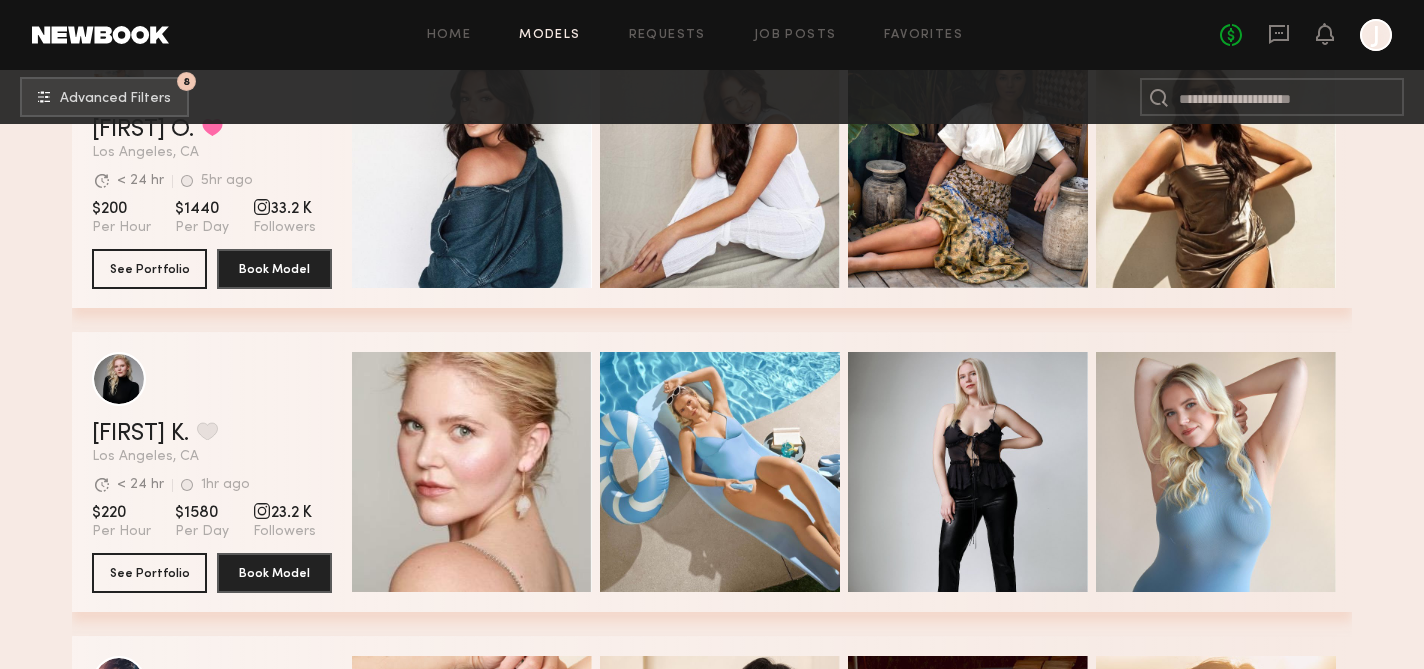 scroll, scrollTop: 2189, scrollLeft: 0, axis: vertical 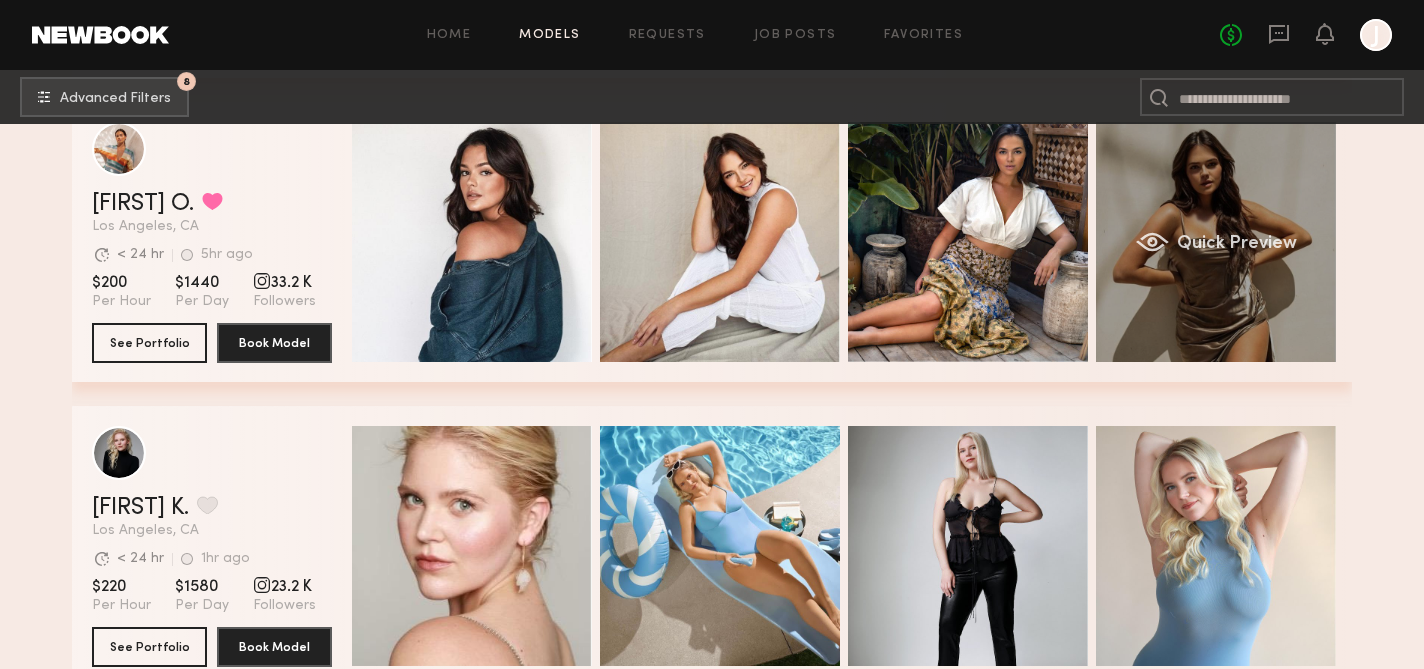 click on "Quick Preview" 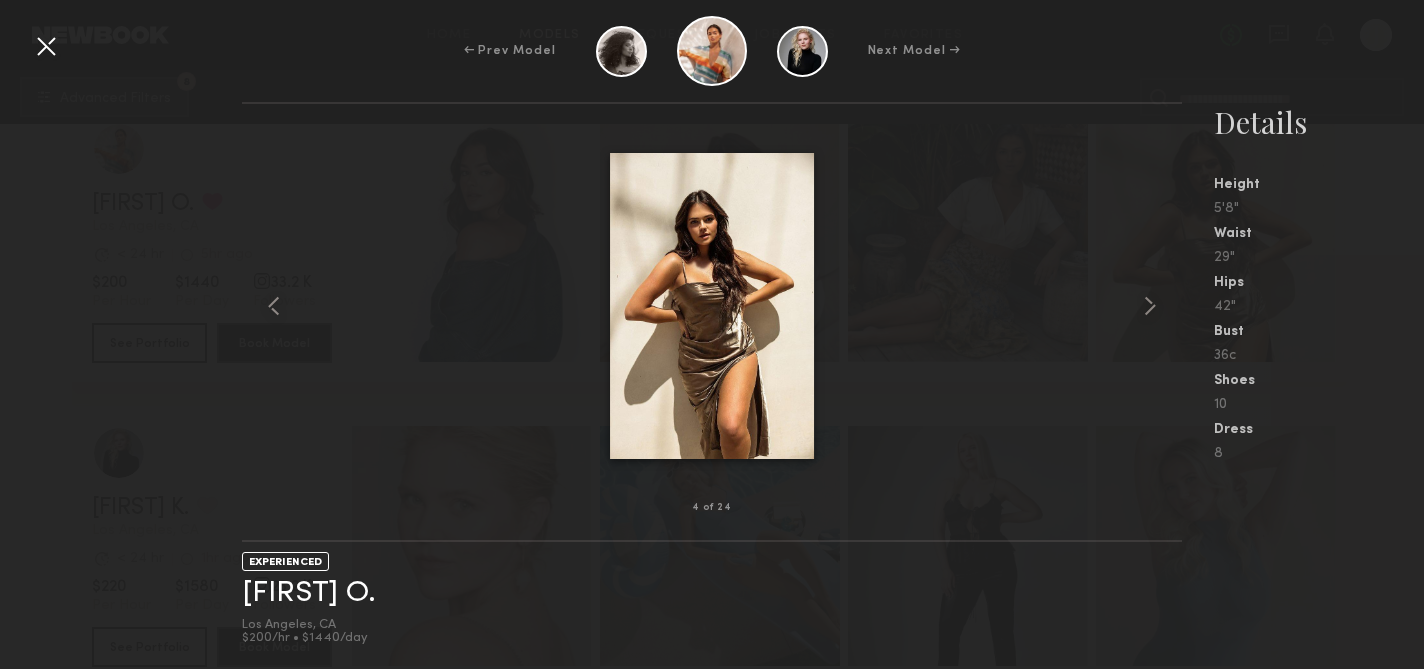 click at bounding box center (46, 46) 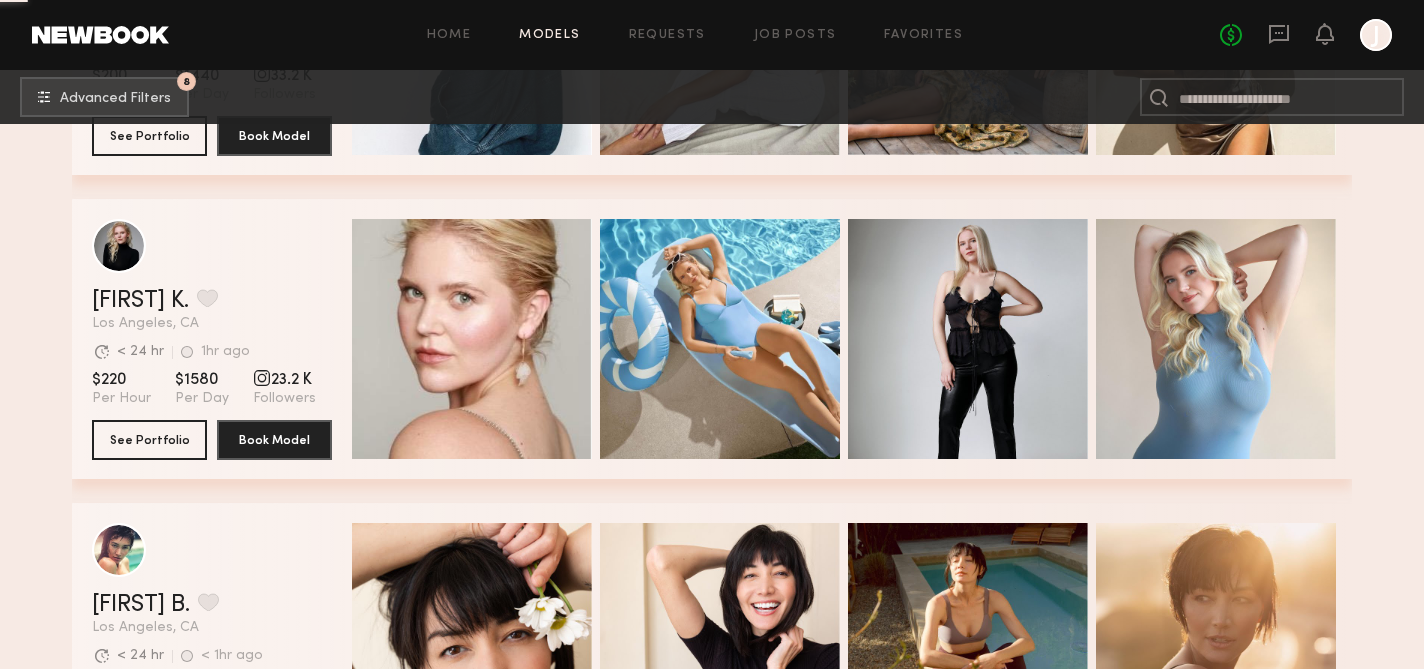 scroll, scrollTop: 2478, scrollLeft: 0, axis: vertical 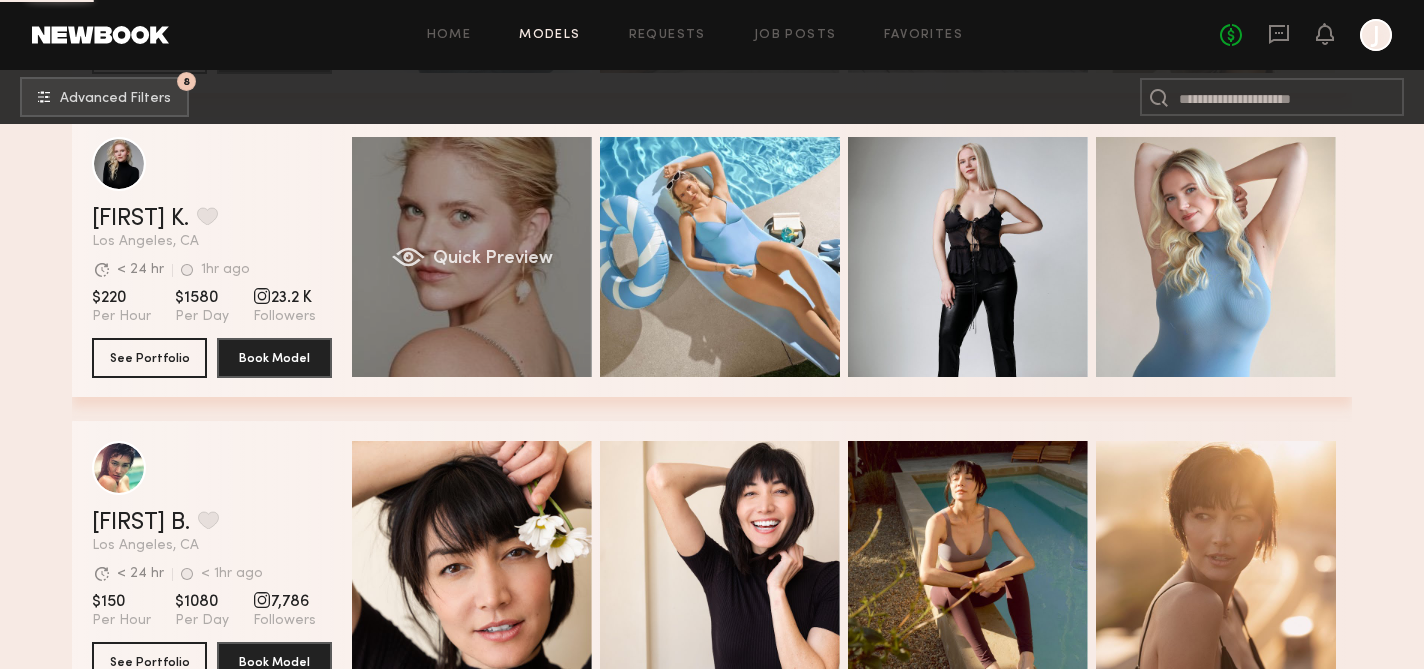 click on "Quick Preview" 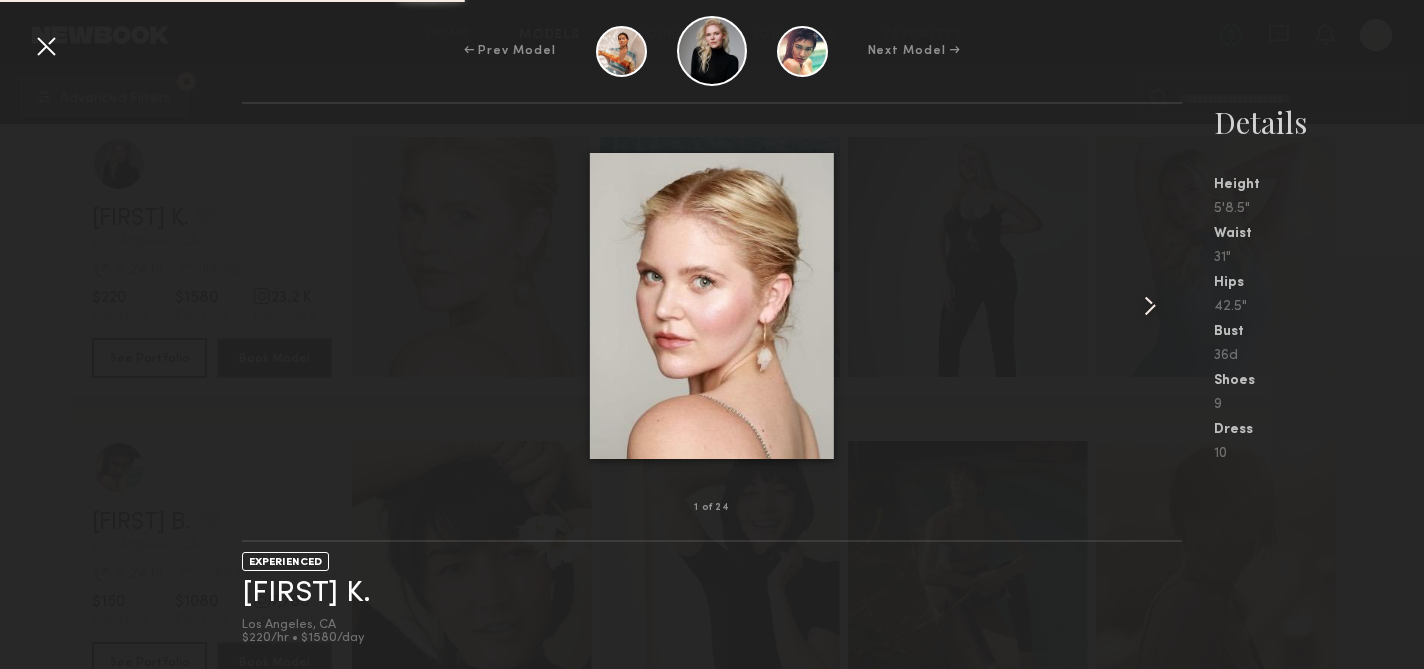 click at bounding box center (1150, 306) 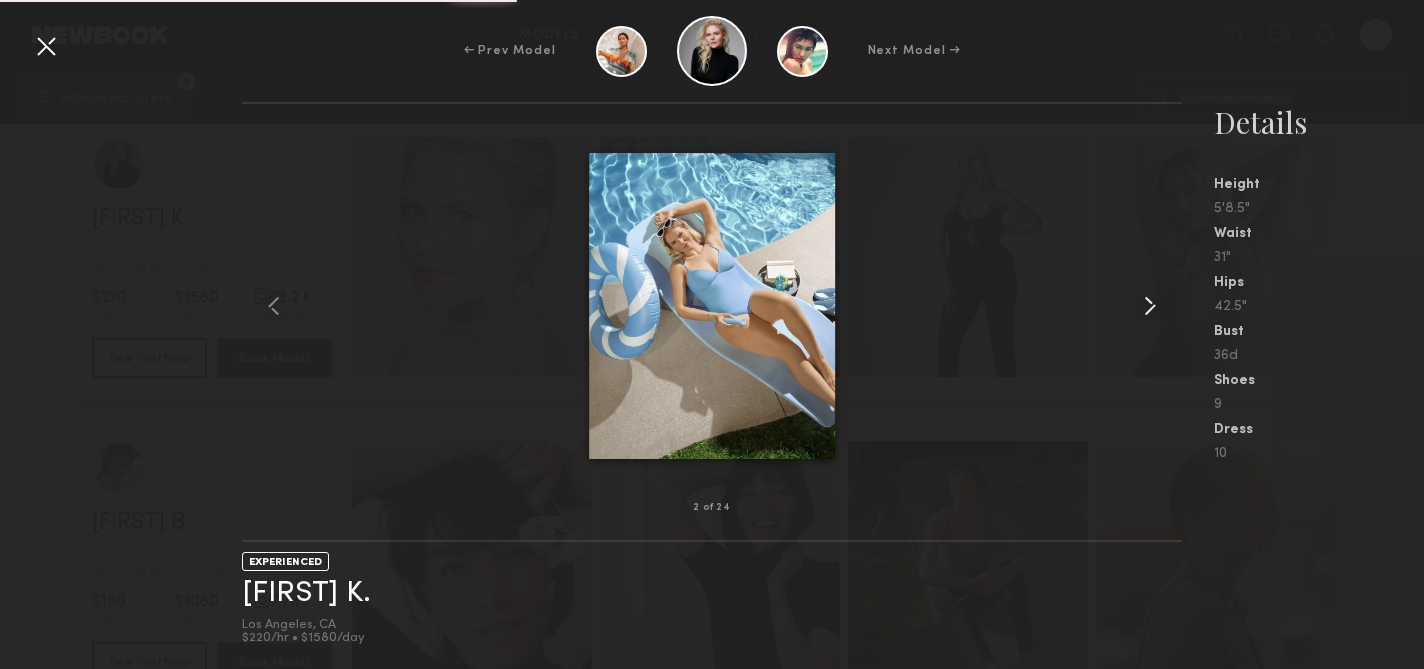 click at bounding box center (1150, 306) 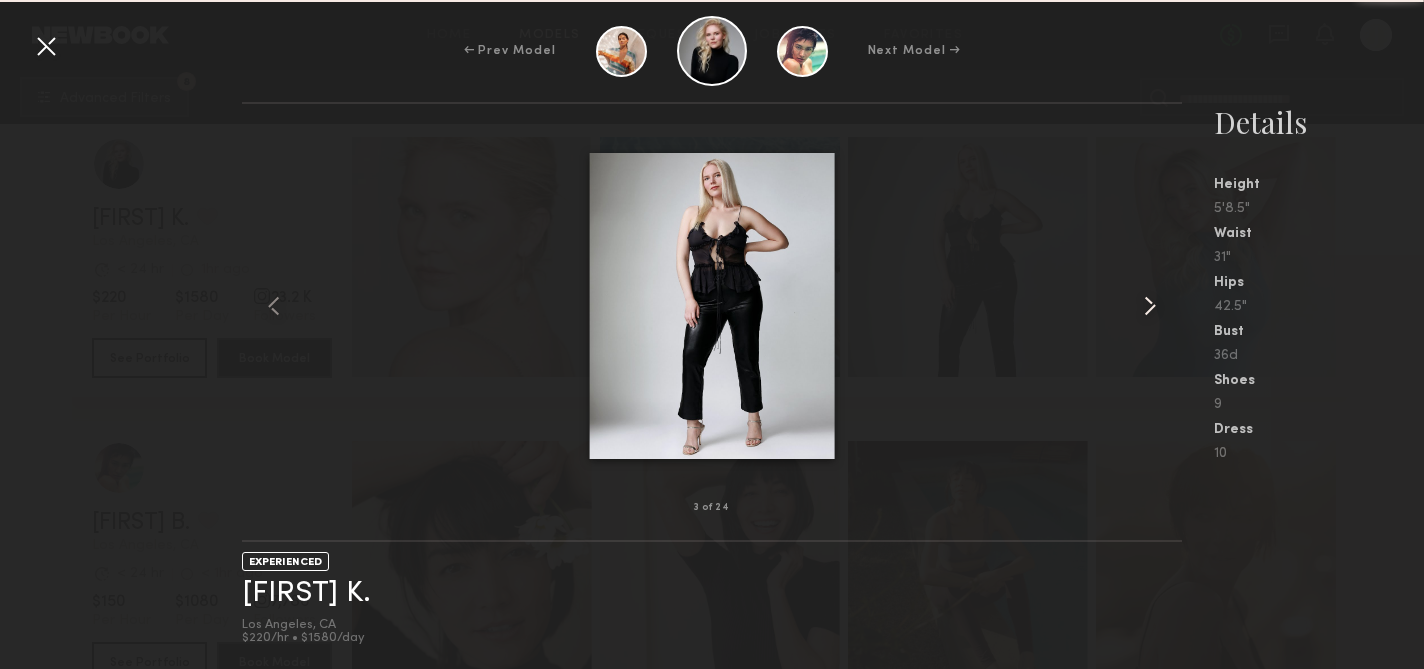 click at bounding box center [1150, 306] 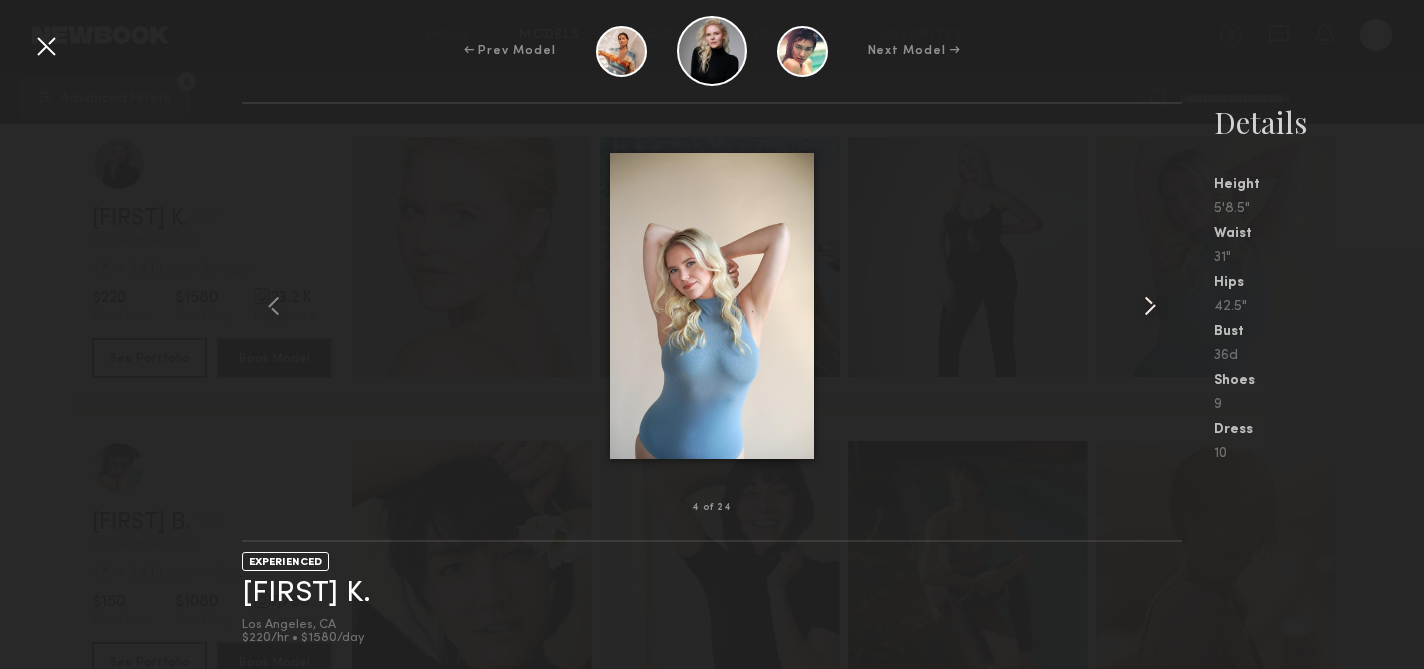 click at bounding box center (1150, 306) 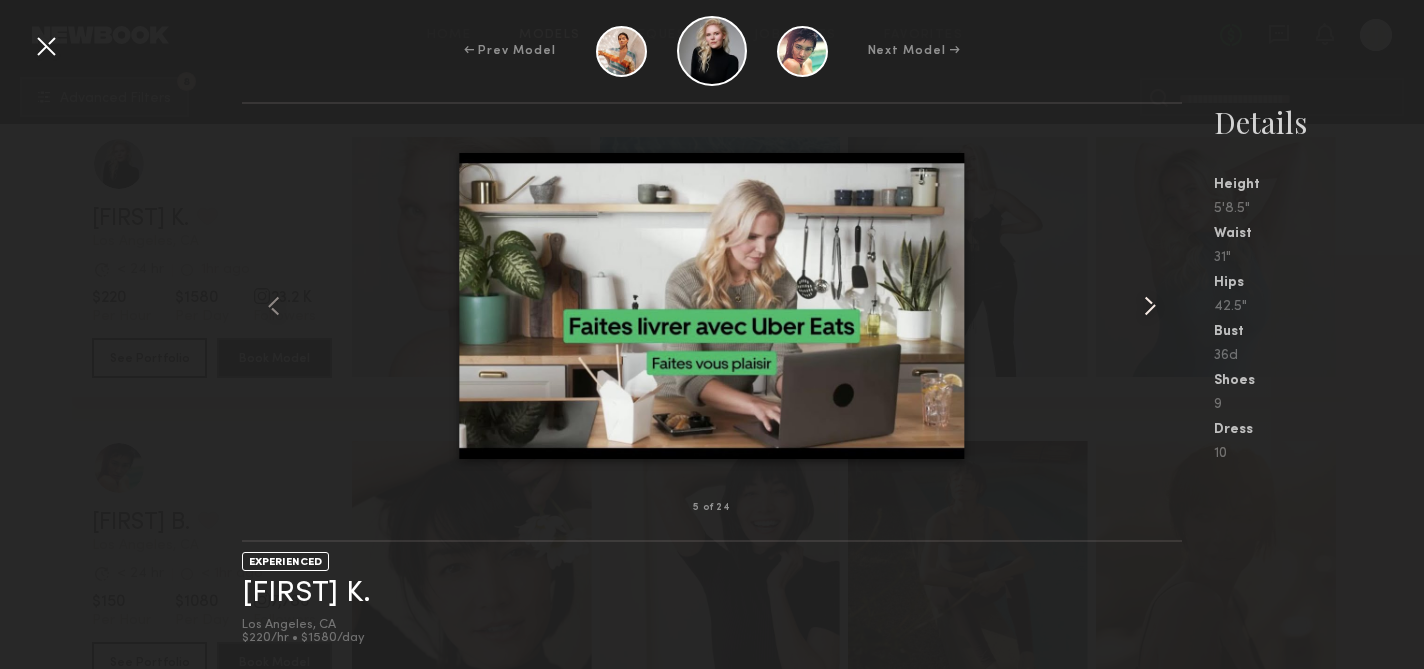 click at bounding box center [1150, 306] 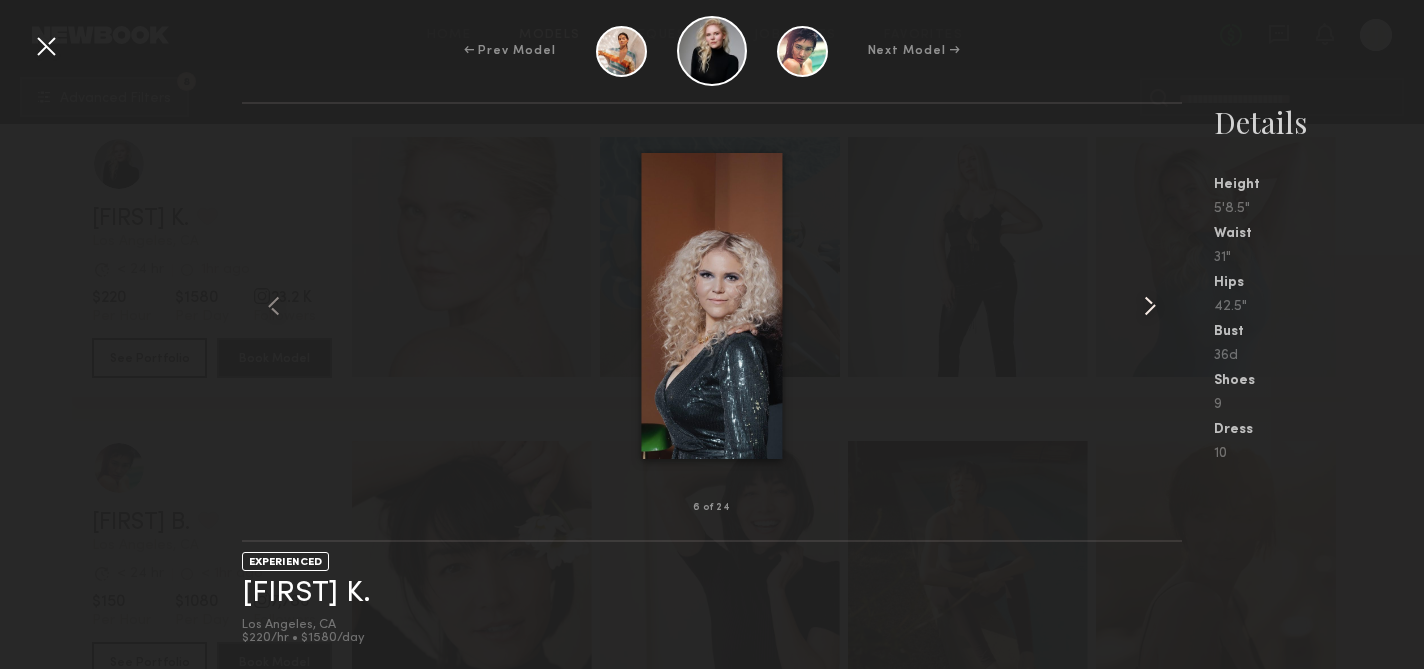 click at bounding box center [1150, 306] 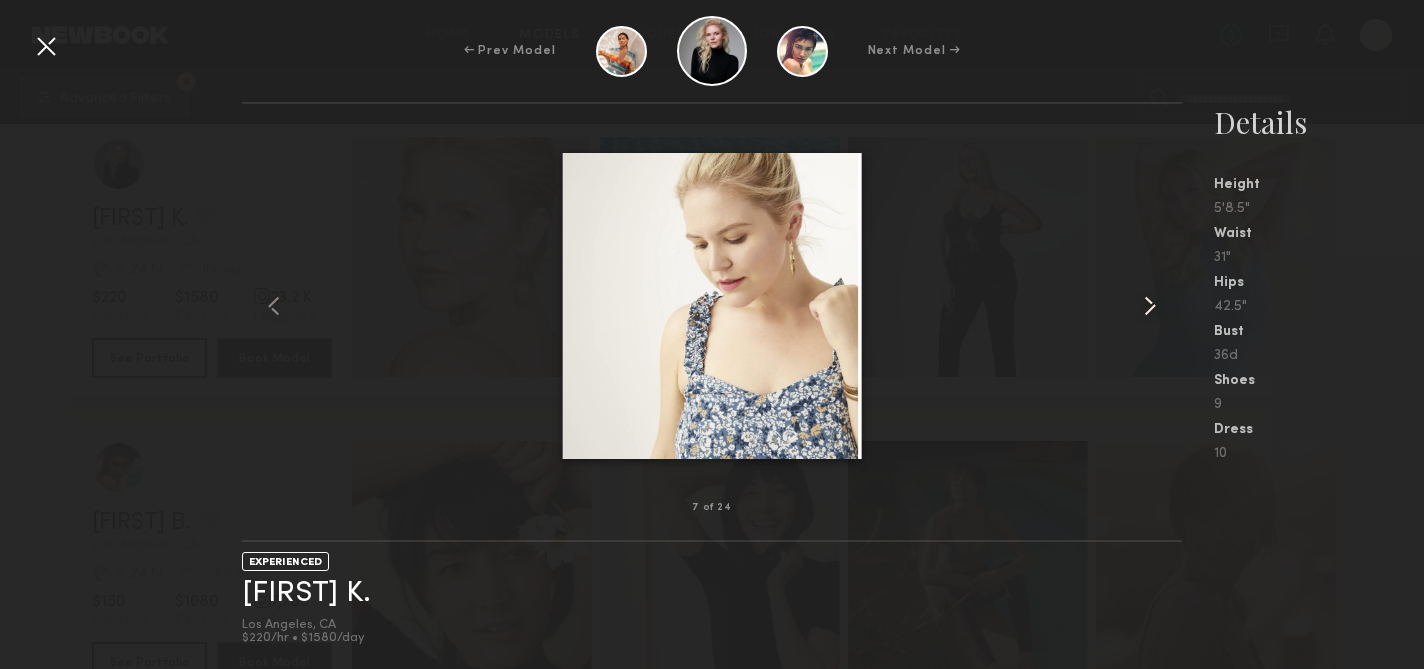 click at bounding box center [1150, 306] 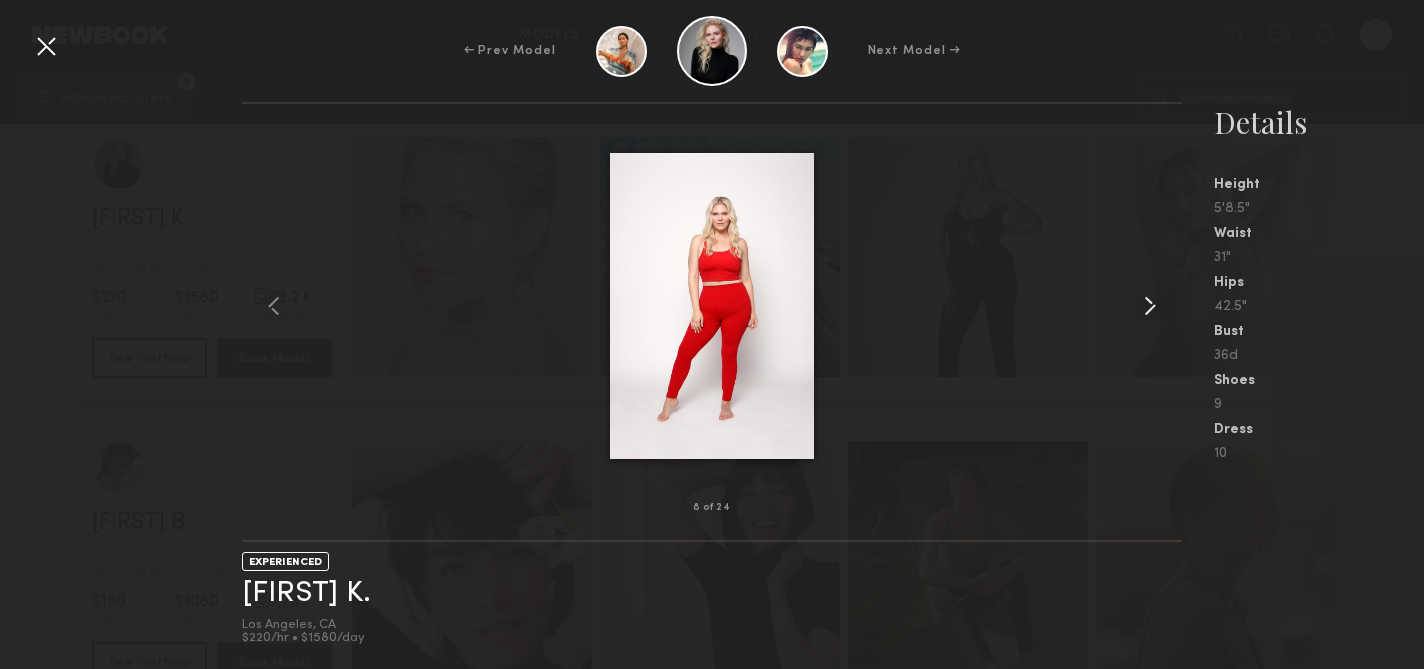 click at bounding box center [1150, 306] 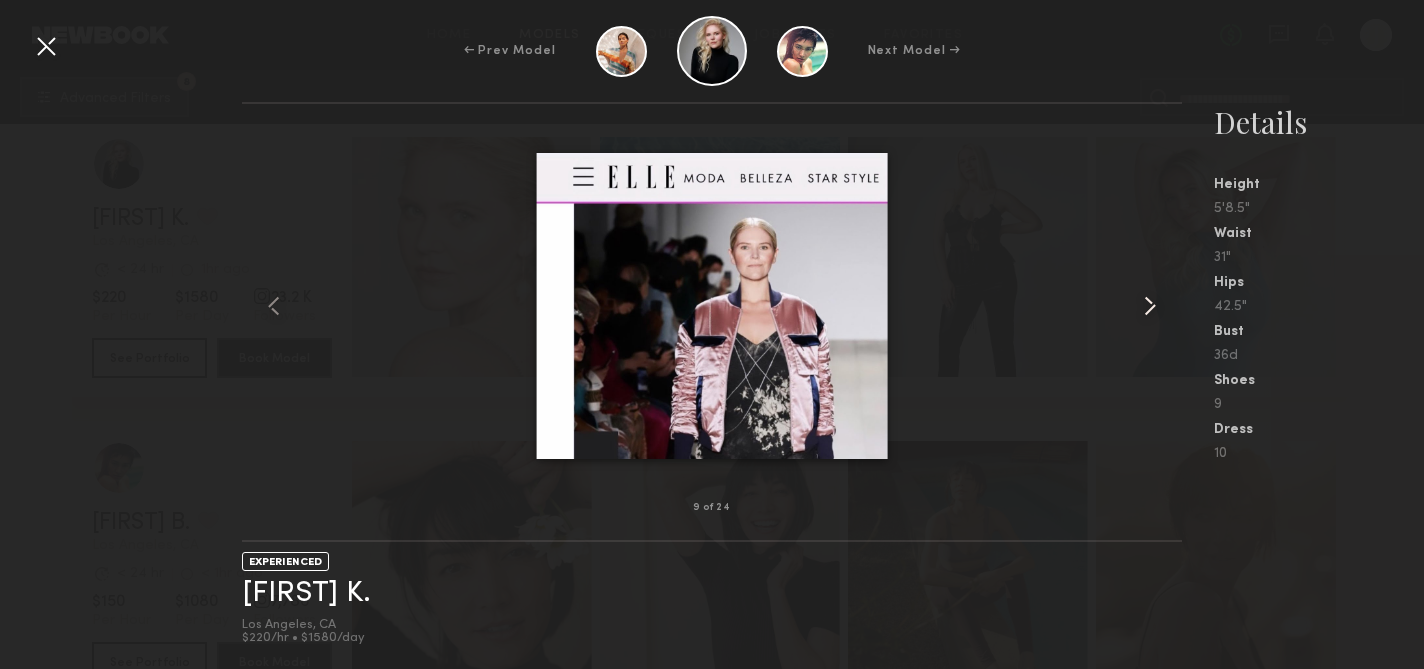 click at bounding box center [1150, 306] 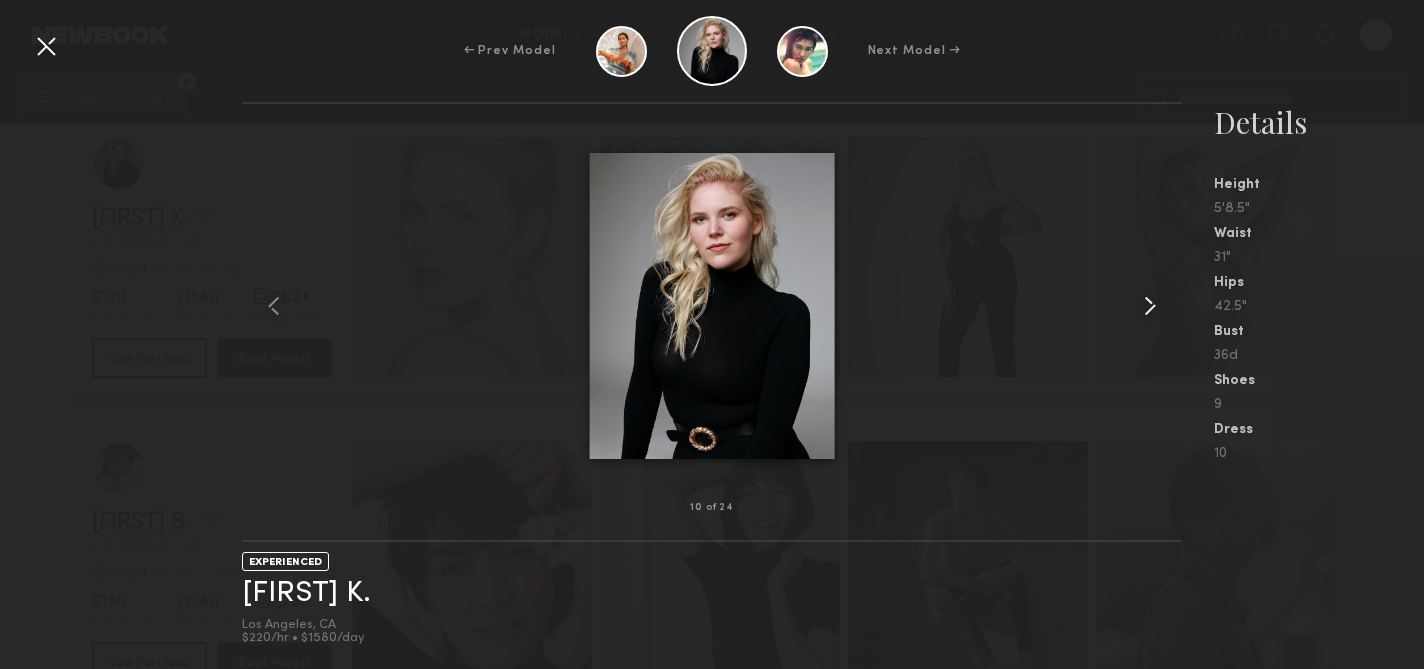 click at bounding box center [1150, 306] 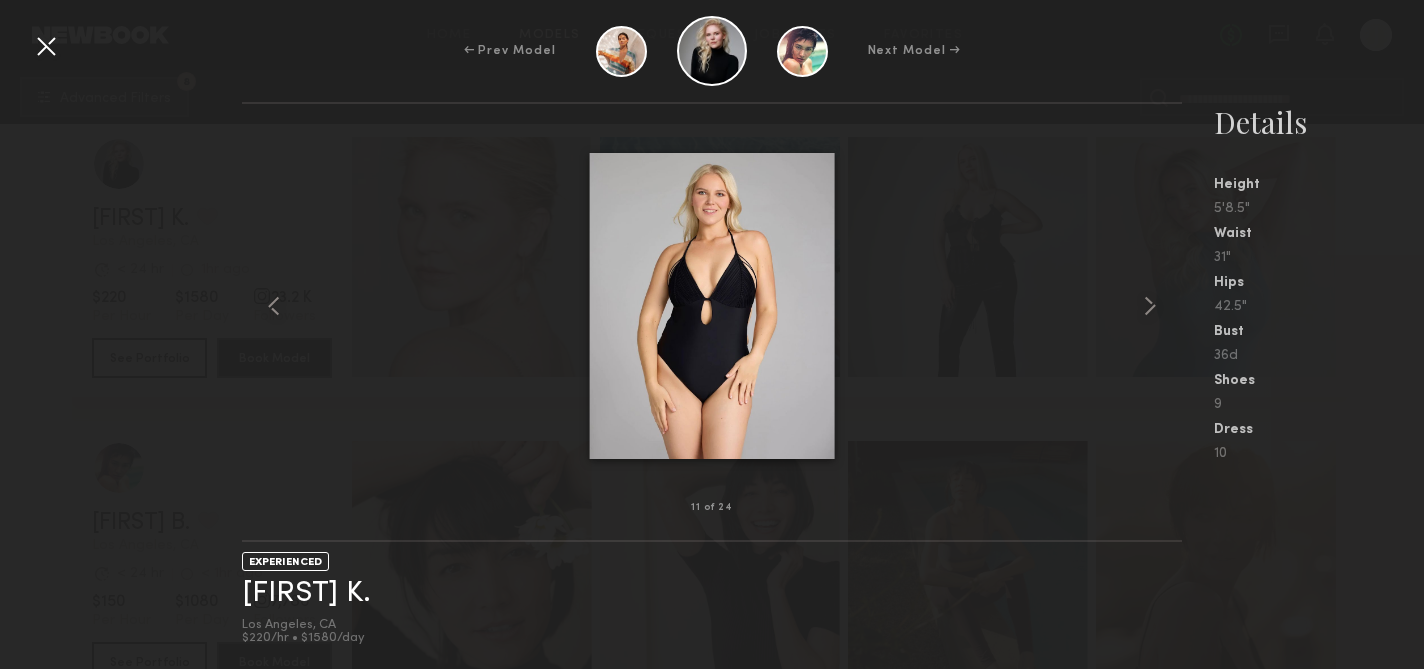click at bounding box center (46, 46) 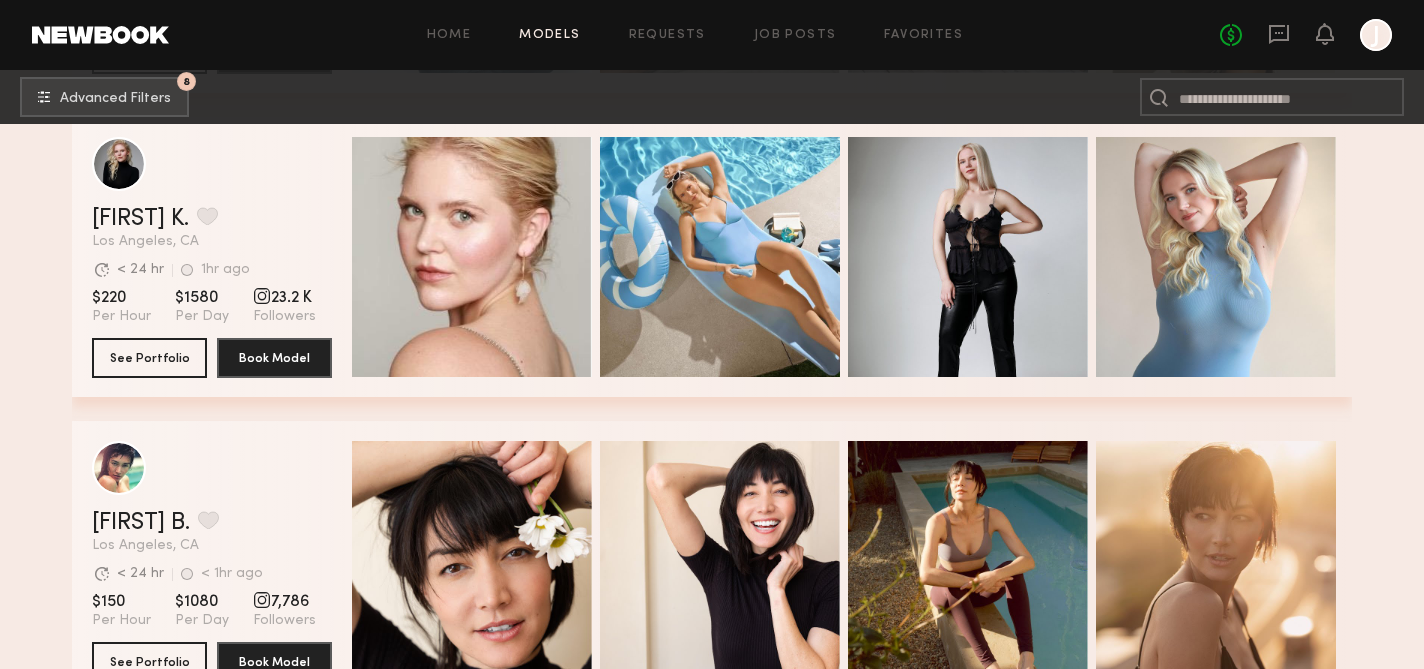 scroll, scrollTop: 2463, scrollLeft: 0, axis: vertical 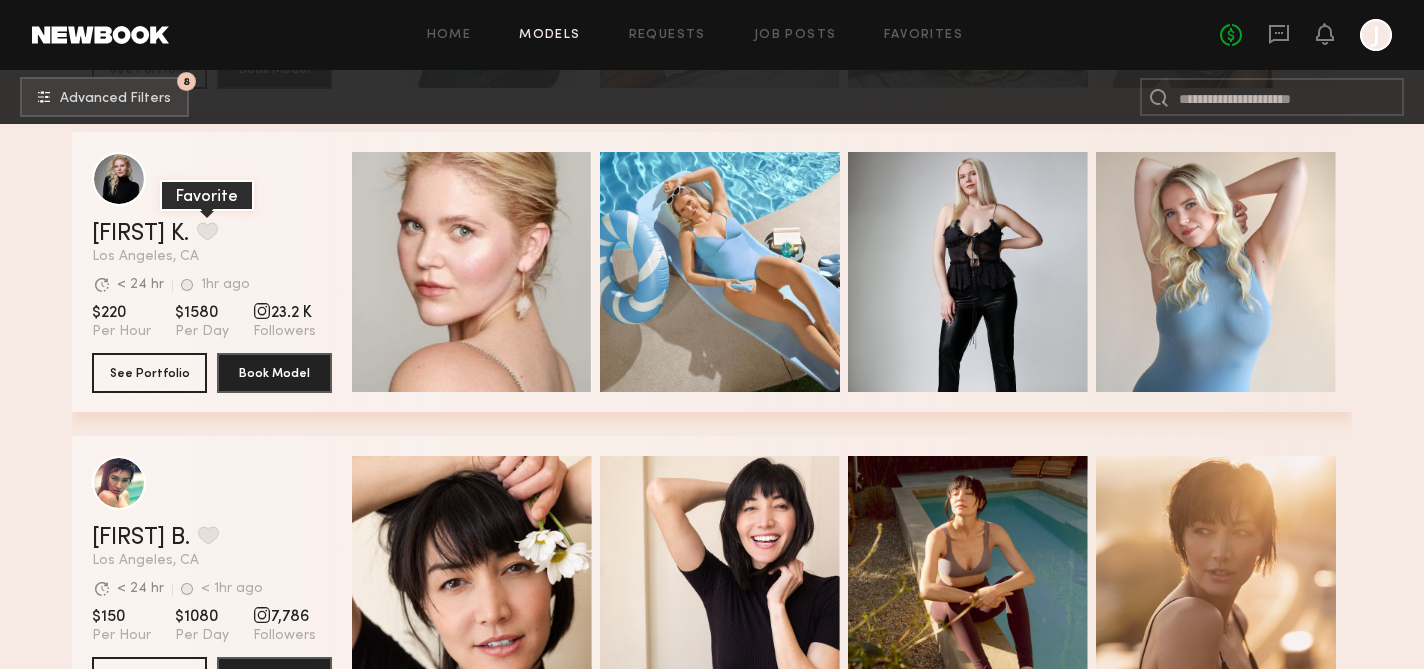 click 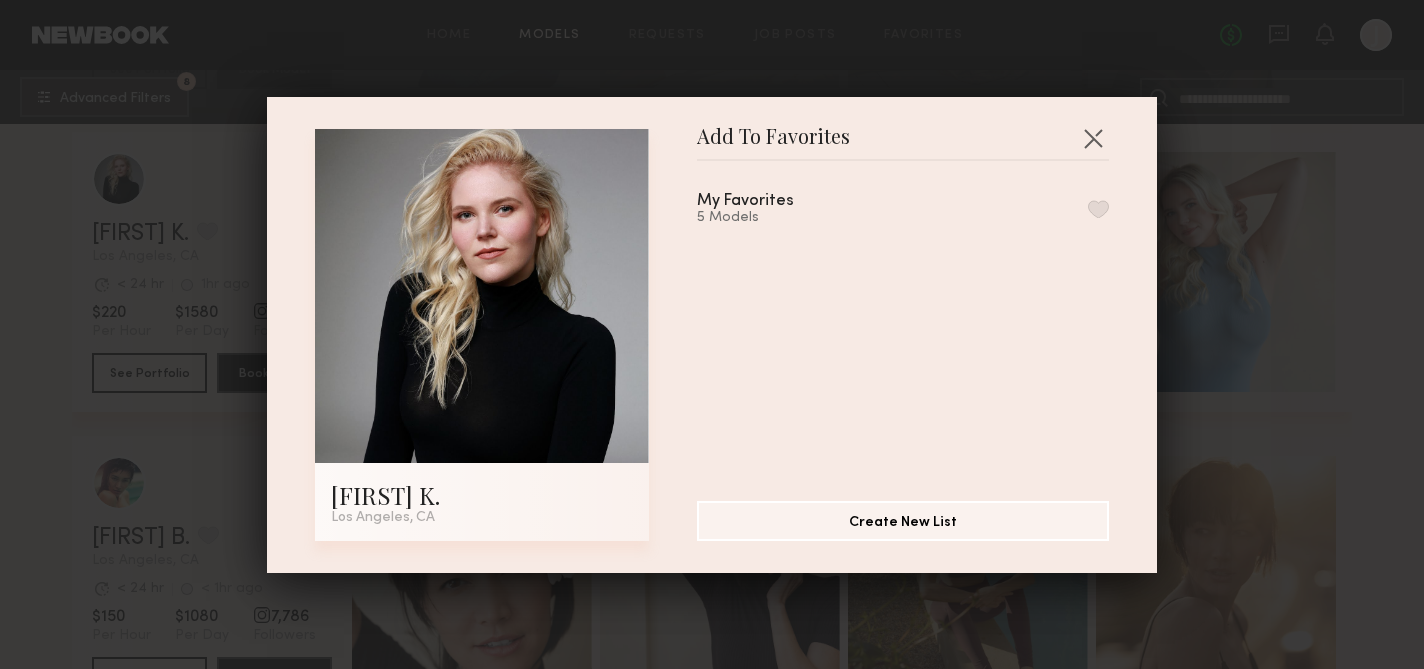 click at bounding box center (1098, 209) 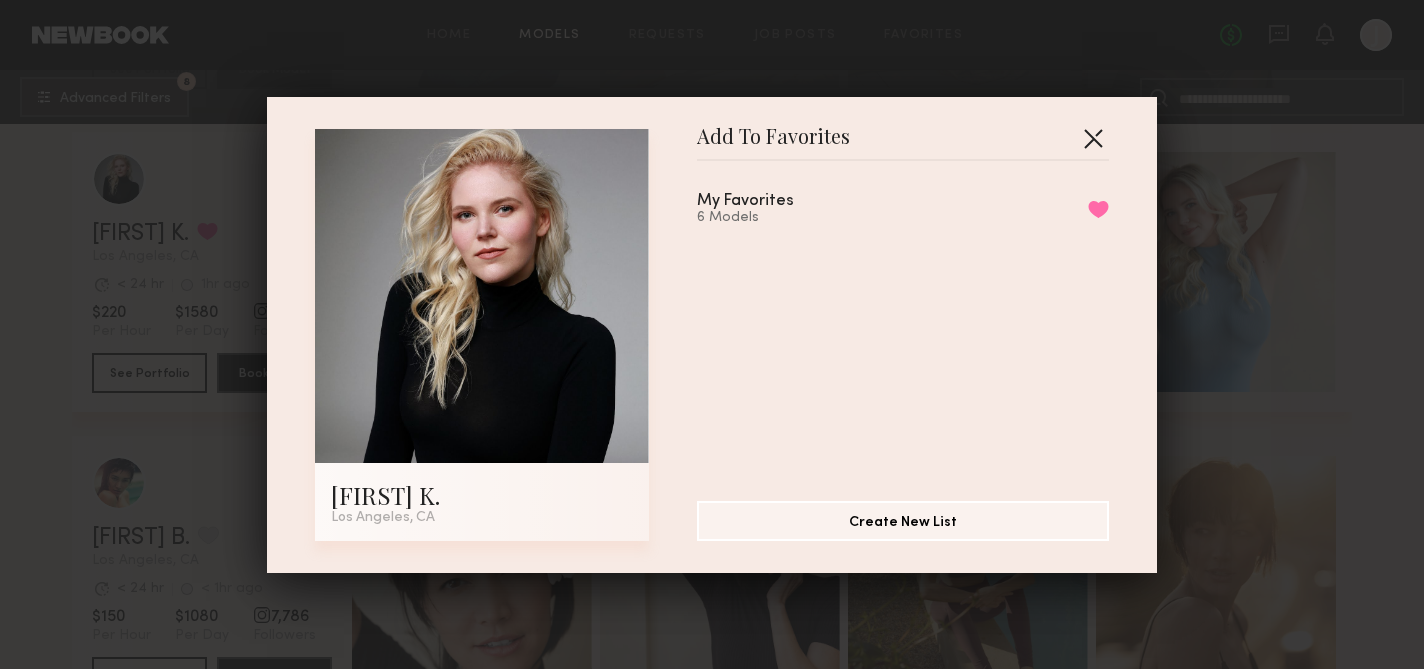 click at bounding box center [1093, 138] 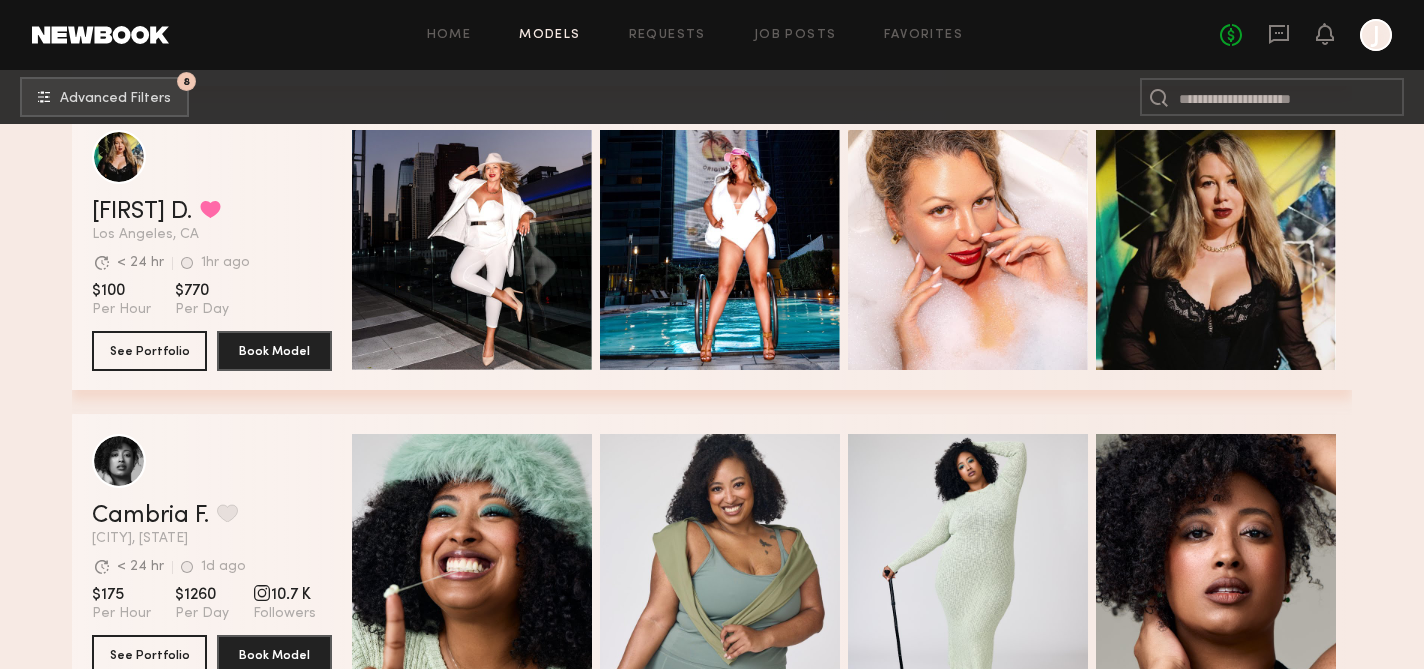 scroll, scrollTop: 3700, scrollLeft: 0, axis: vertical 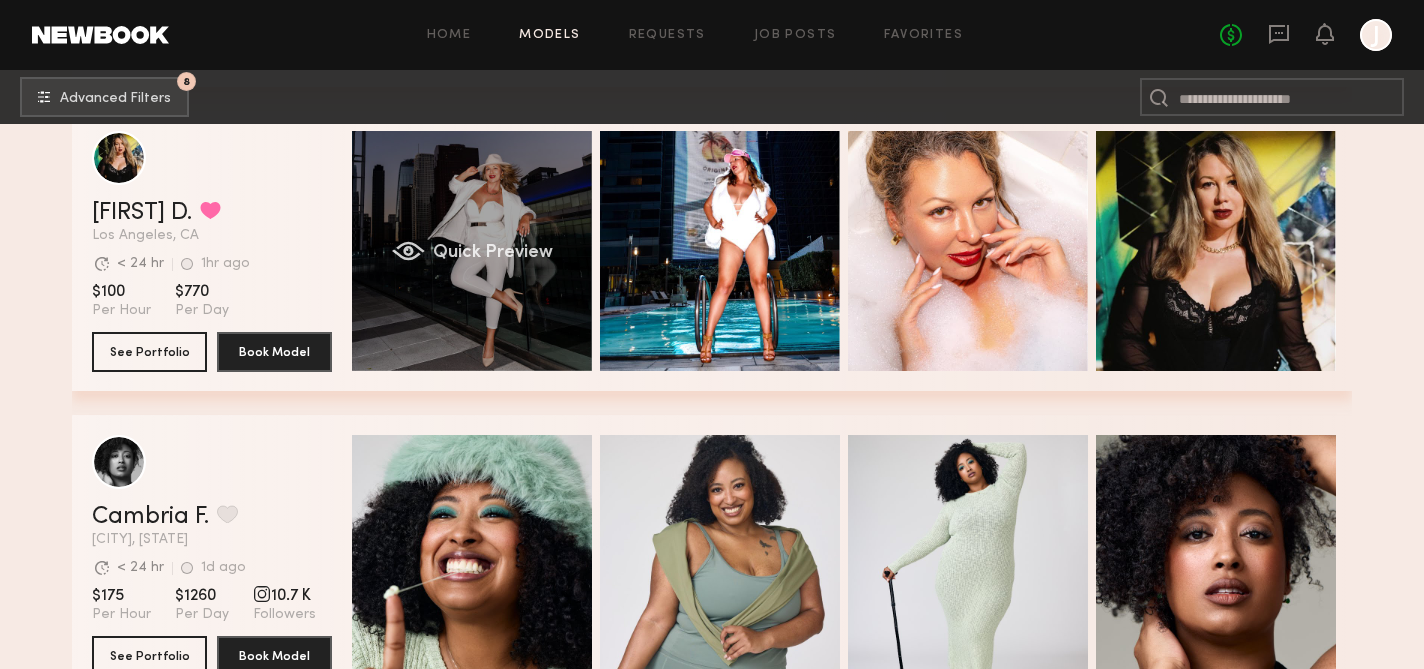click on "Quick Preview" 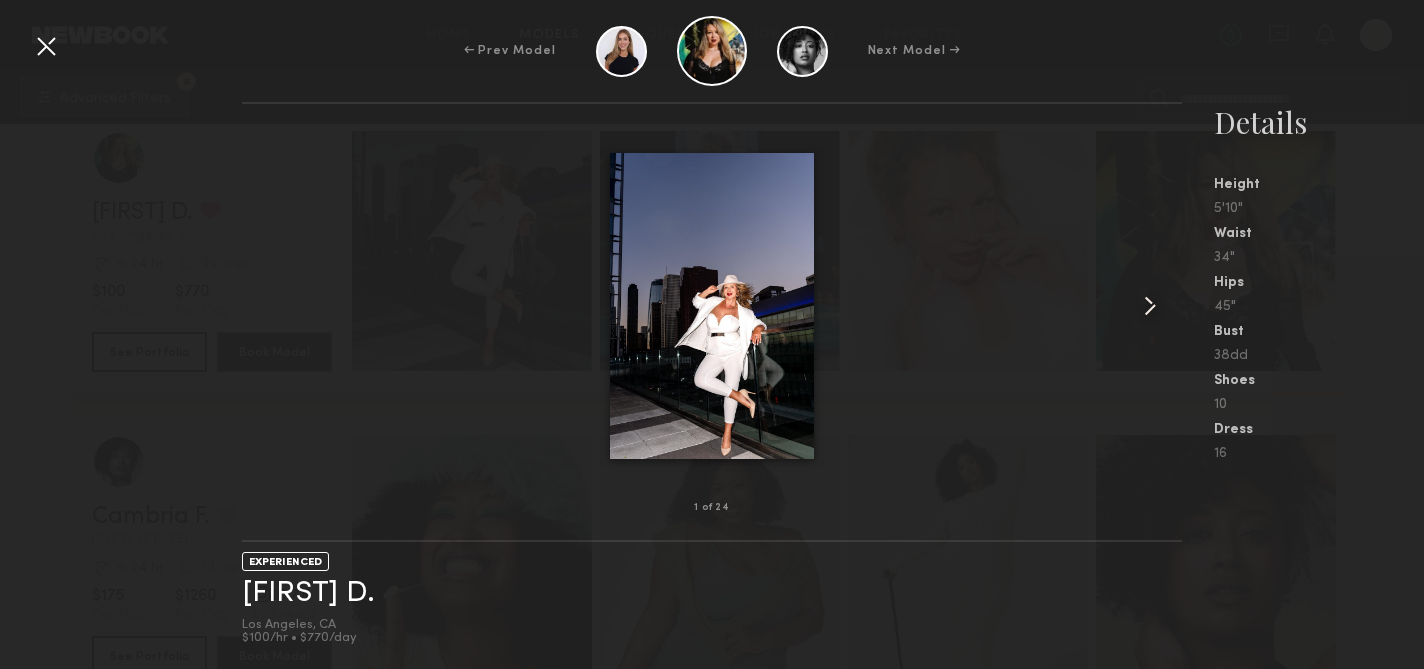click at bounding box center (1150, 306) 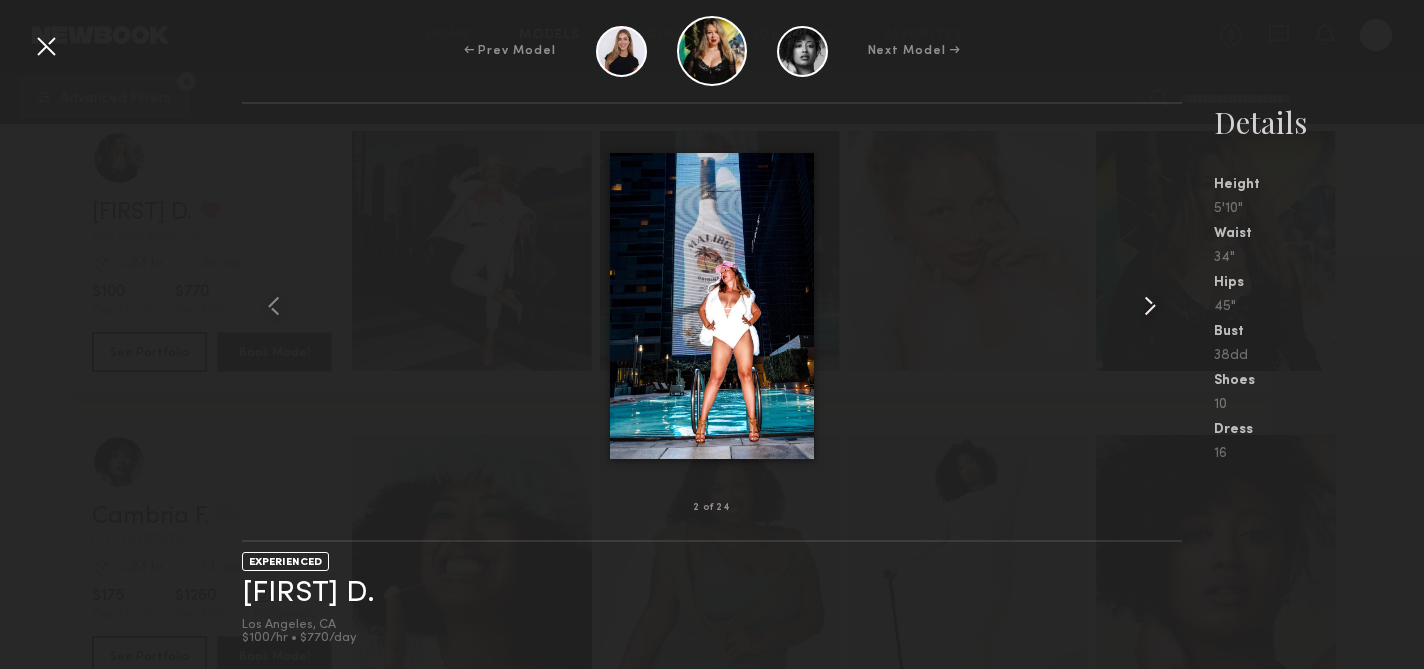 click at bounding box center [1150, 306] 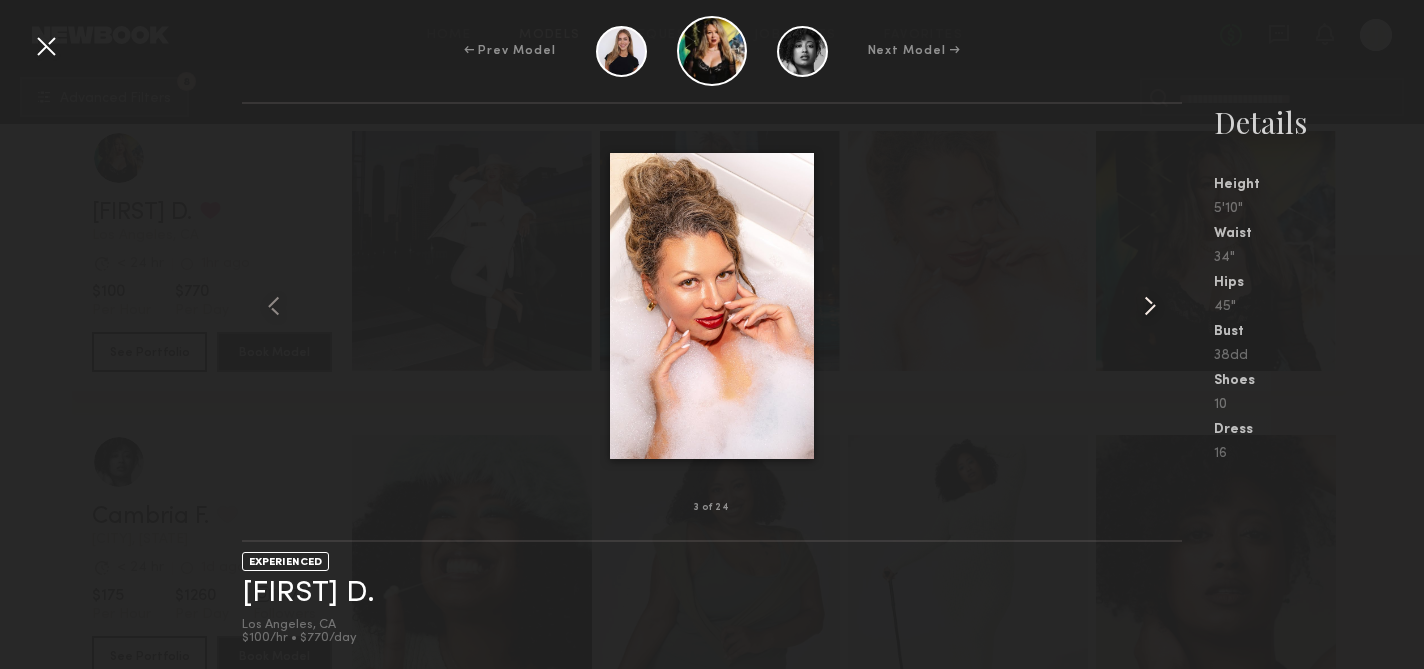 click at bounding box center [1150, 306] 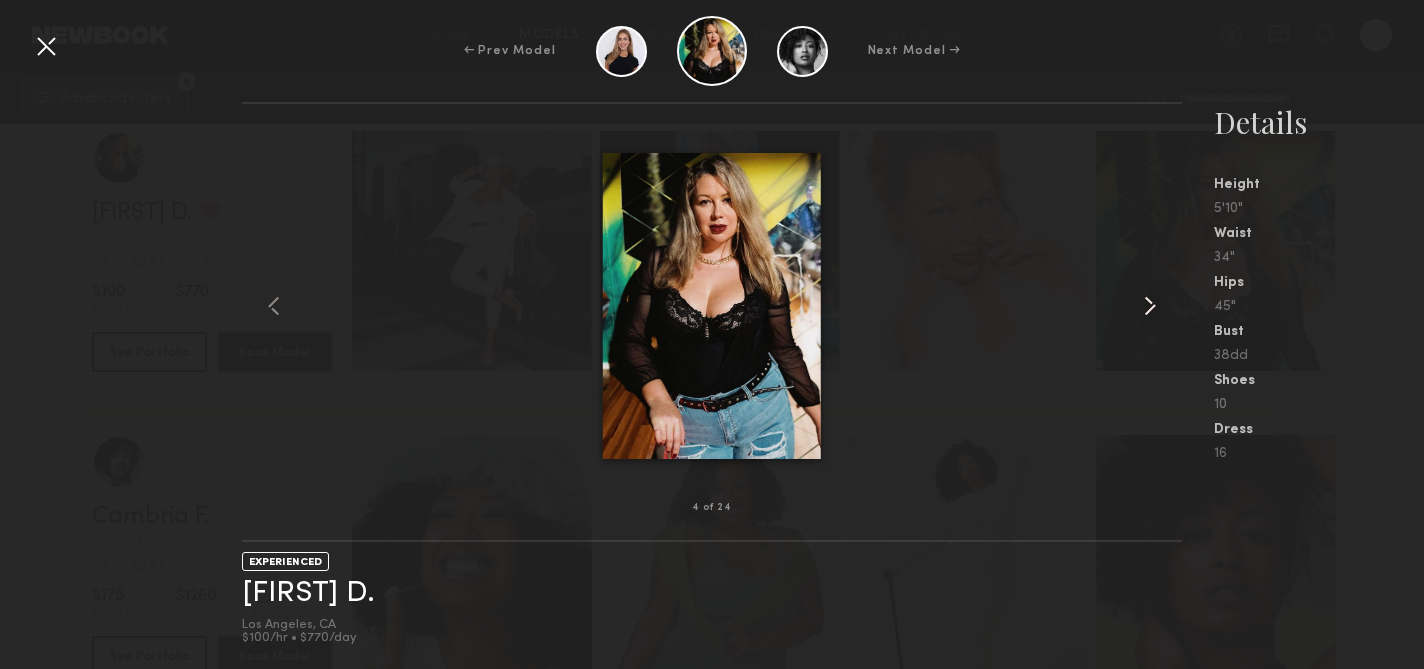 click at bounding box center [1150, 306] 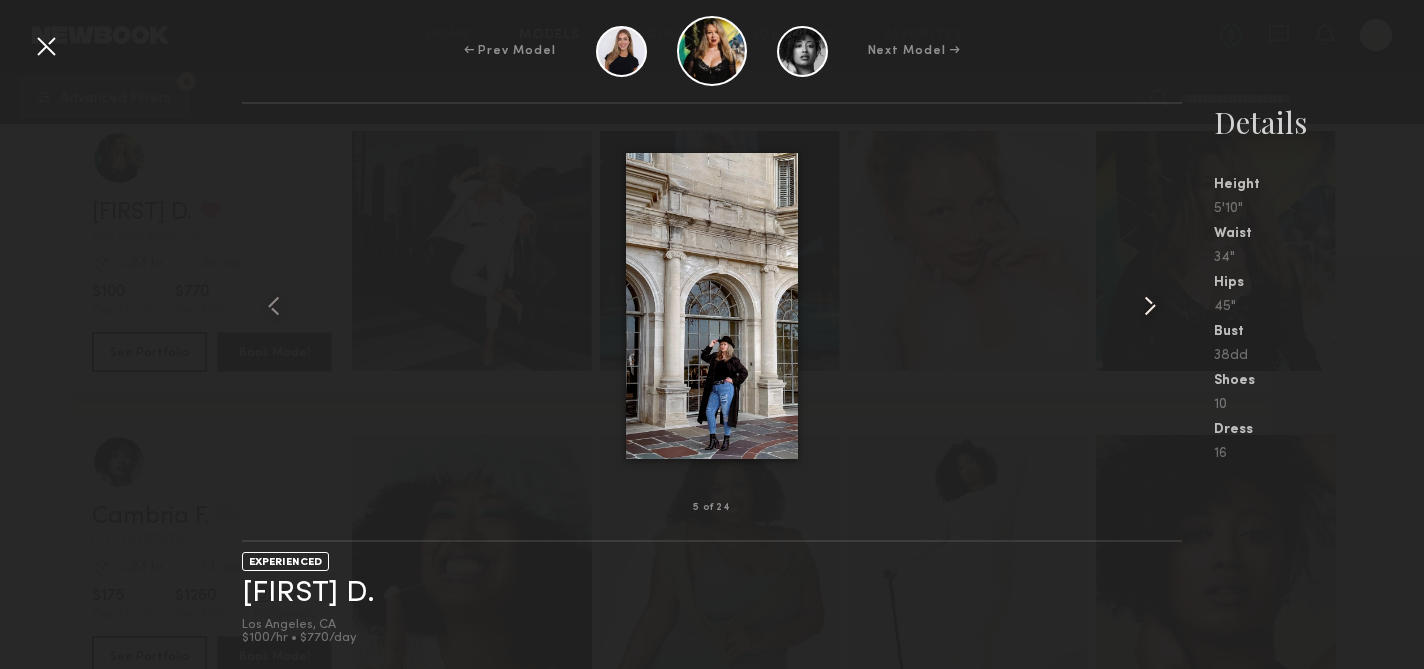 click at bounding box center [1150, 306] 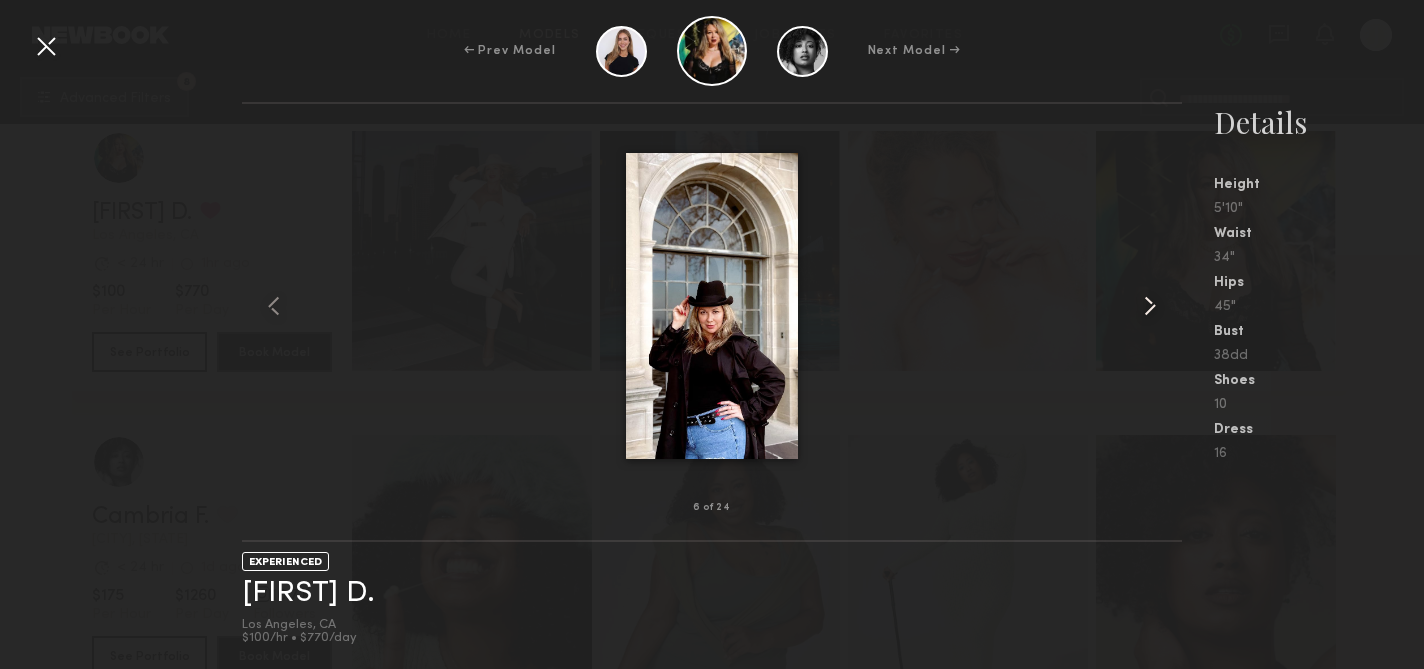 click at bounding box center (1150, 306) 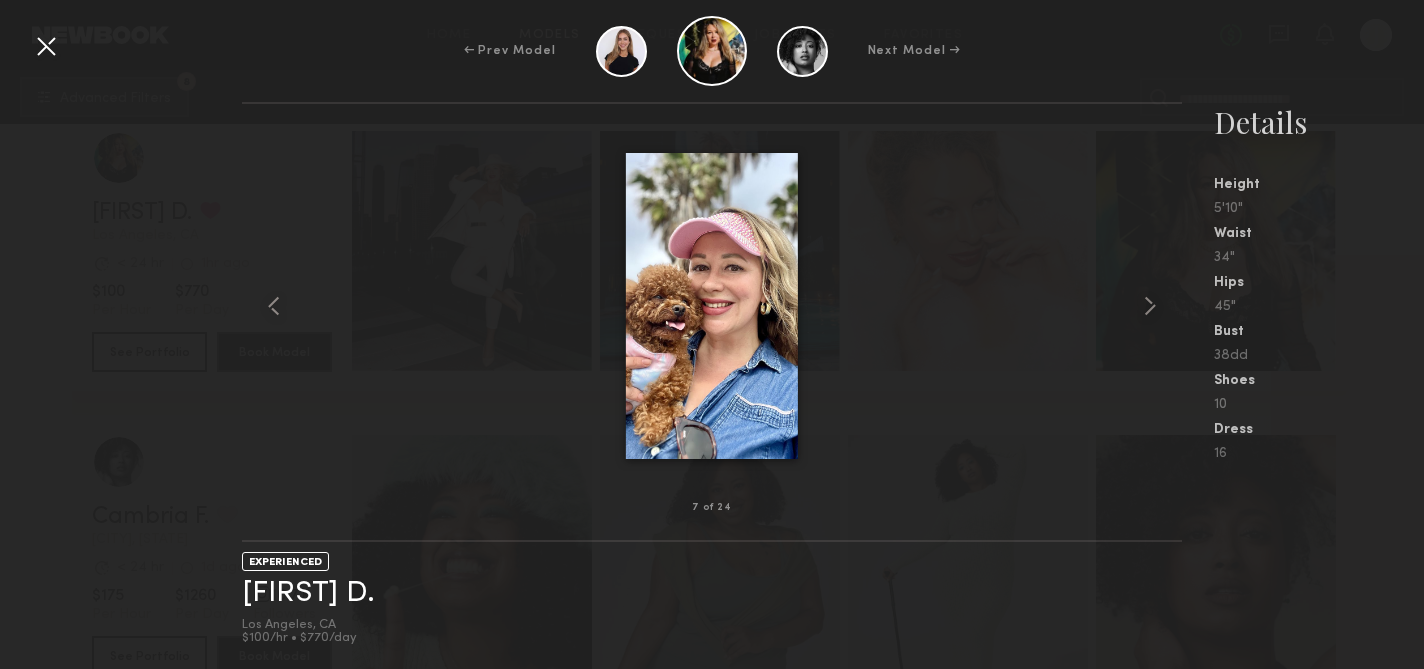click at bounding box center [46, 46] 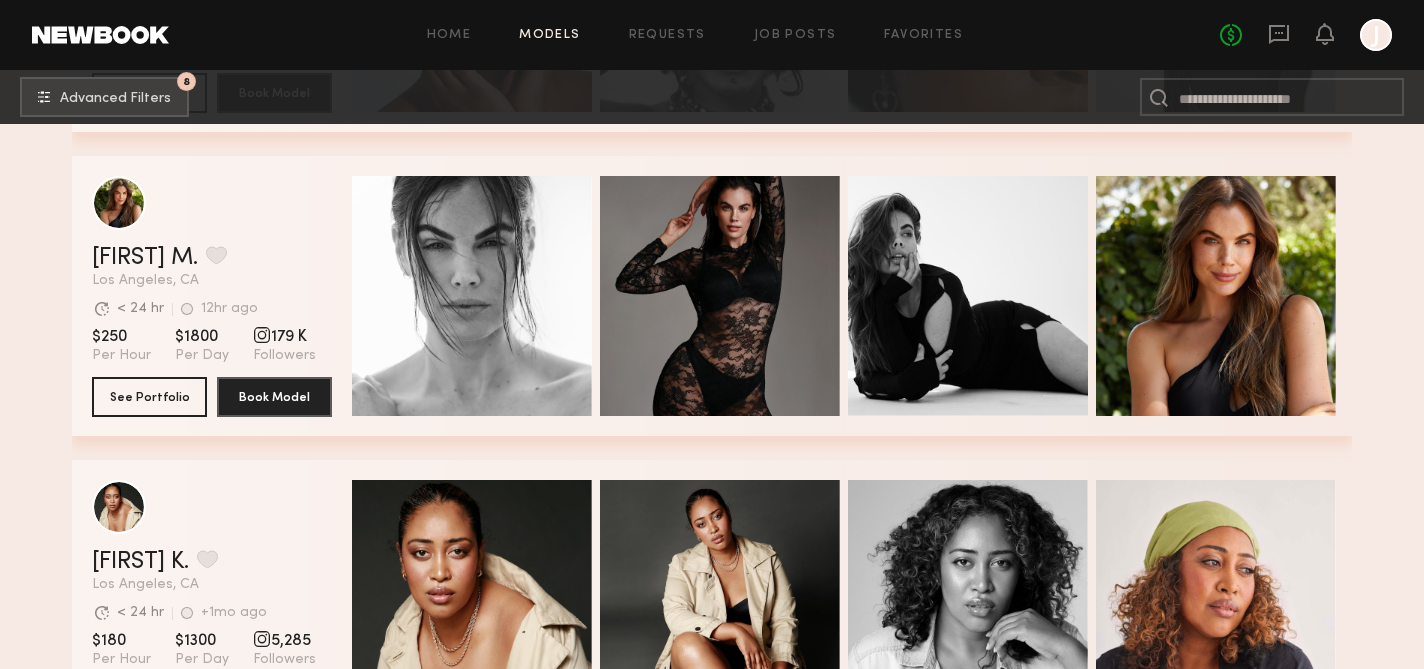 scroll, scrollTop: 4568, scrollLeft: 0, axis: vertical 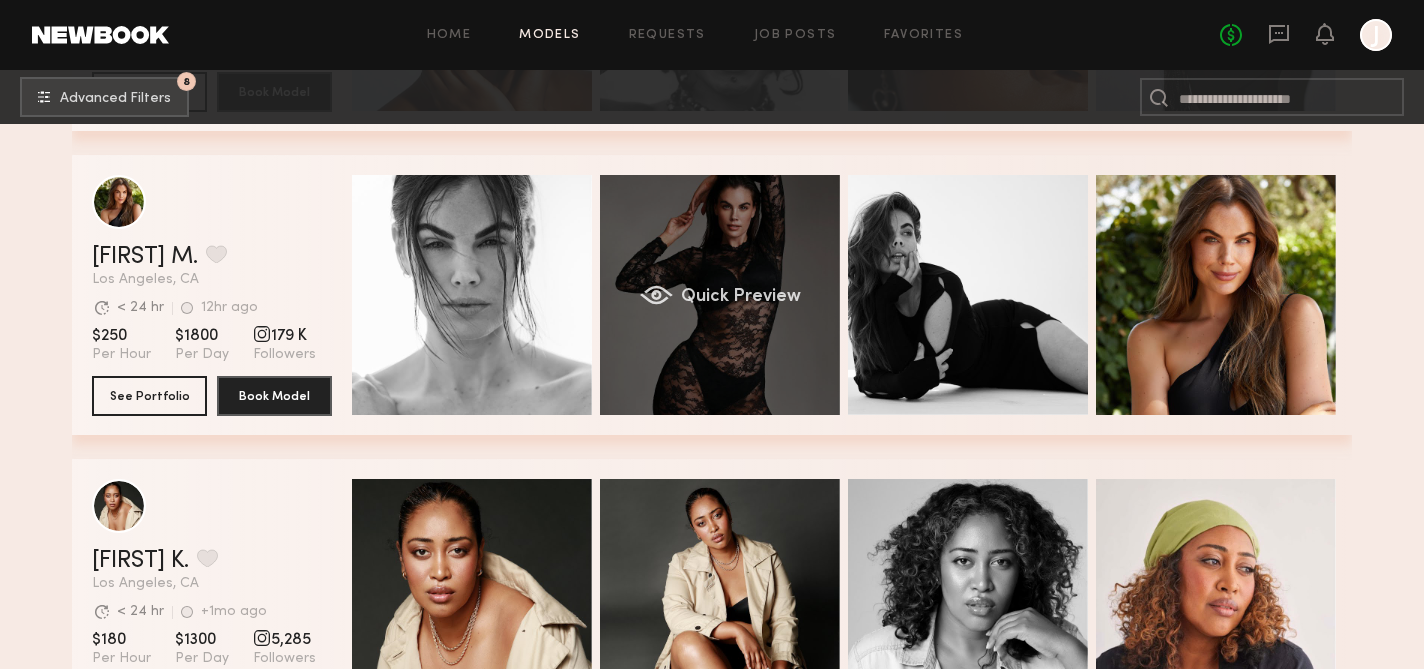 click on "Quick Preview" 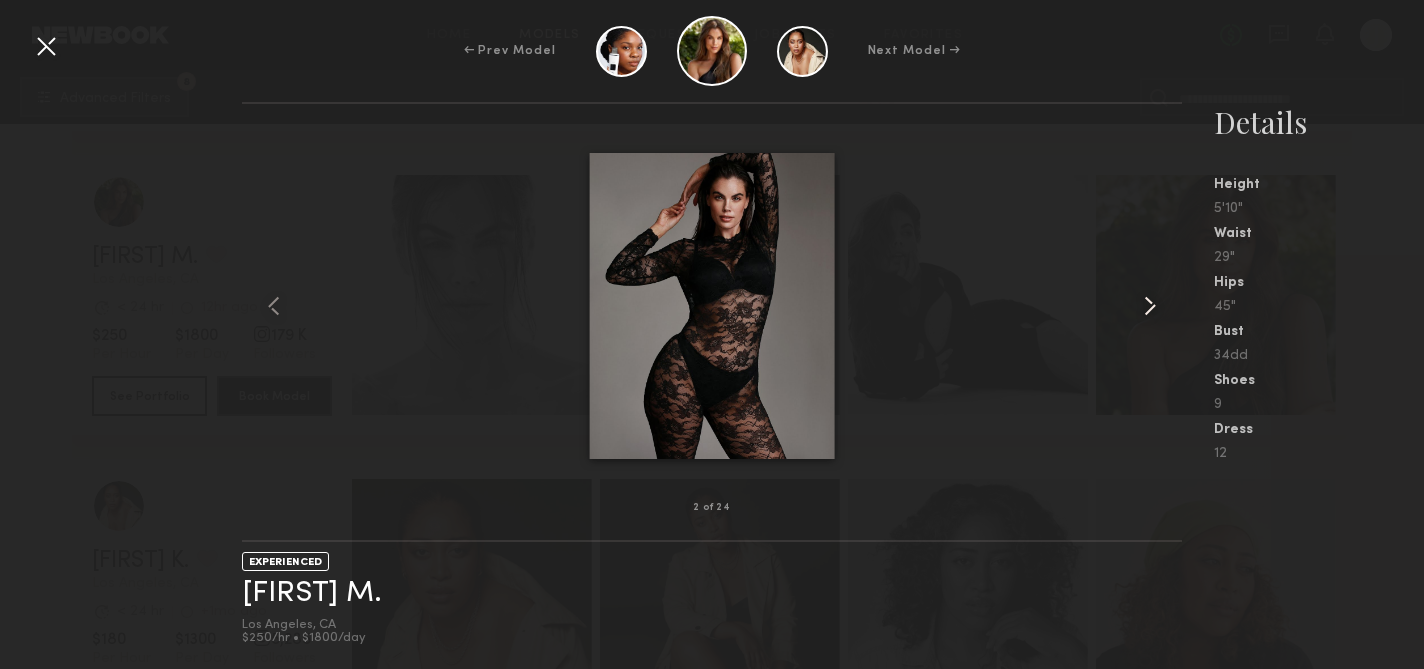 click at bounding box center [1150, 306] 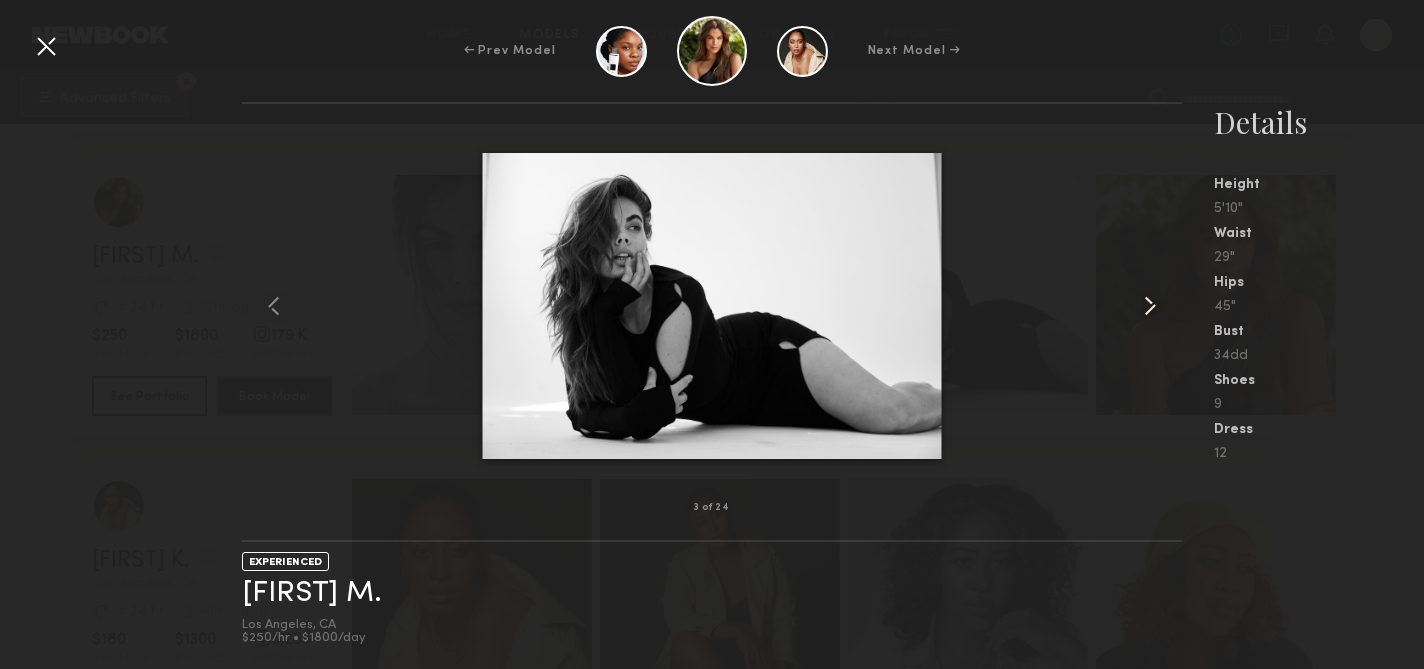 click at bounding box center [1150, 306] 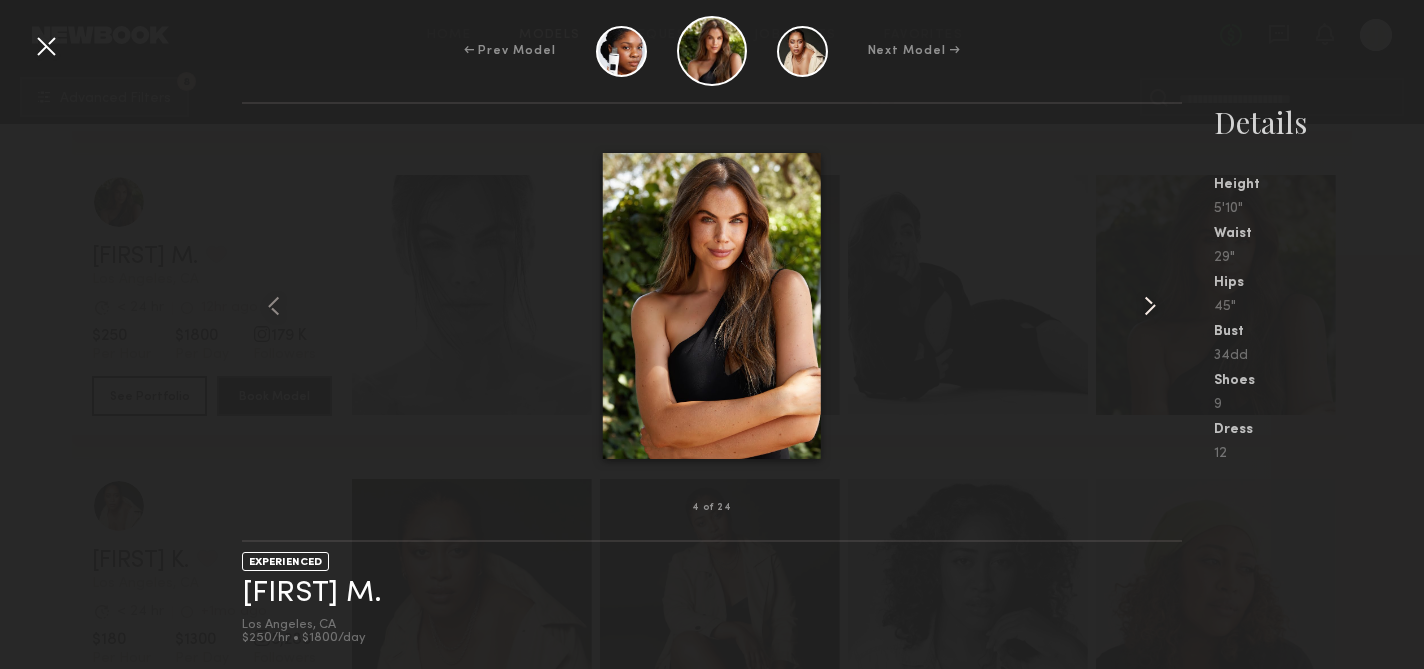 click at bounding box center [1150, 306] 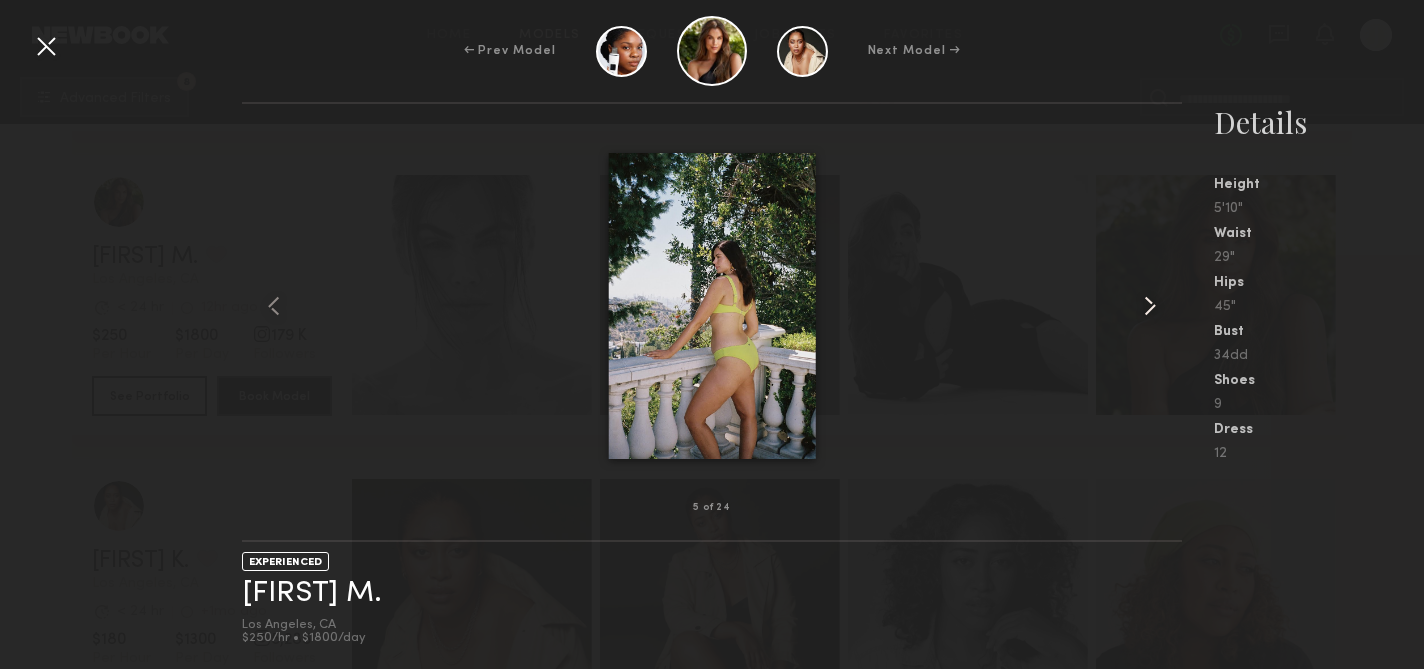 click at bounding box center [1150, 306] 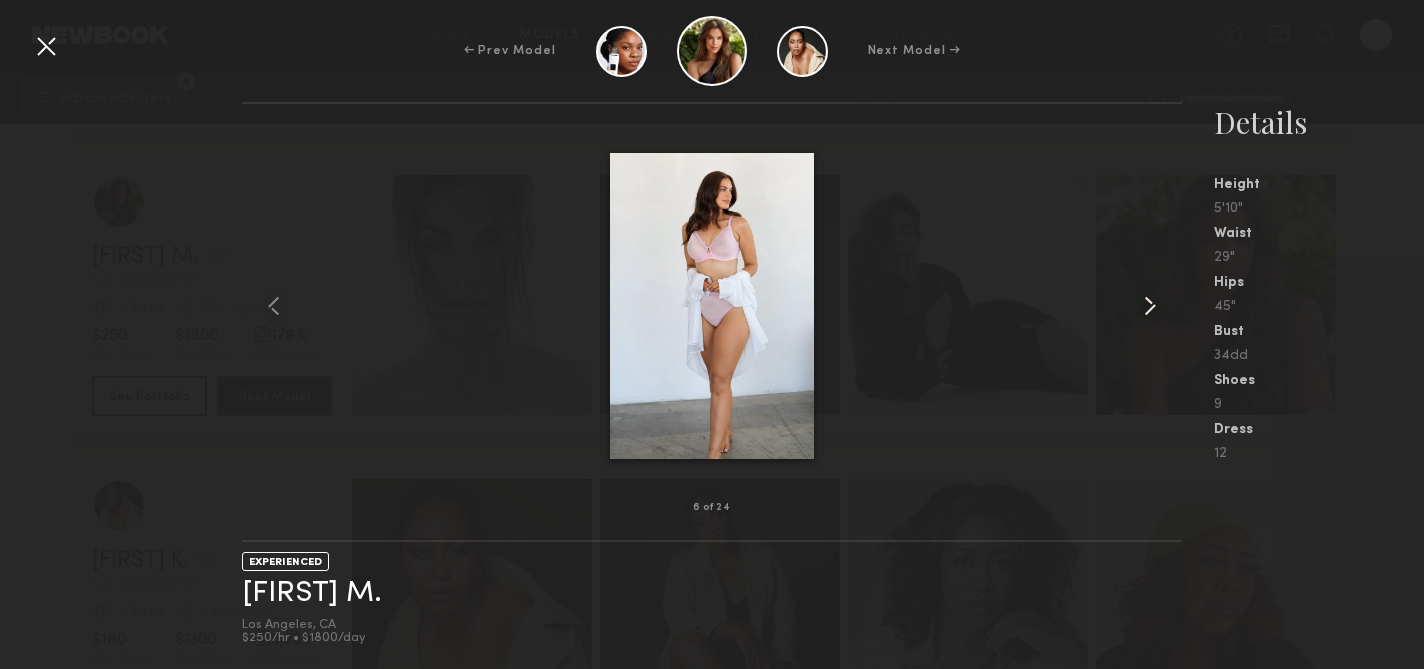 click at bounding box center (1150, 306) 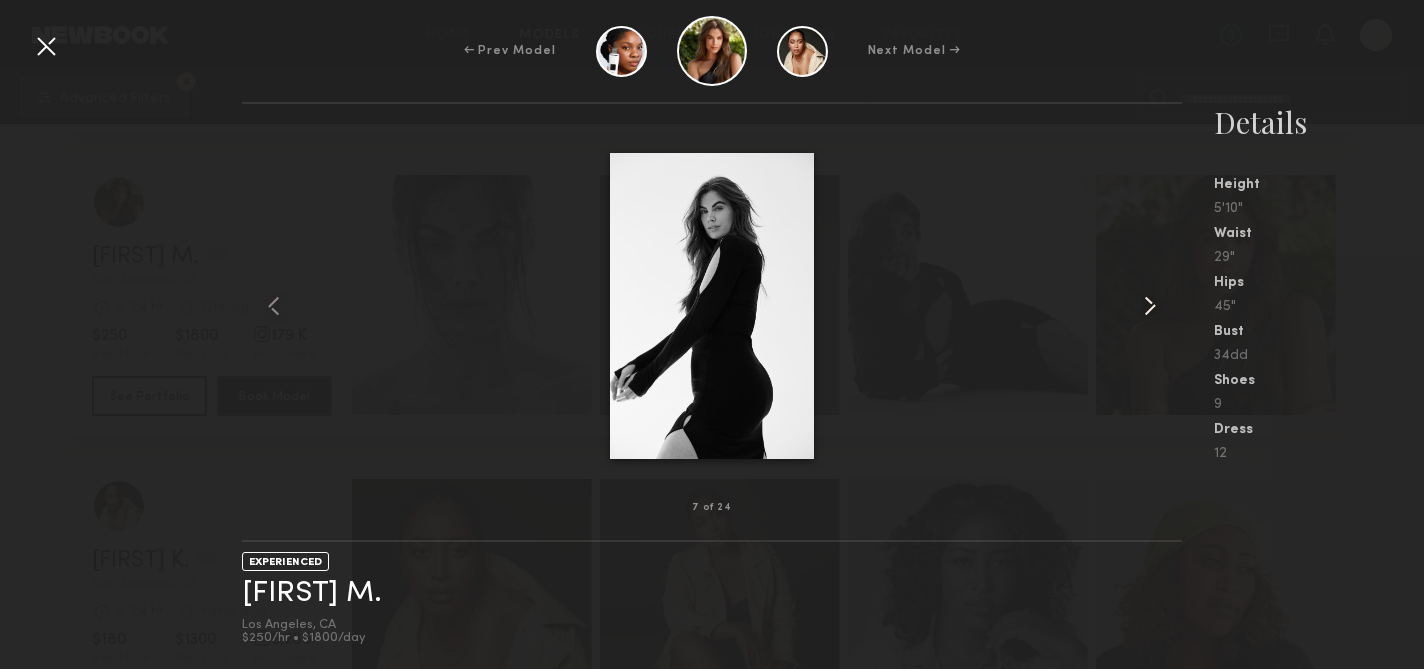click at bounding box center [1150, 306] 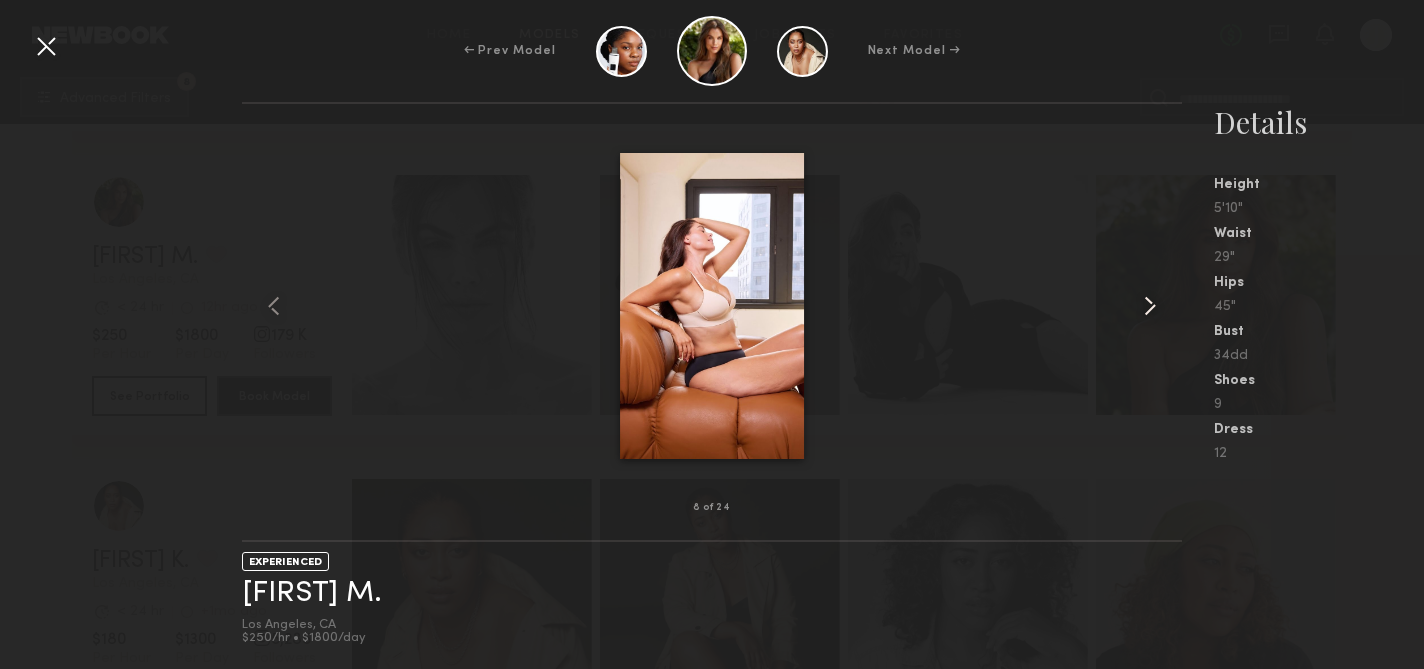 click at bounding box center [1150, 306] 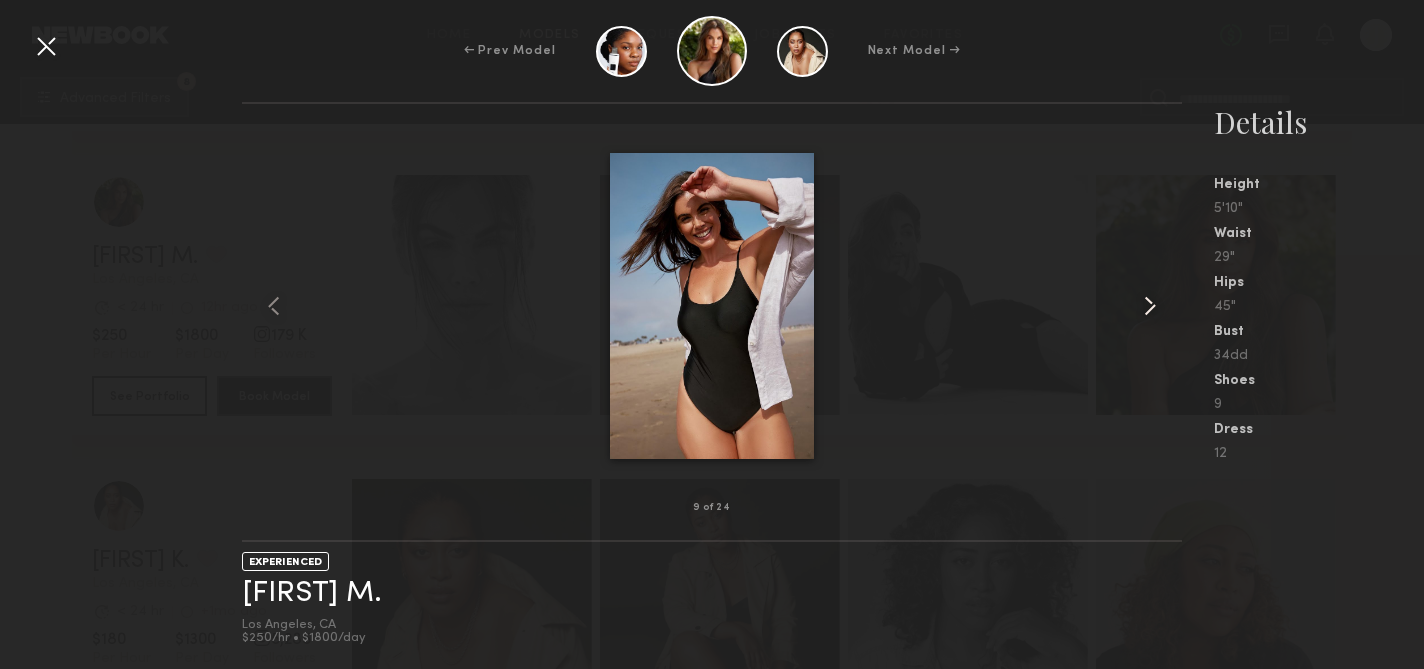 click at bounding box center [1150, 306] 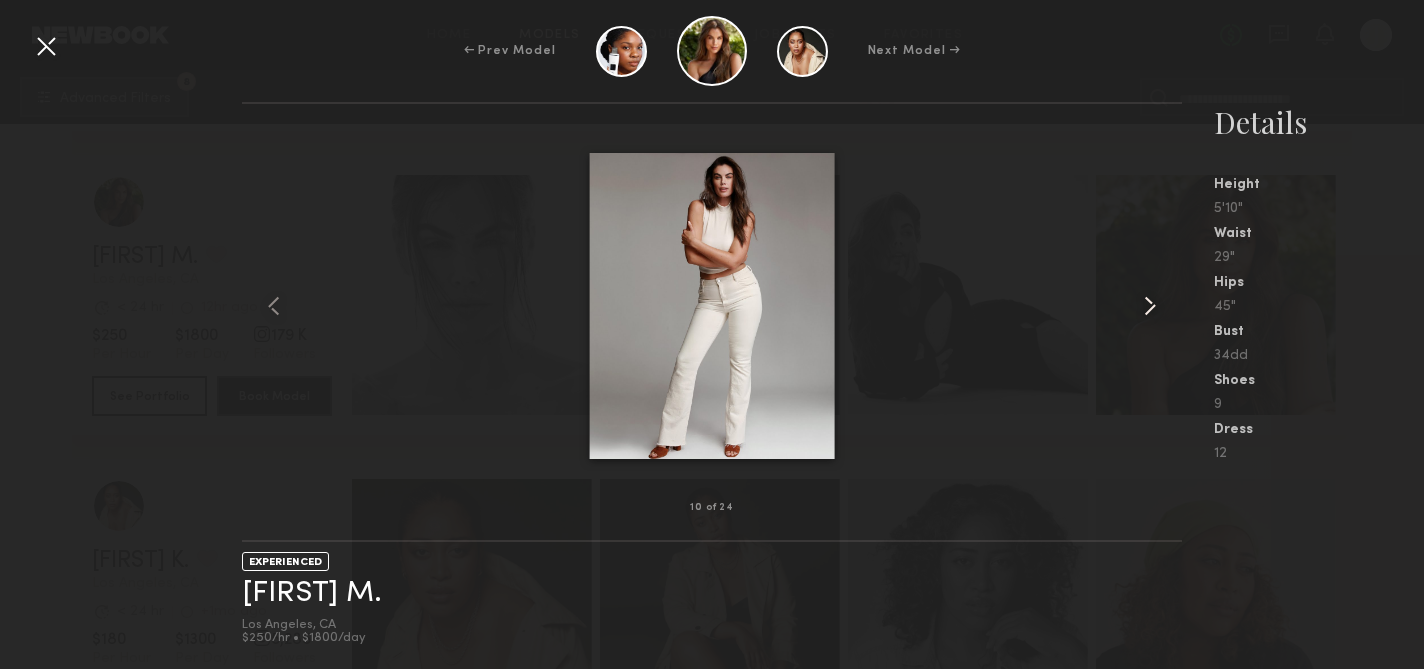 click at bounding box center [1150, 306] 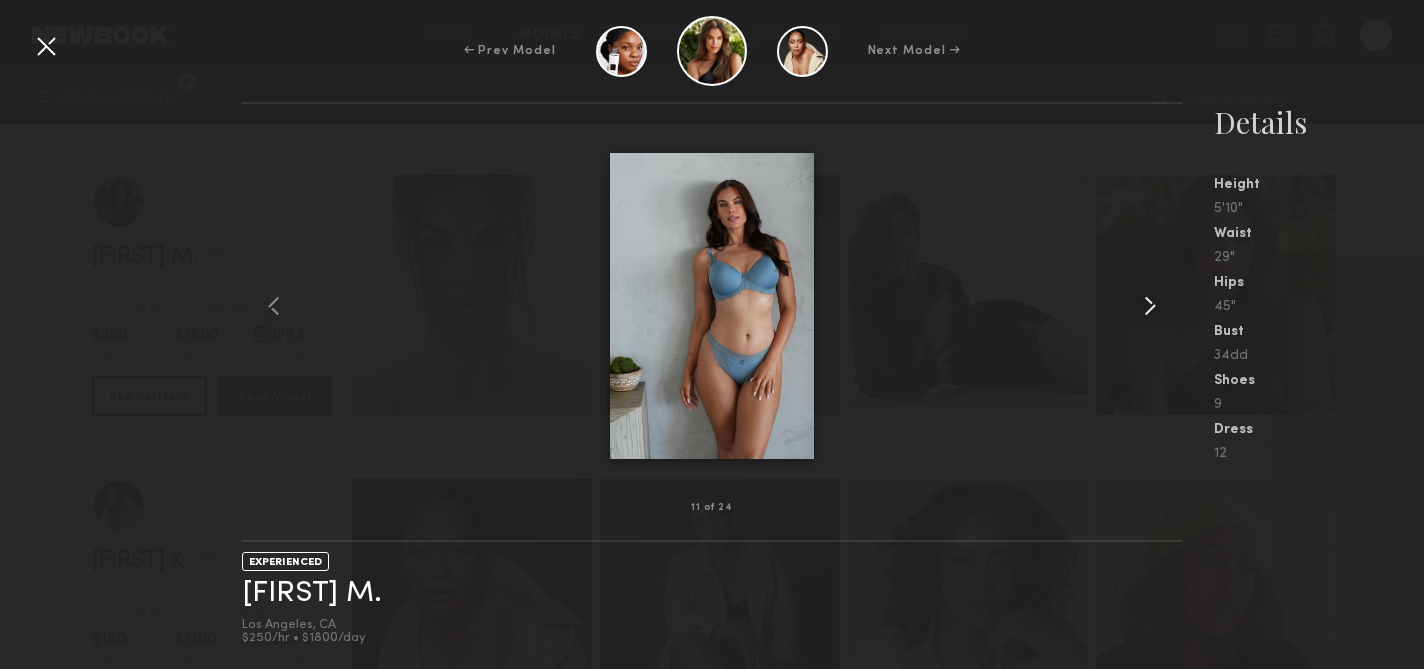 click at bounding box center (1150, 306) 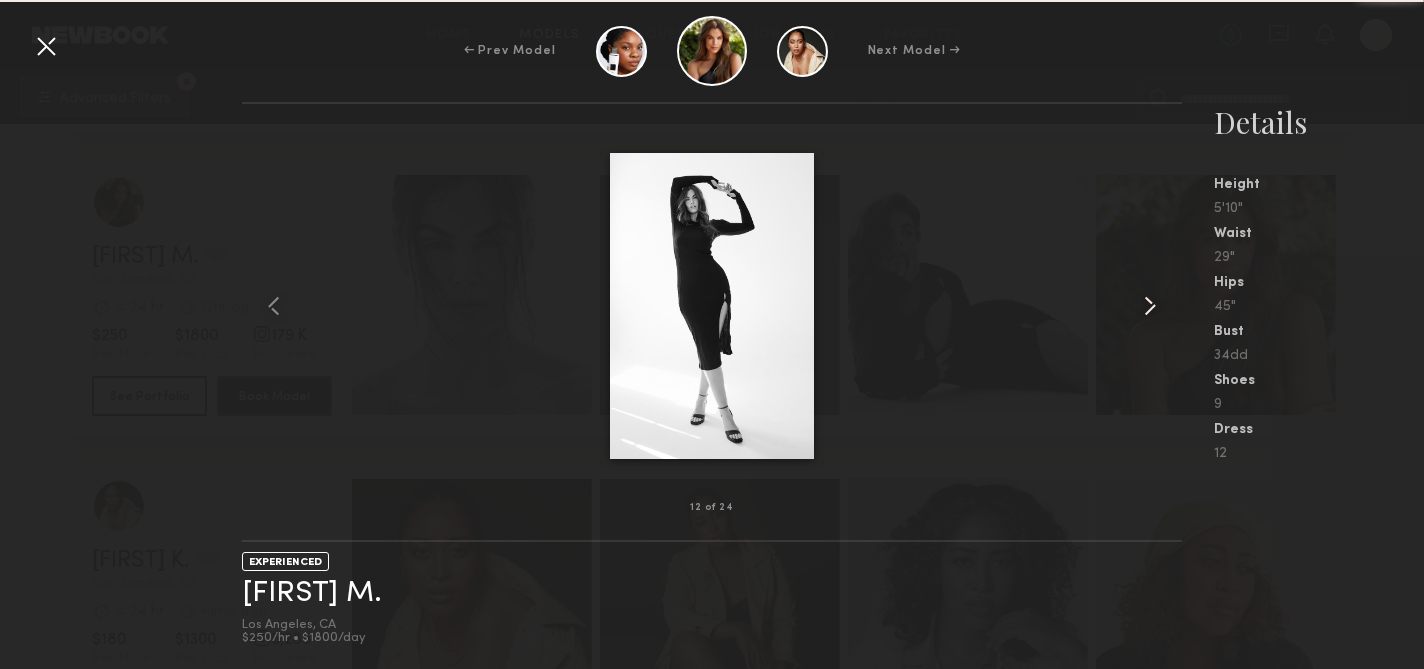click at bounding box center (1150, 306) 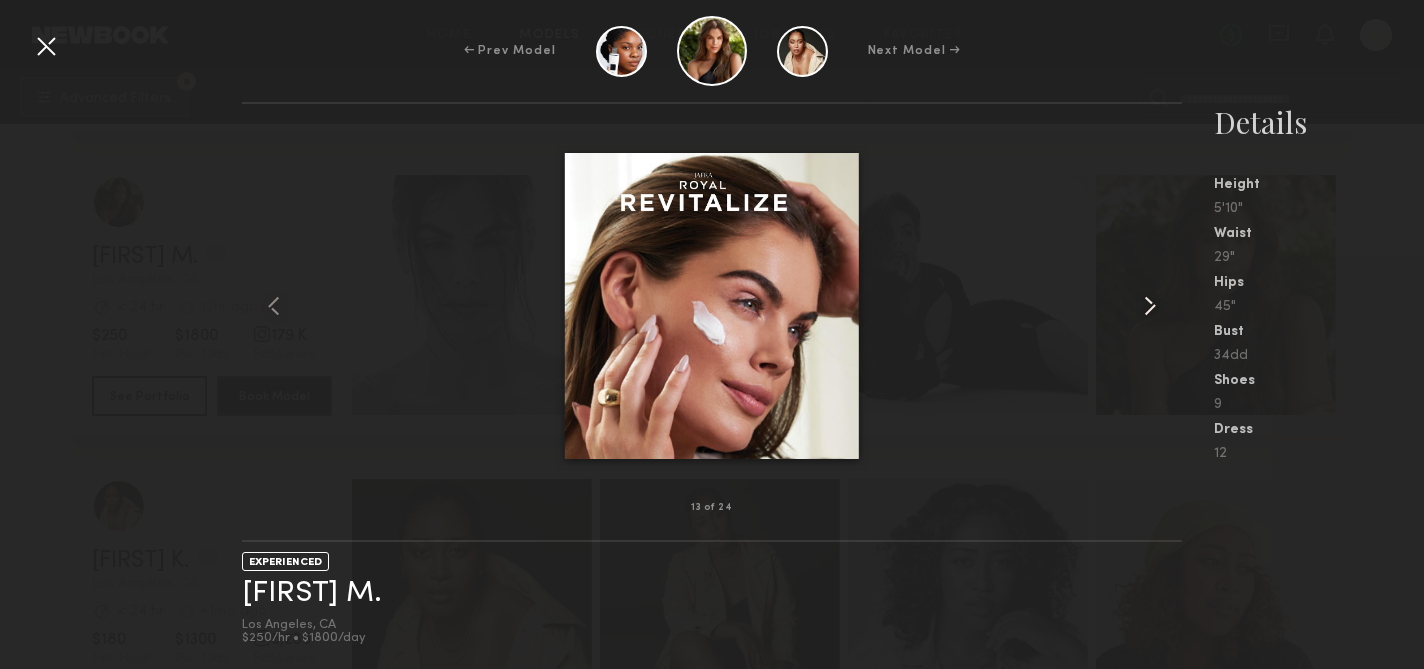 click at bounding box center (1150, 306) 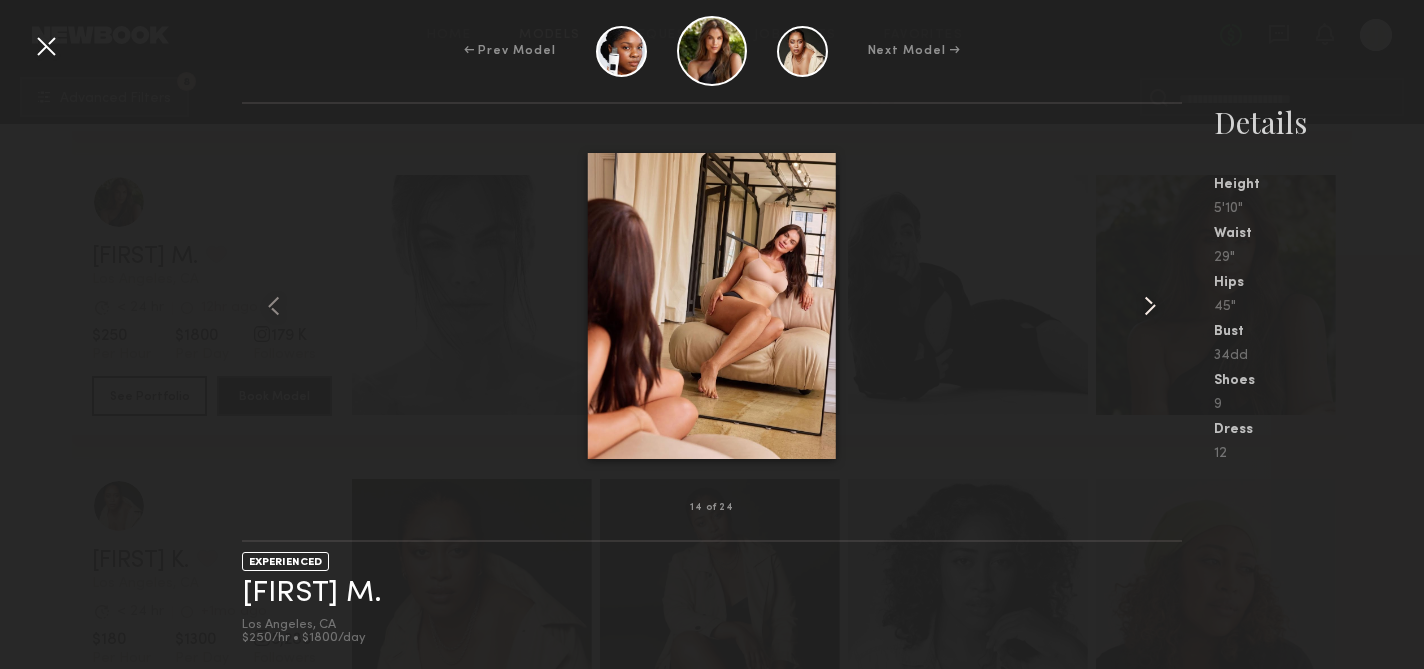 click at bounding box center [1150, 306] 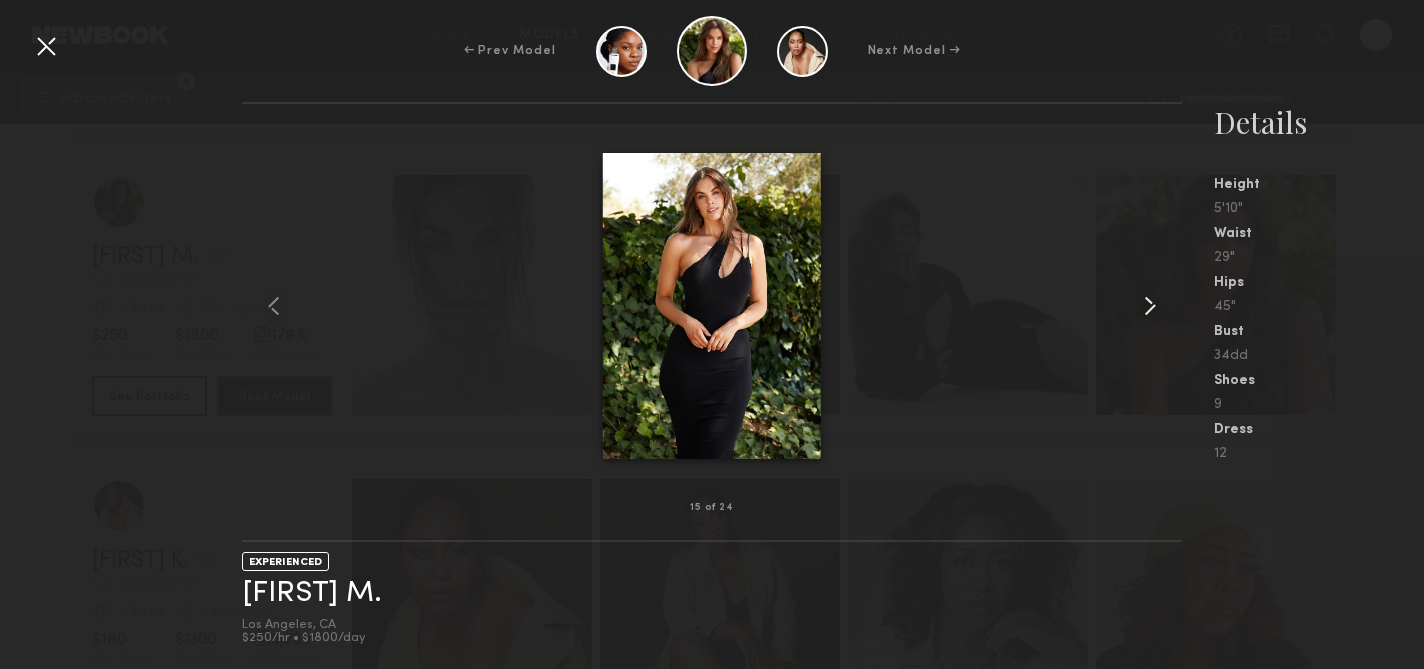 click at bounding box center (1150, 306) 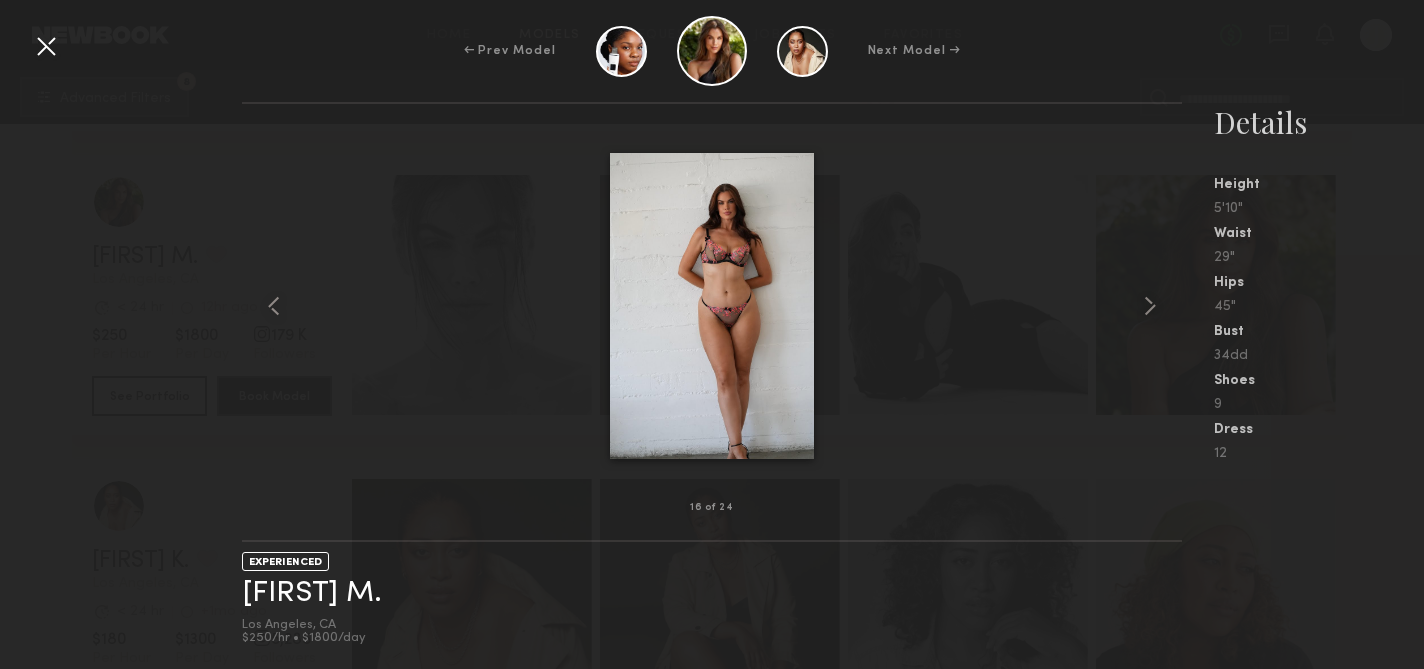click at bounding box center (46, 46) 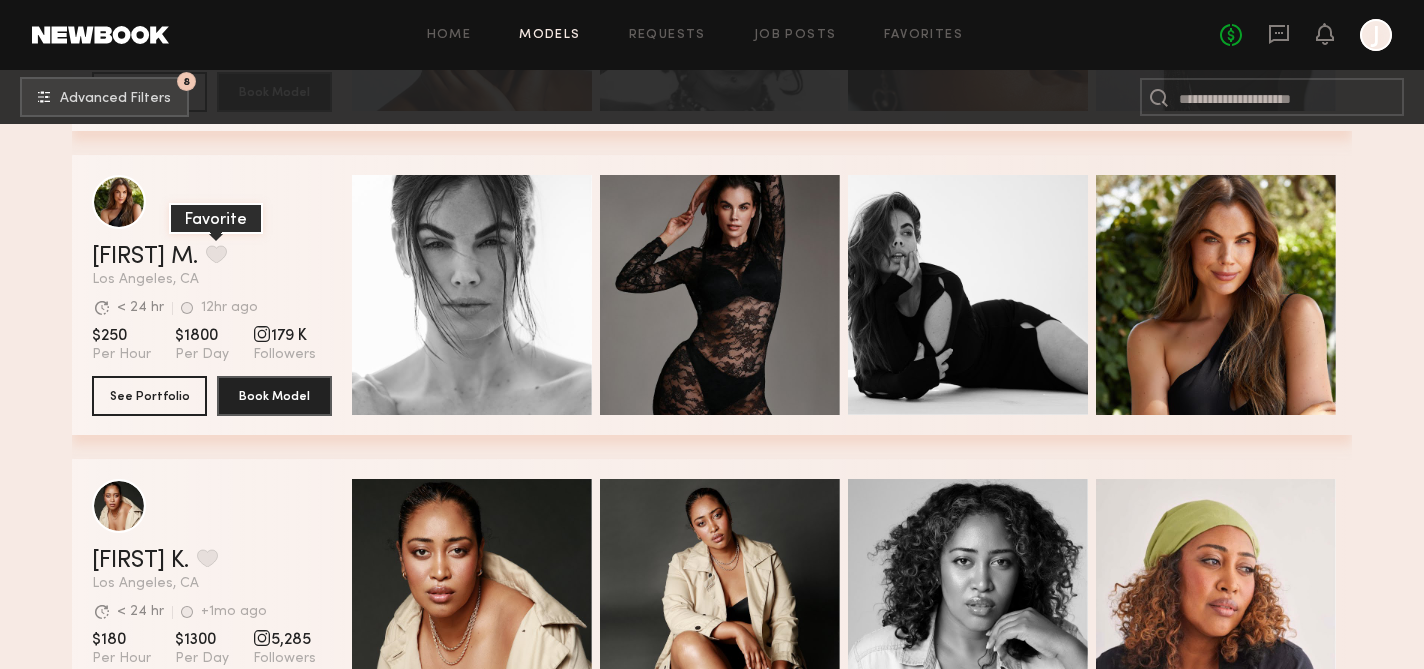 click 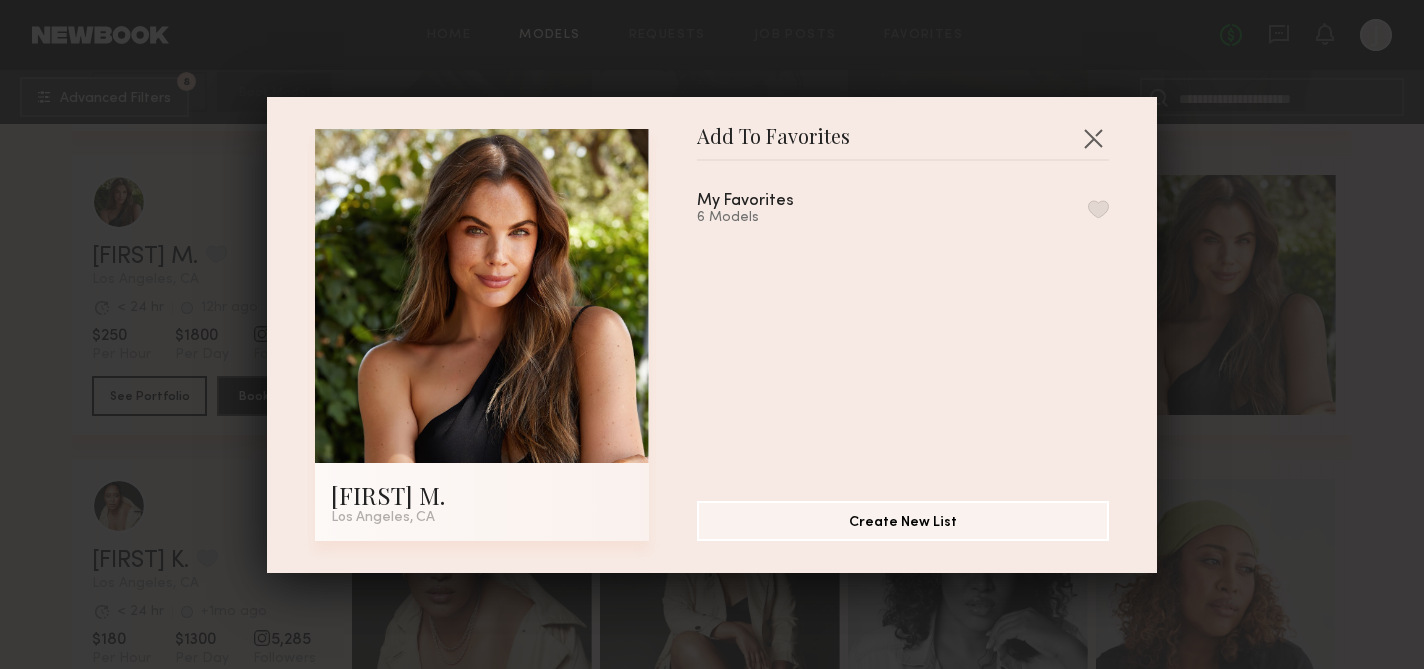 click at bounding box center (1098, 209) 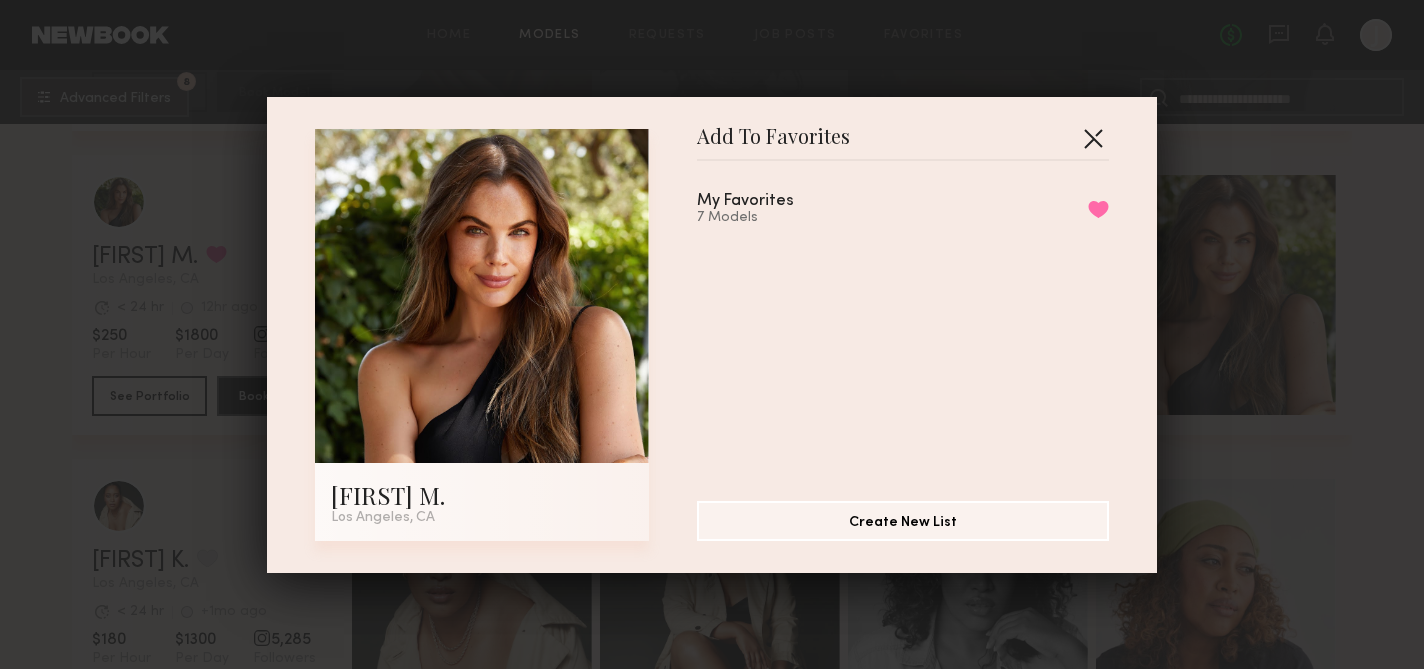 click at bounding box center (1093, 138) 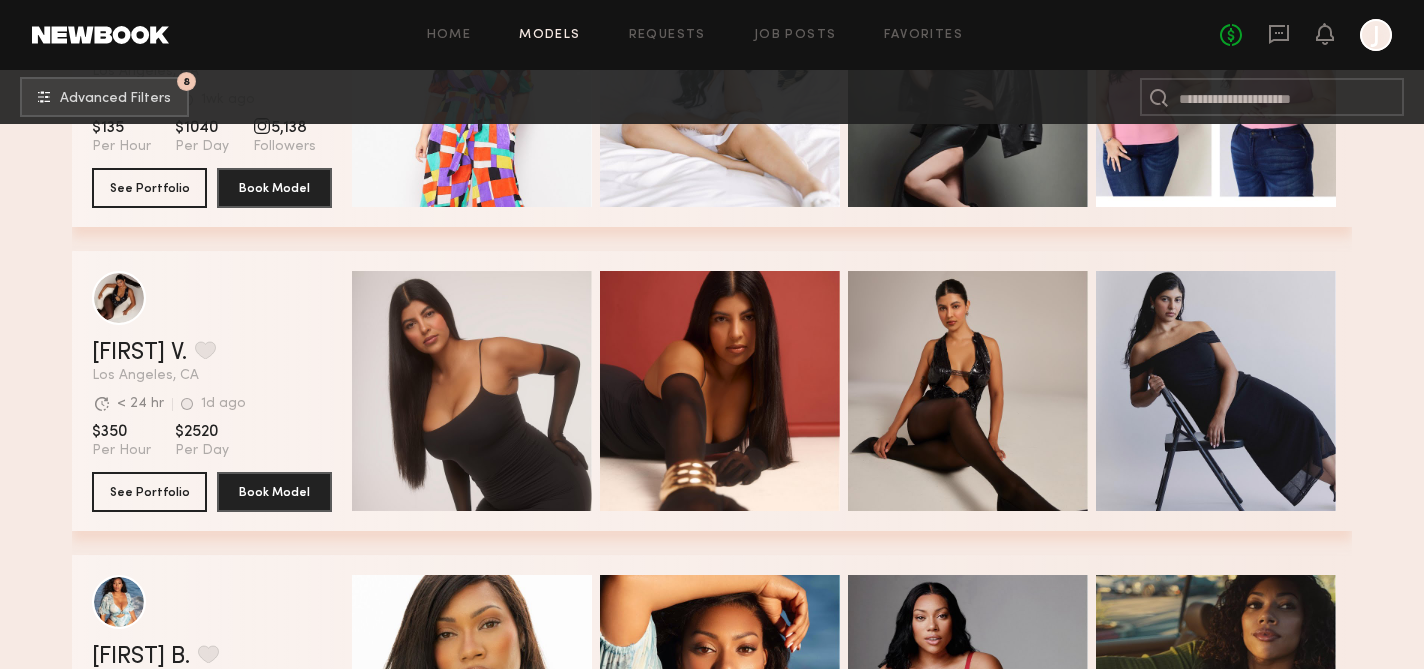 scroll, scrollTop: 6396, scrollLeft: 0, axis: vertical 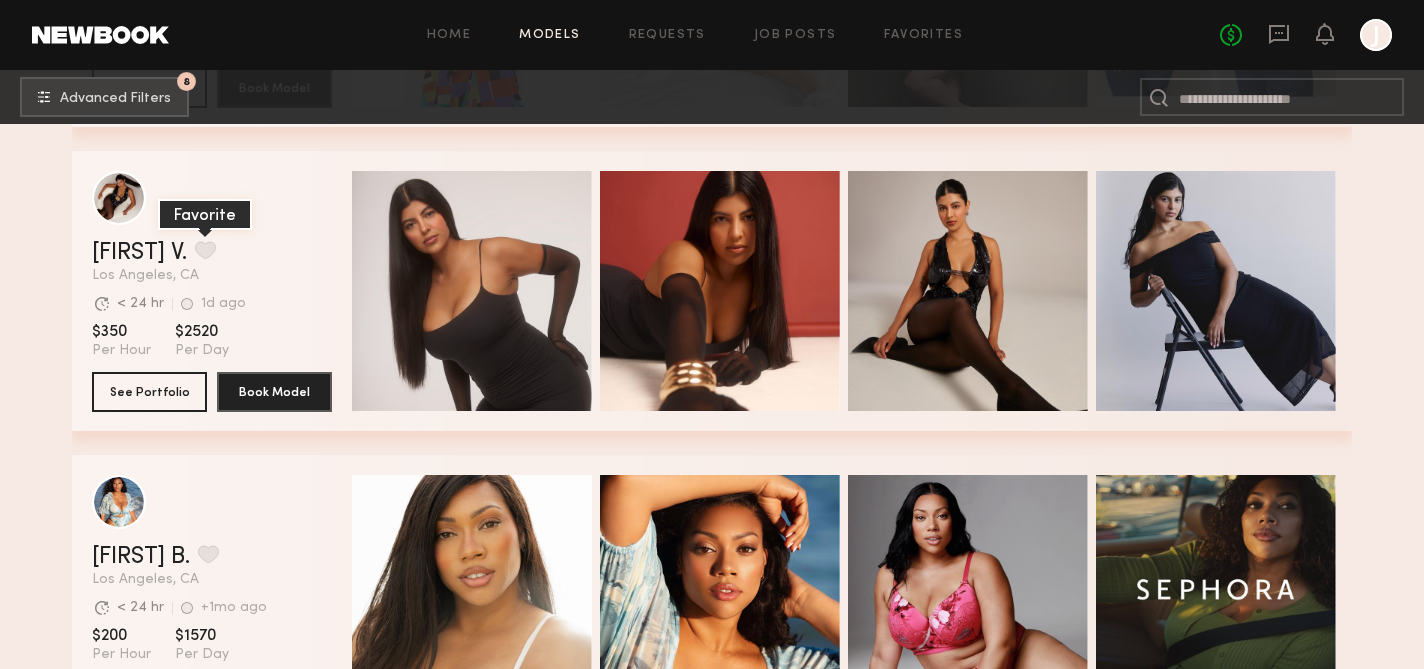 click 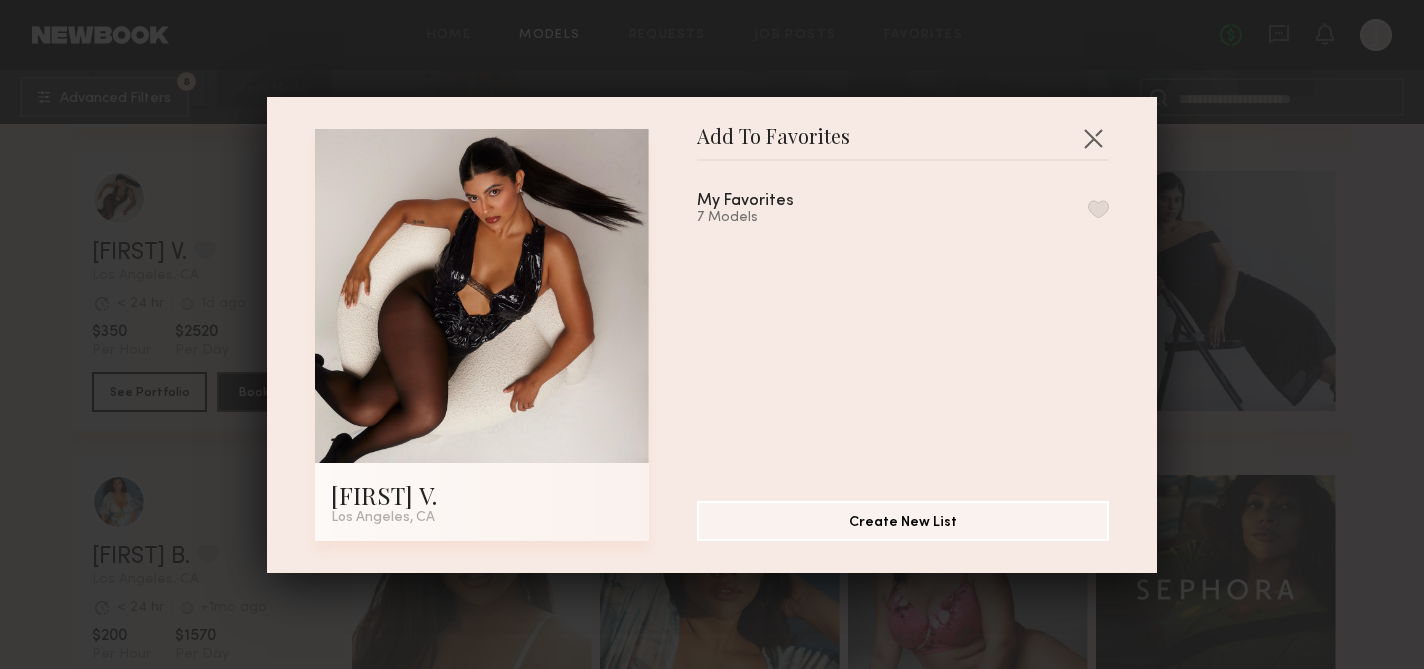 click at bounding box center [1098, 209] 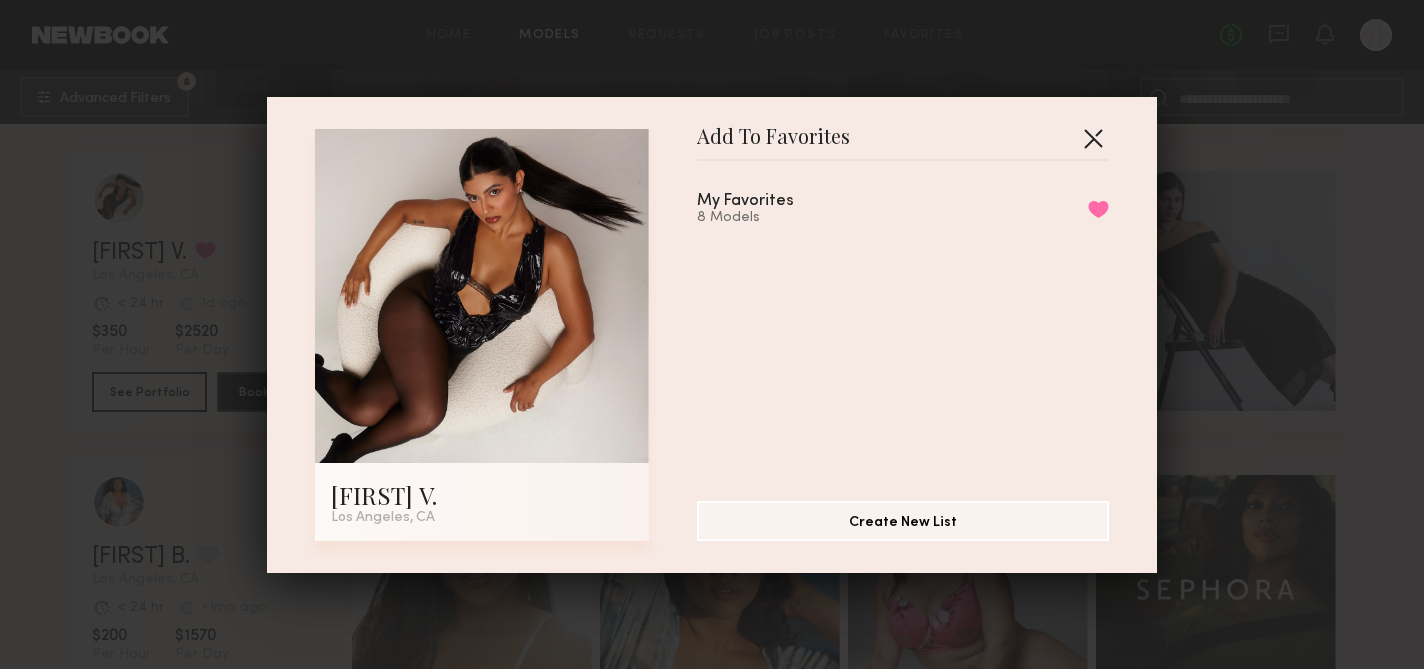 click at bounding box center (1093, 138) 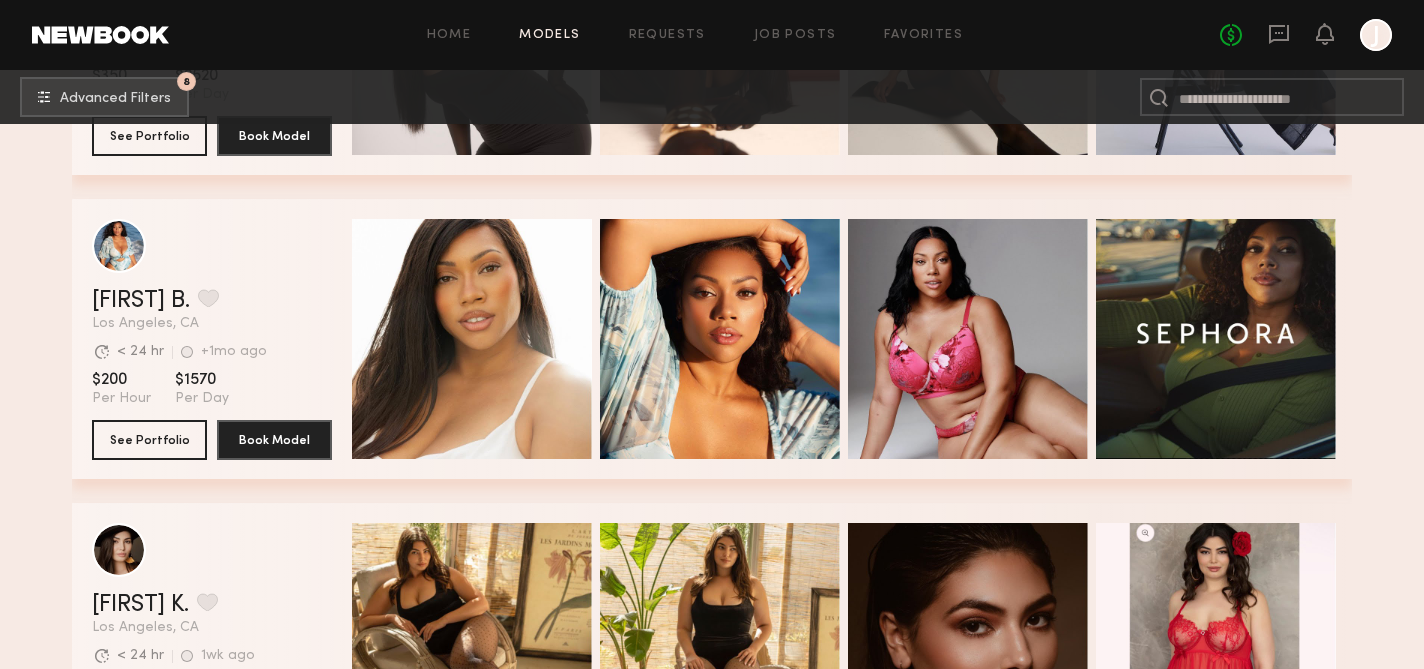scroll, scrollTop: 6653, scrollLeft: 0, axis: vertical 